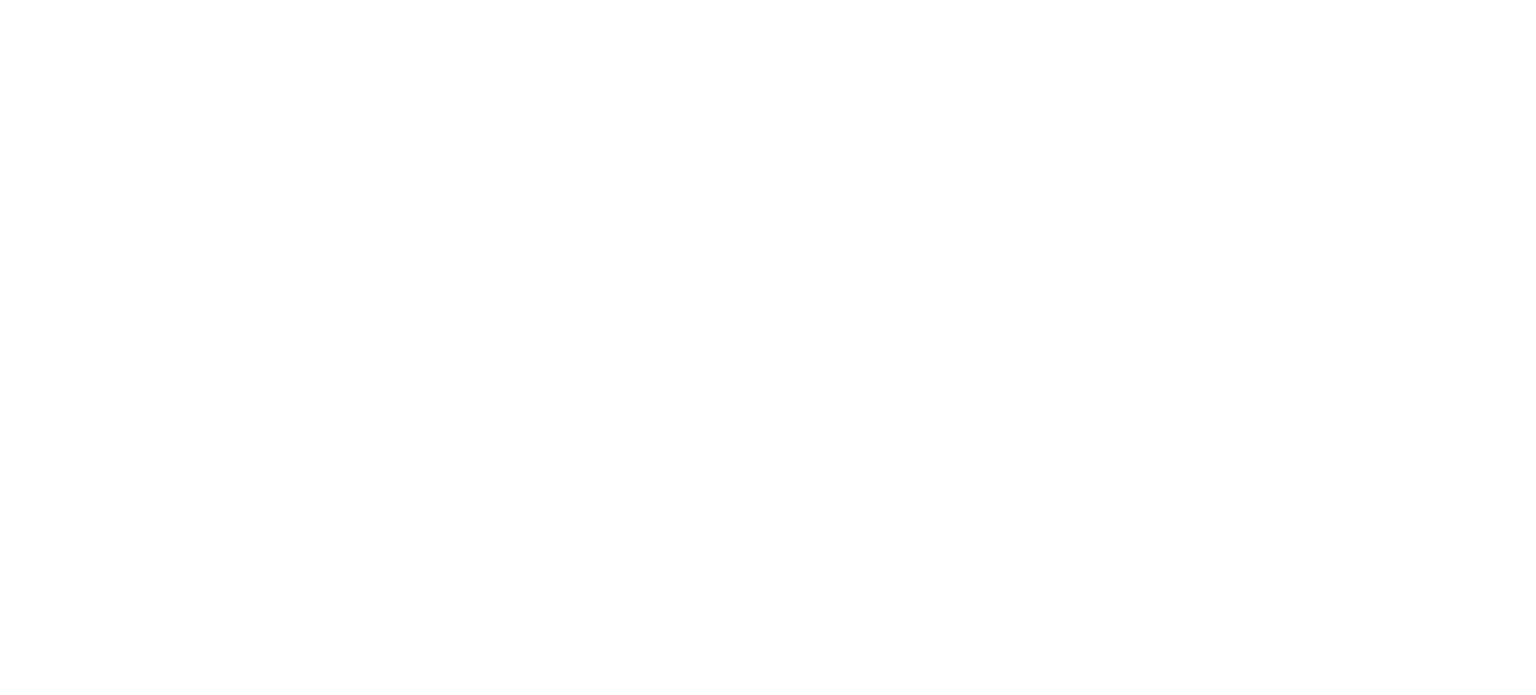 scroll, scrollTop: 0, scrollLeft: 0, axis: both 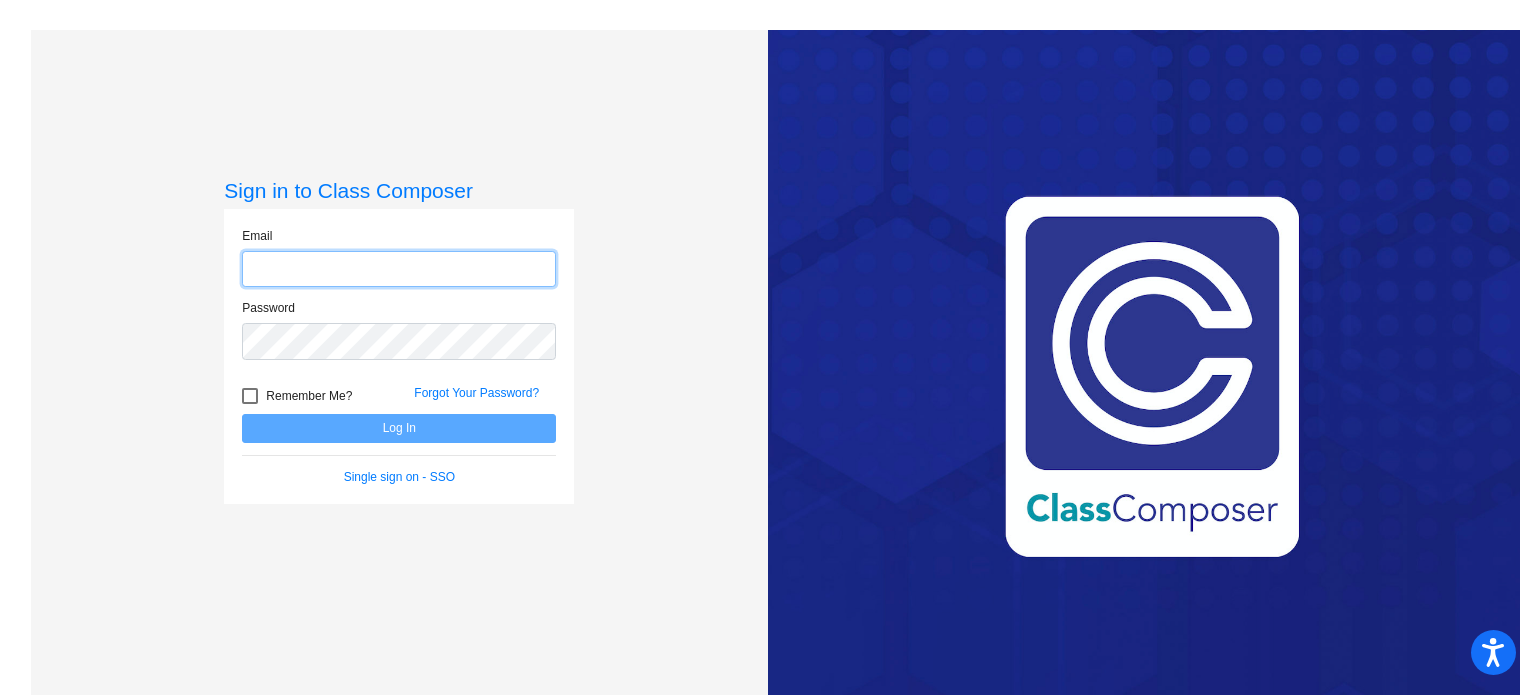 click 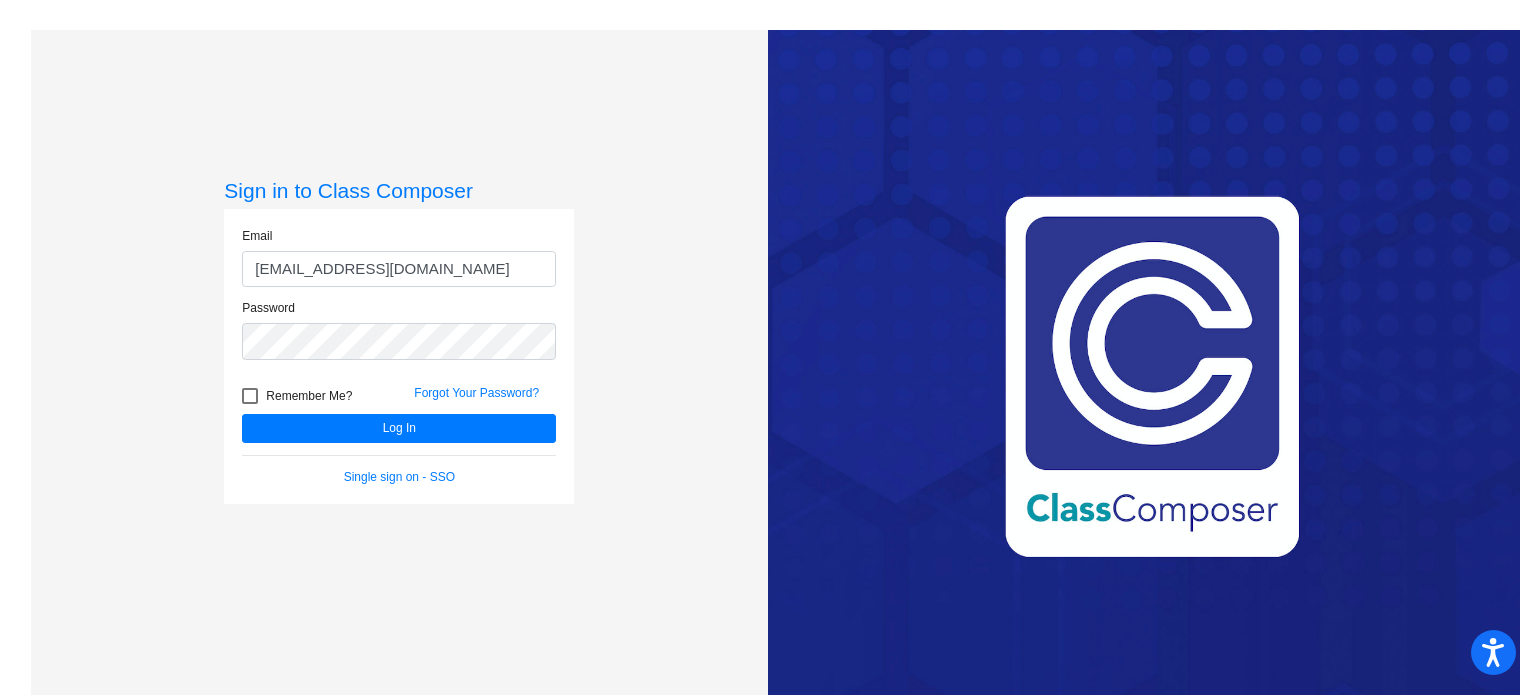 click at bounding box center (250, 396) 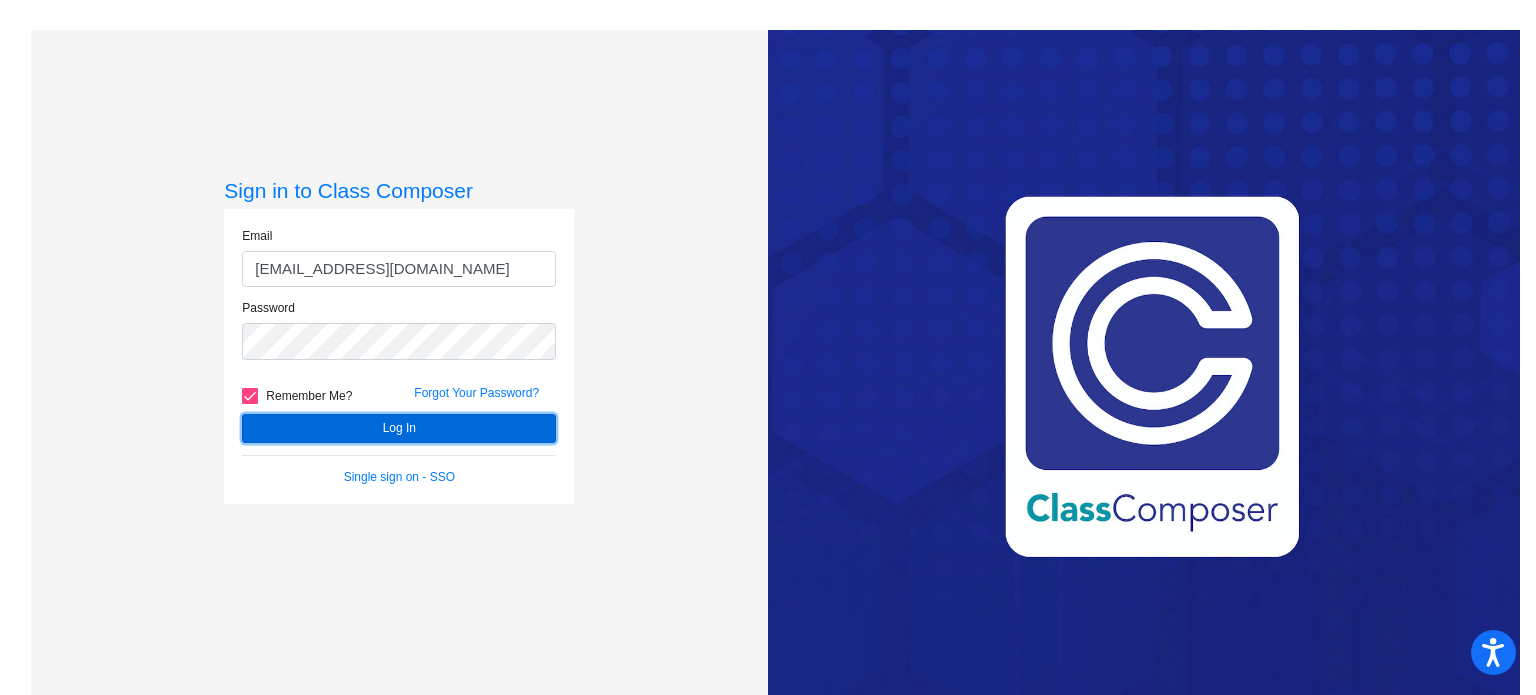 click on "Log In" 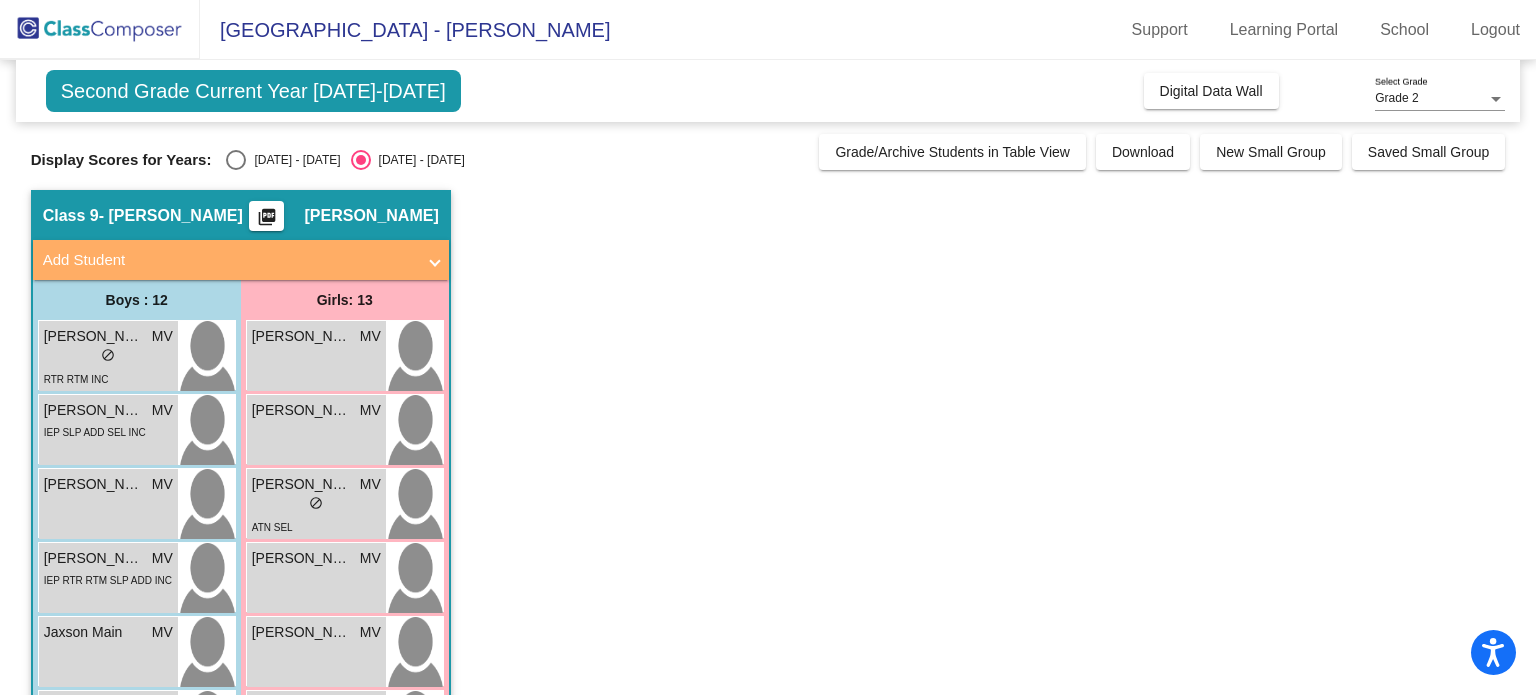 scroll, scrollTop: 617, scrollLeft: 0, axis: vertical 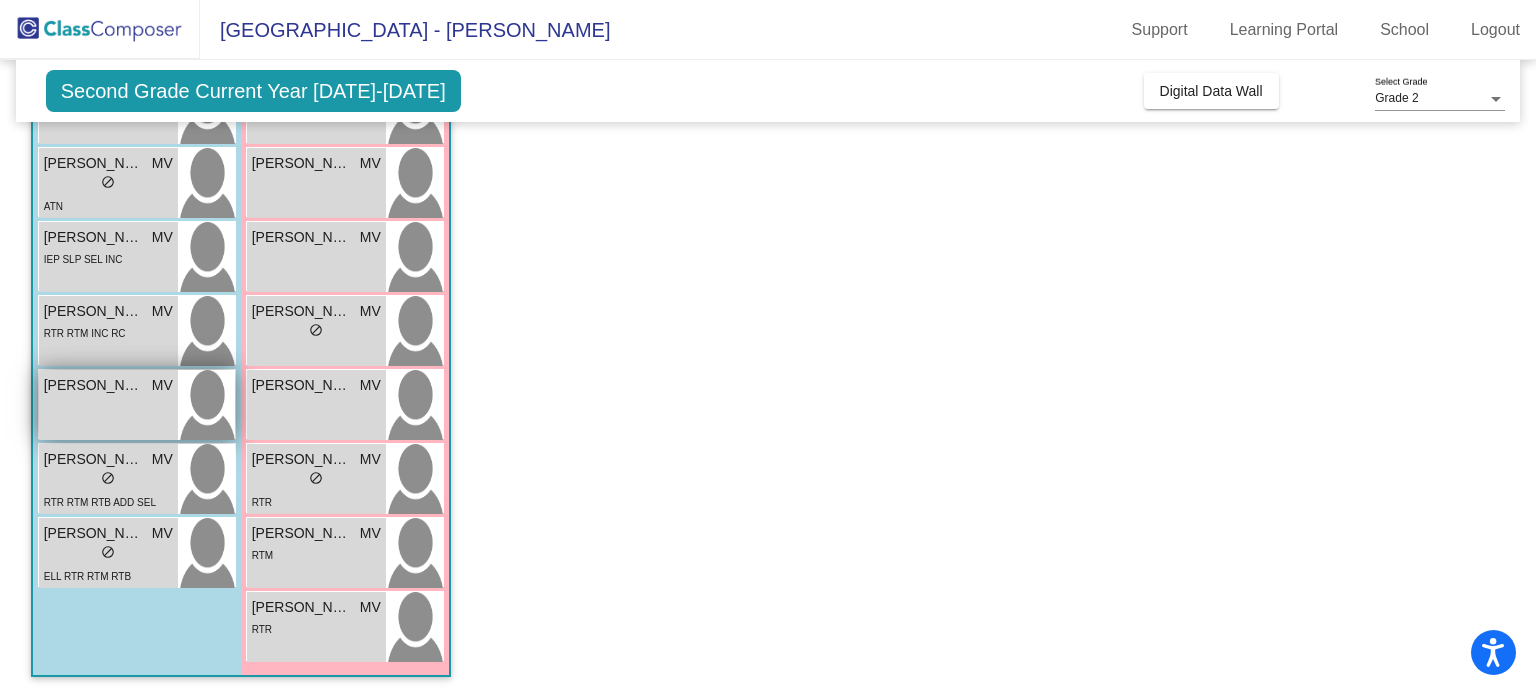 click on "[PERSON_NAME]" at bounding box center (94, 385) 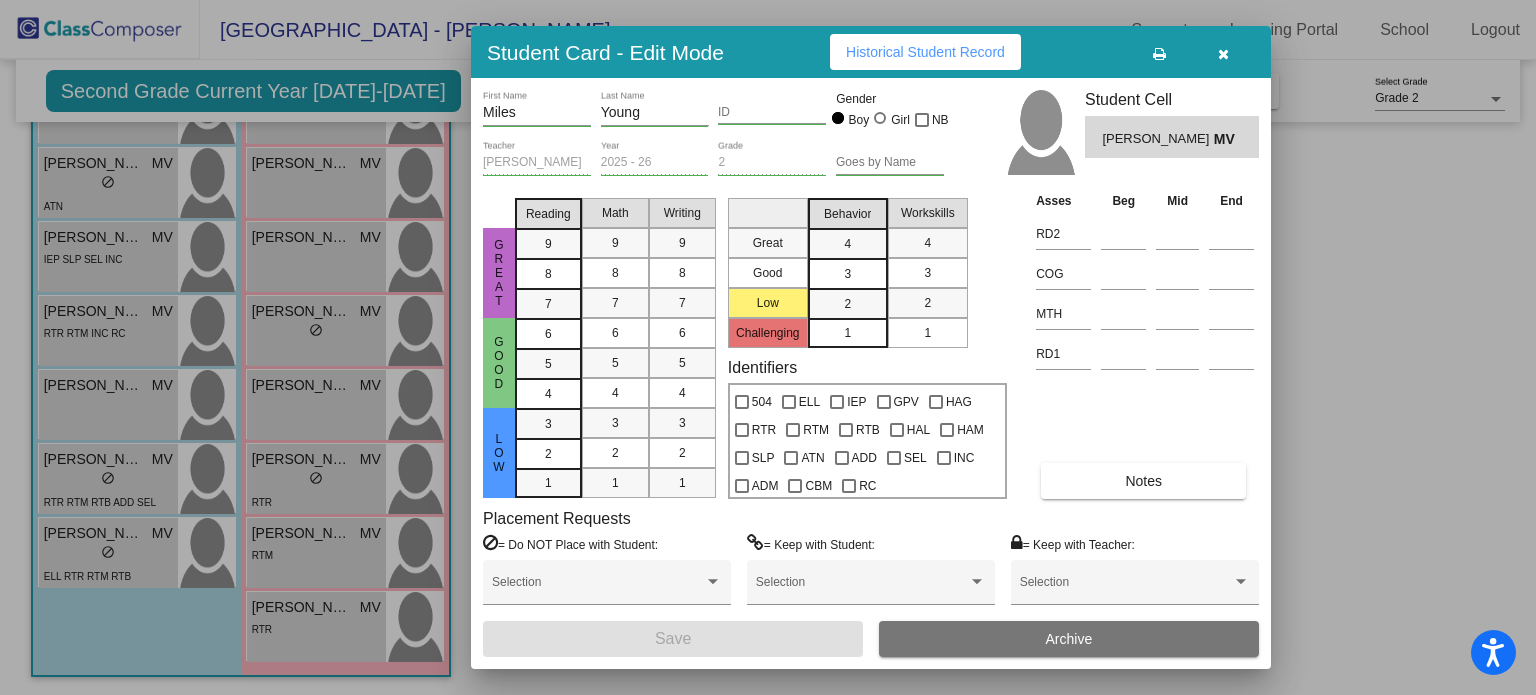 click at bounding box center [1223, 52] 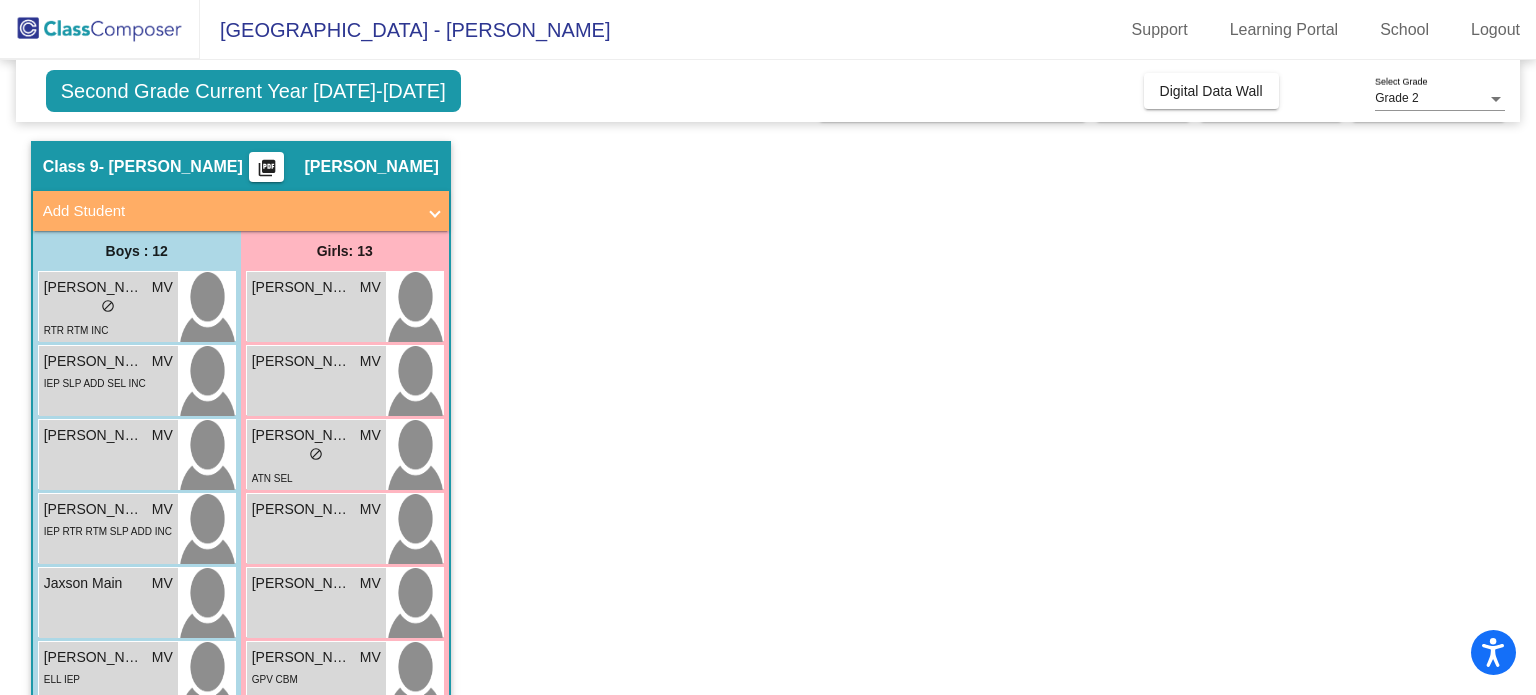 scroll, scrollTop: 0, scrollLeft: 0, axis: both 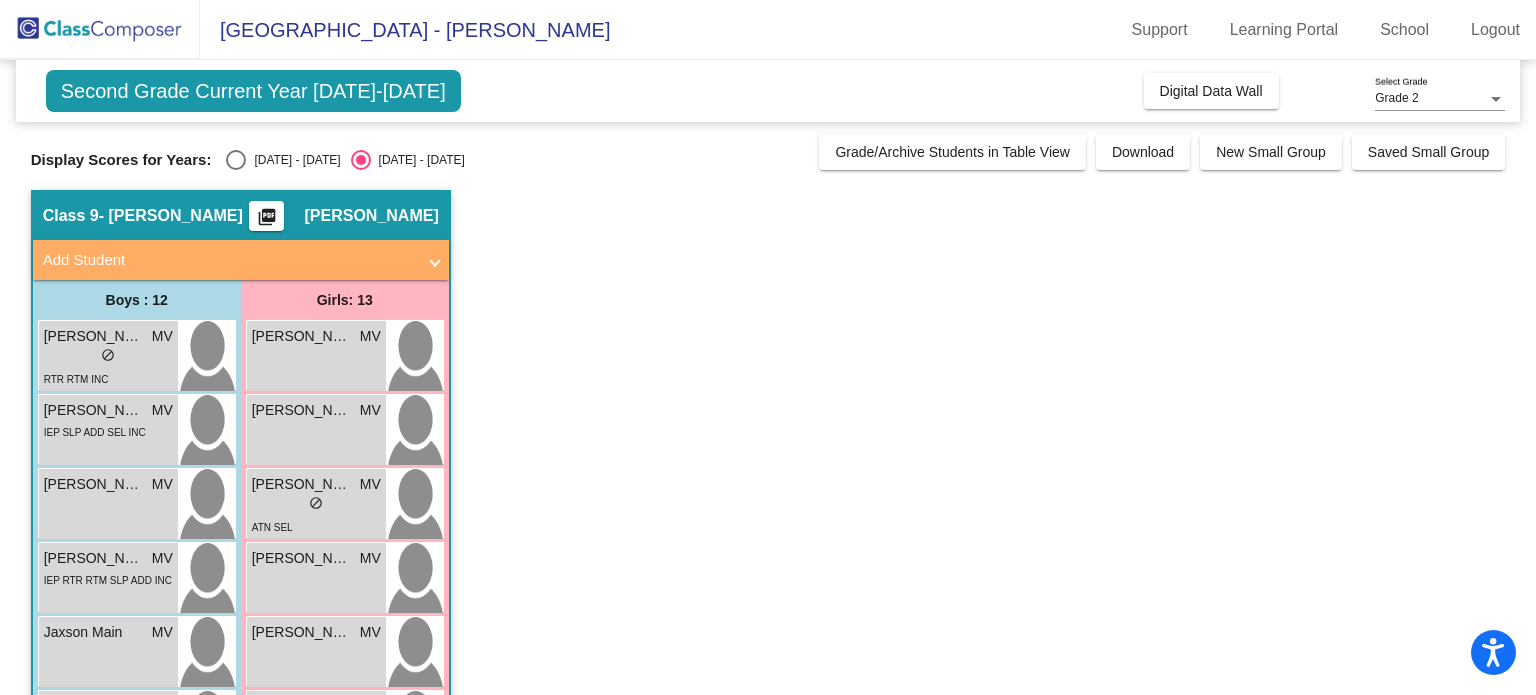 click at bounding box center (236, 160) 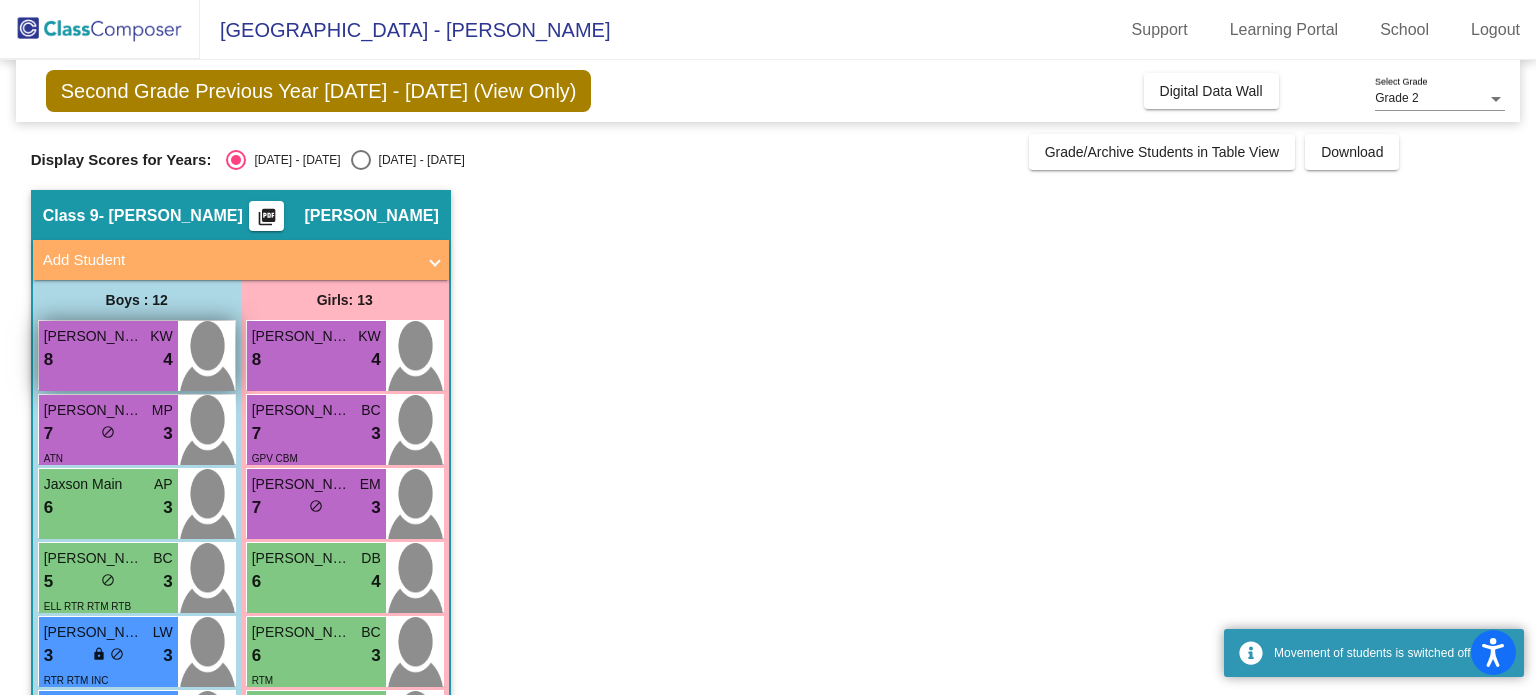 click on "8 lock do_not_disturb_alt 4" at bounding box center (108, 360) 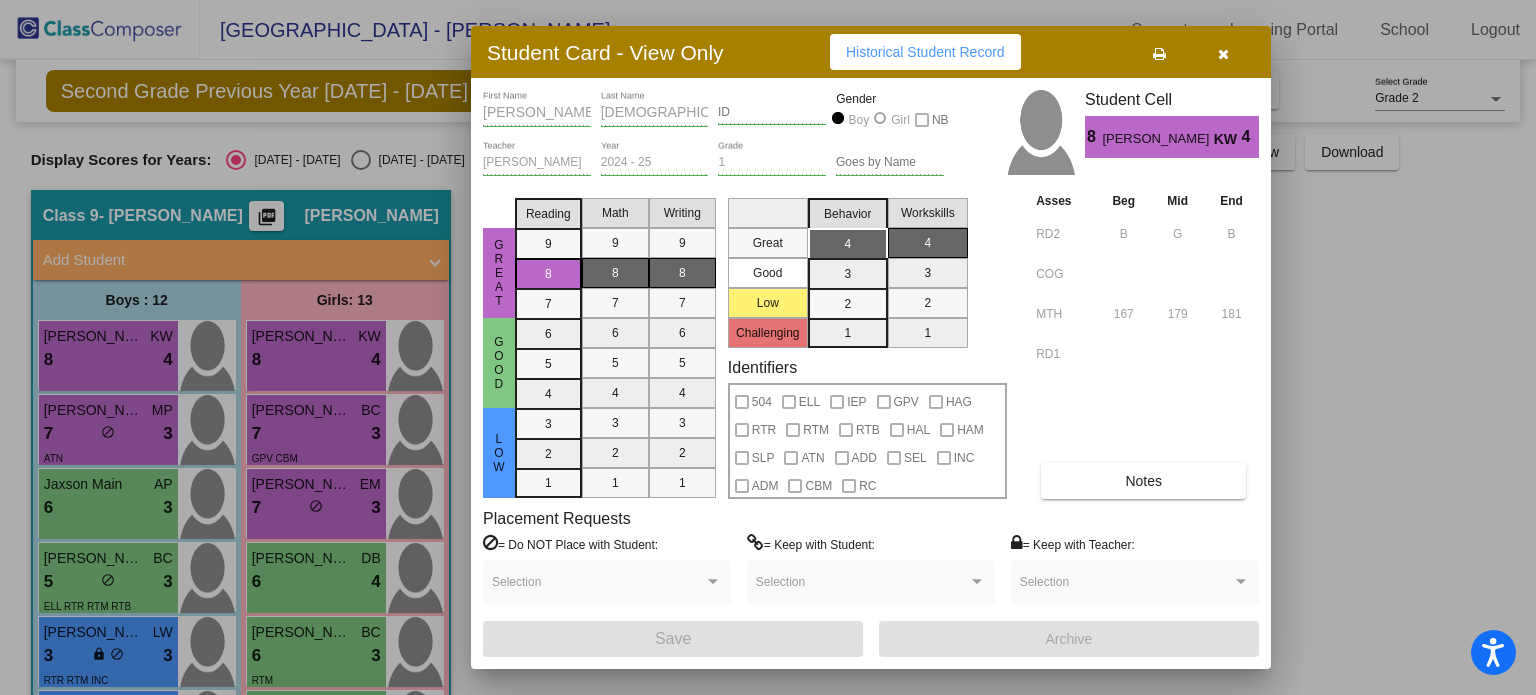 click on "Notes" at bounding box center [1143, 481] 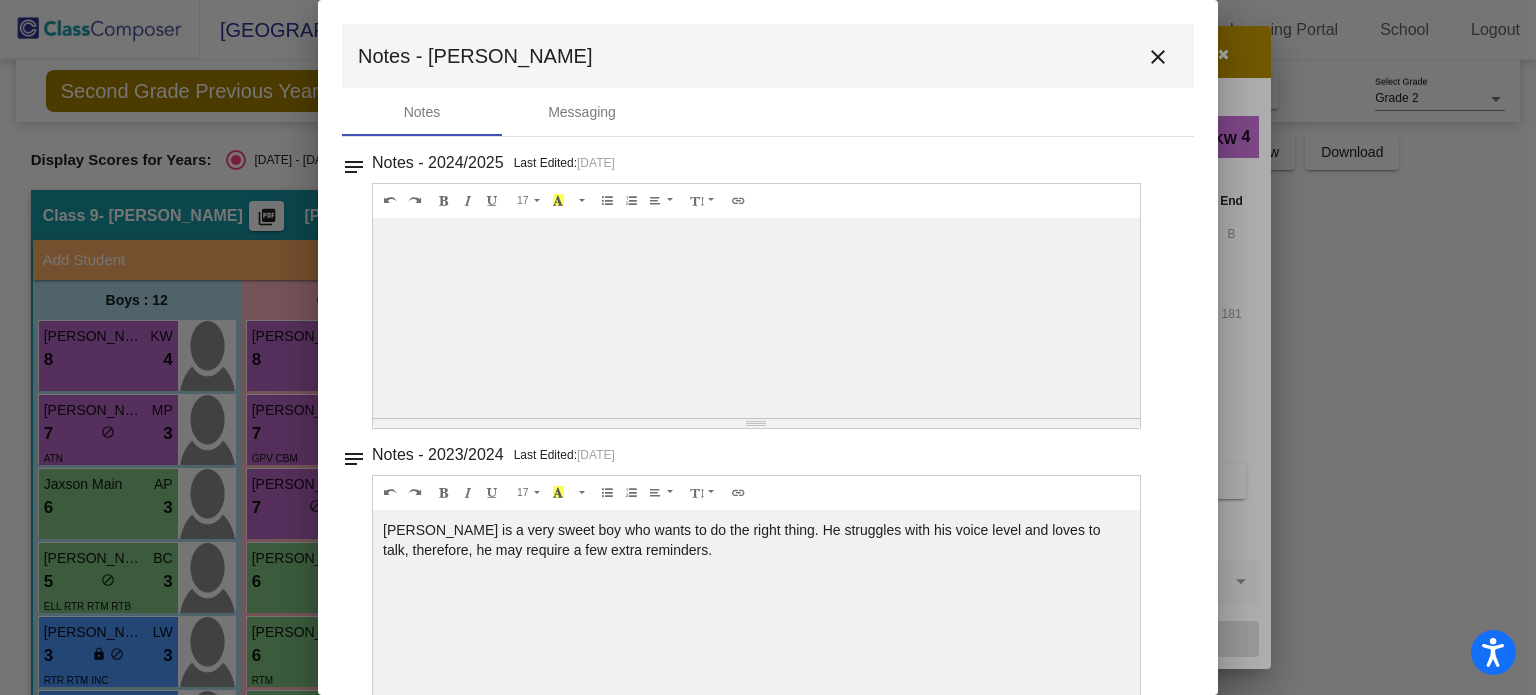 scroll, scrollTop: 48, scrollLeft: 0, axis: vertical 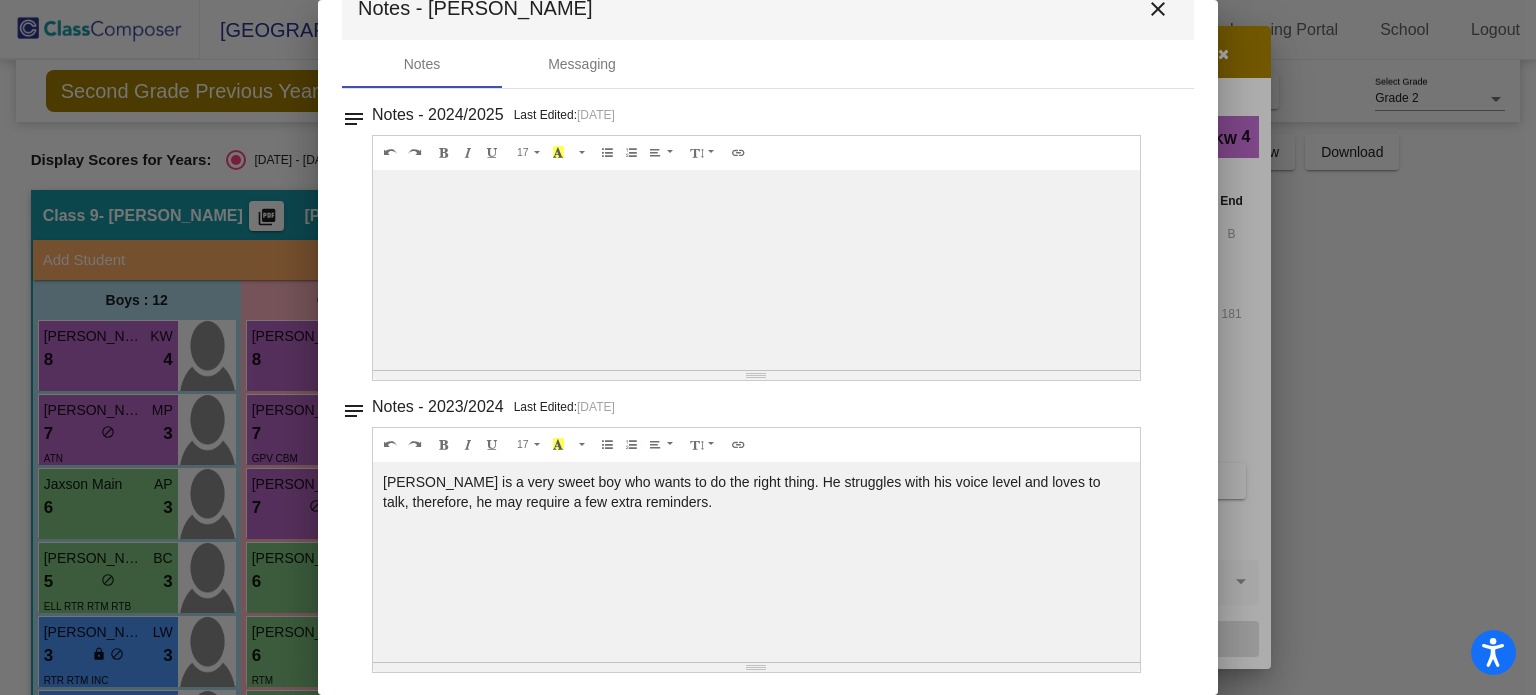click on "close" at bounding box center [1158, 9] 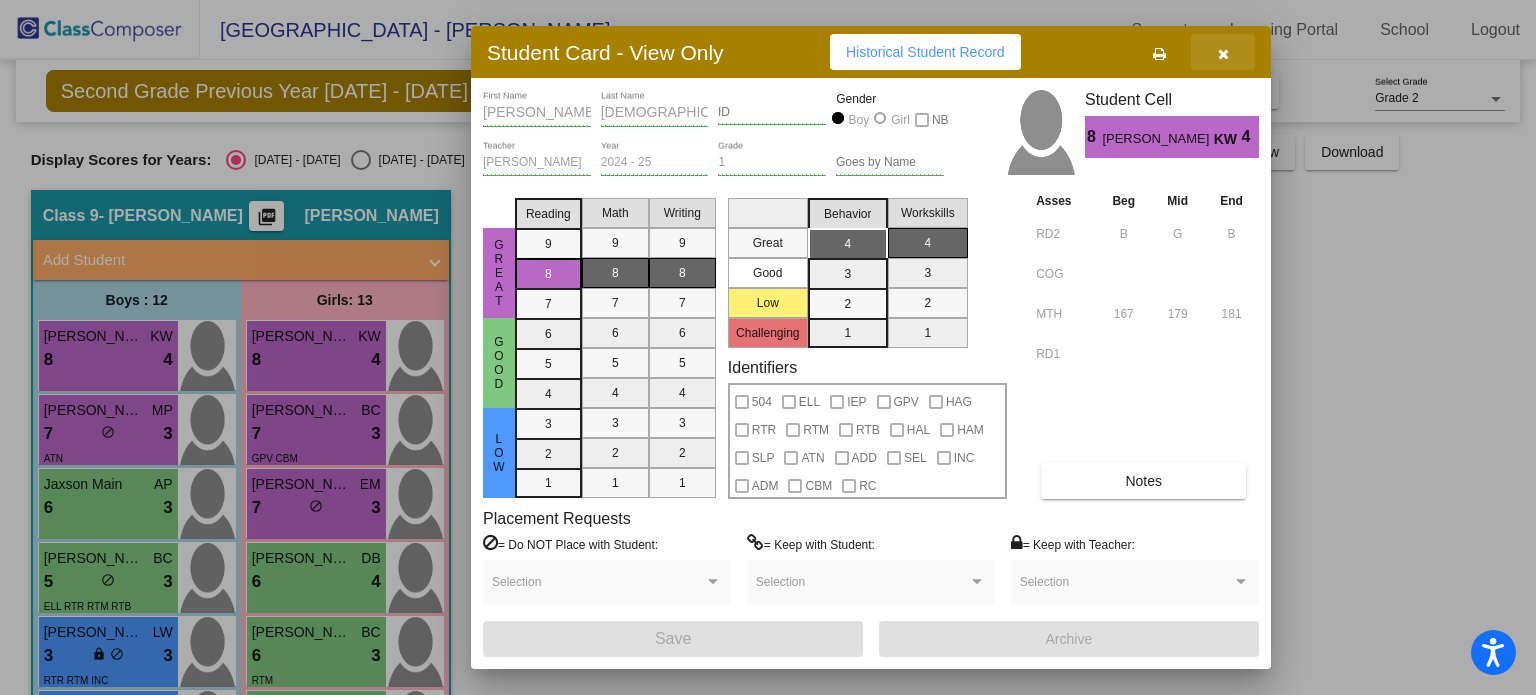 click at bounding box center [1223, 54] 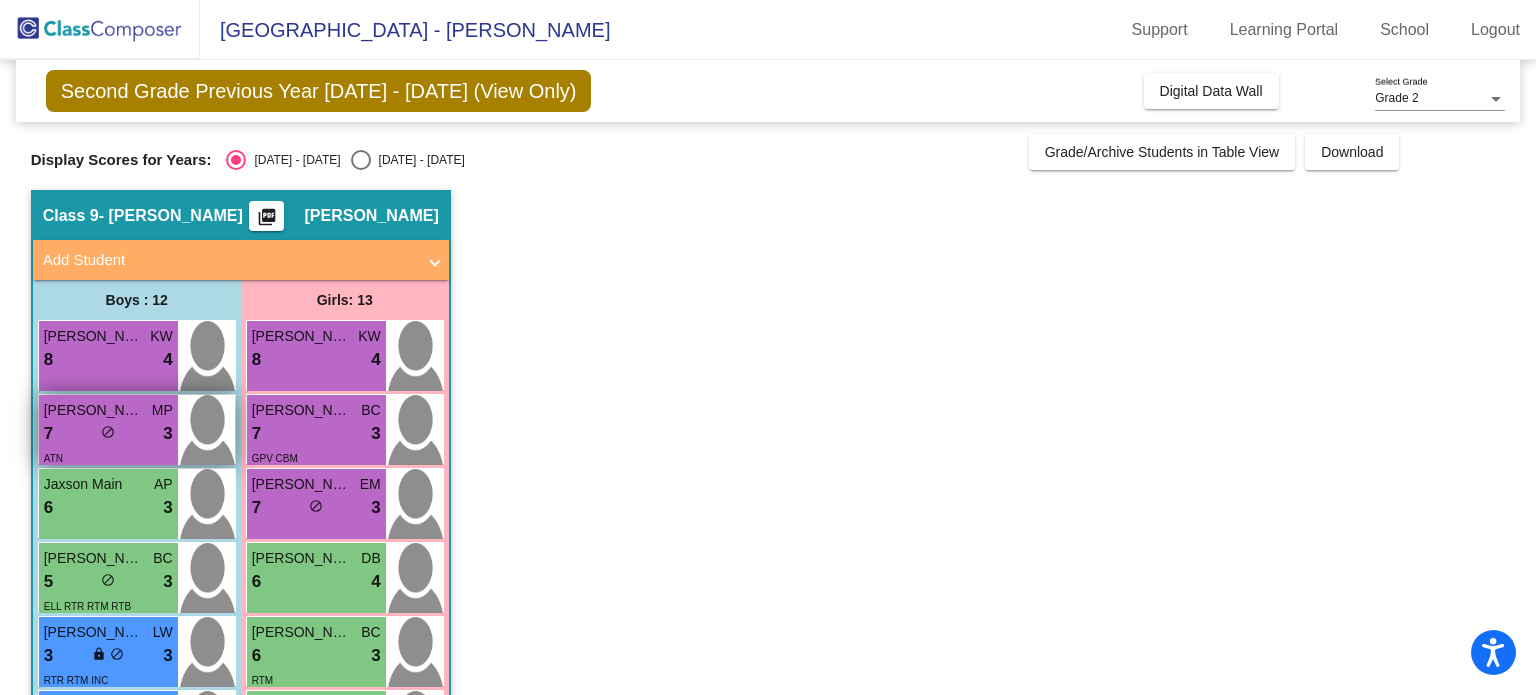 click on "[PERSON_NAME]" at bounding box center (94, 410) 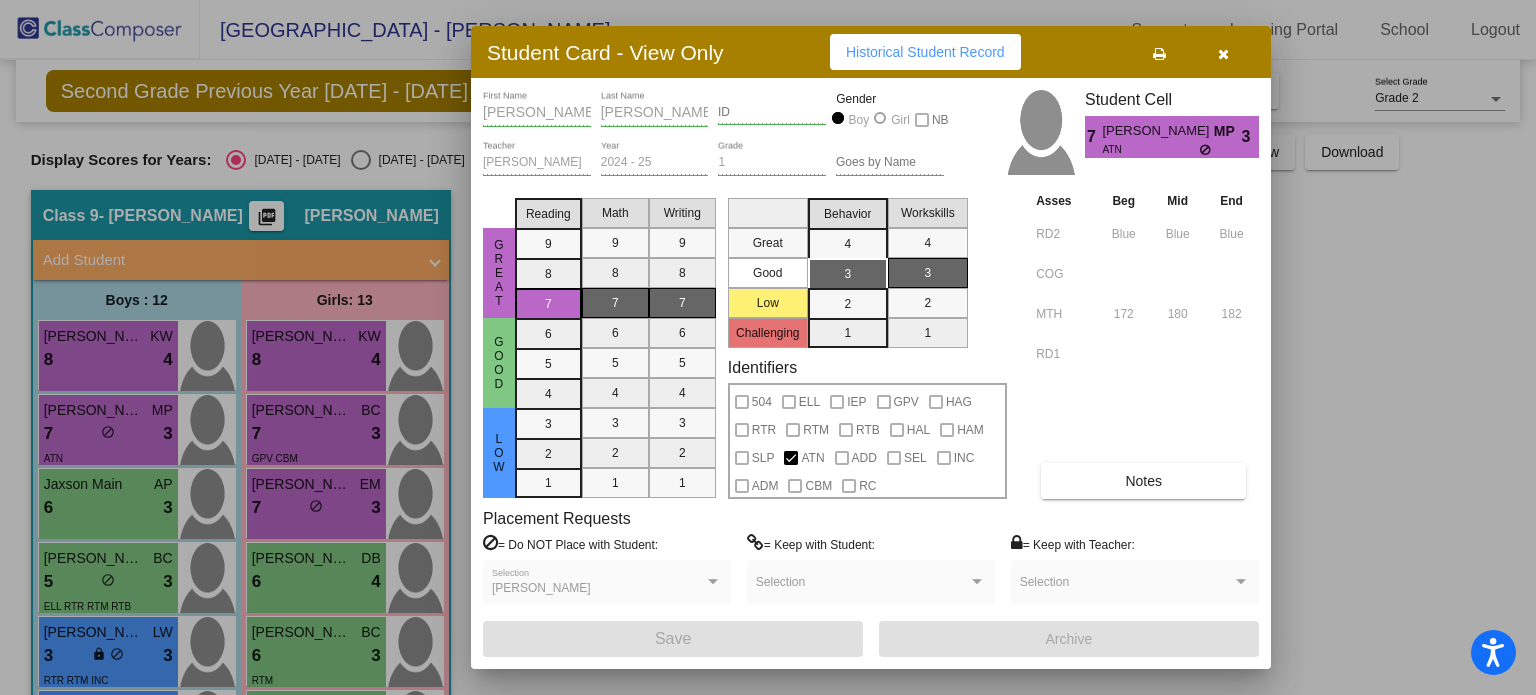 click on "Notes" at bounding box center [1143, 481] 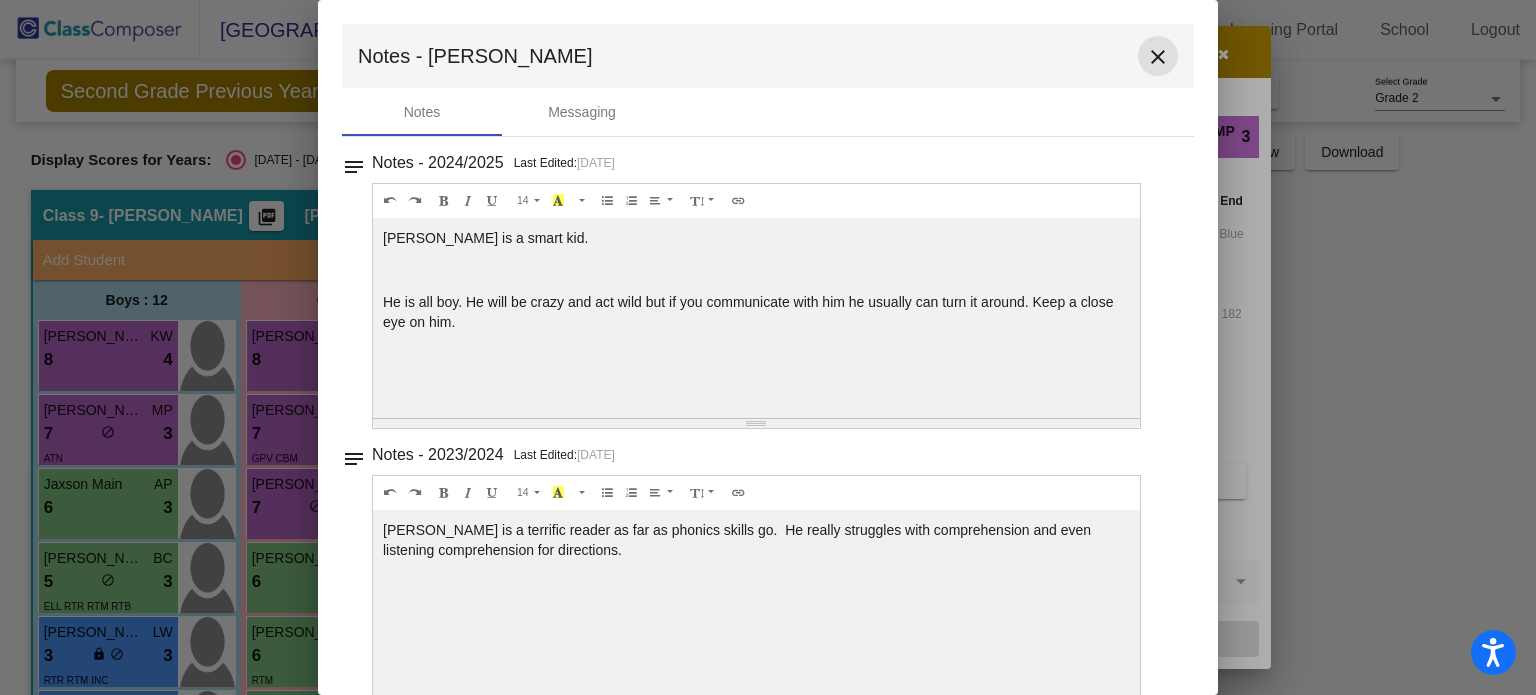 click on "close" at bounding box center (1158, 57) 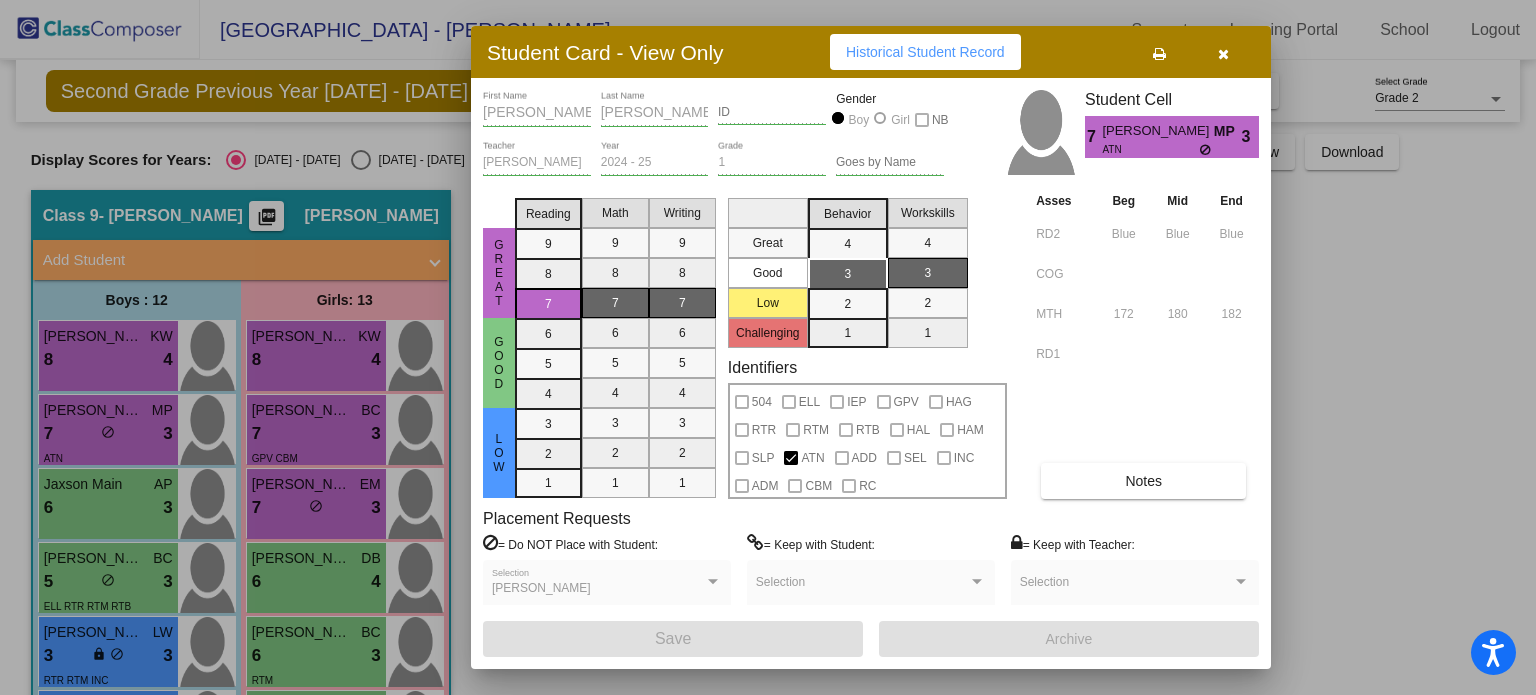 click at bounding box center (1223, 54) 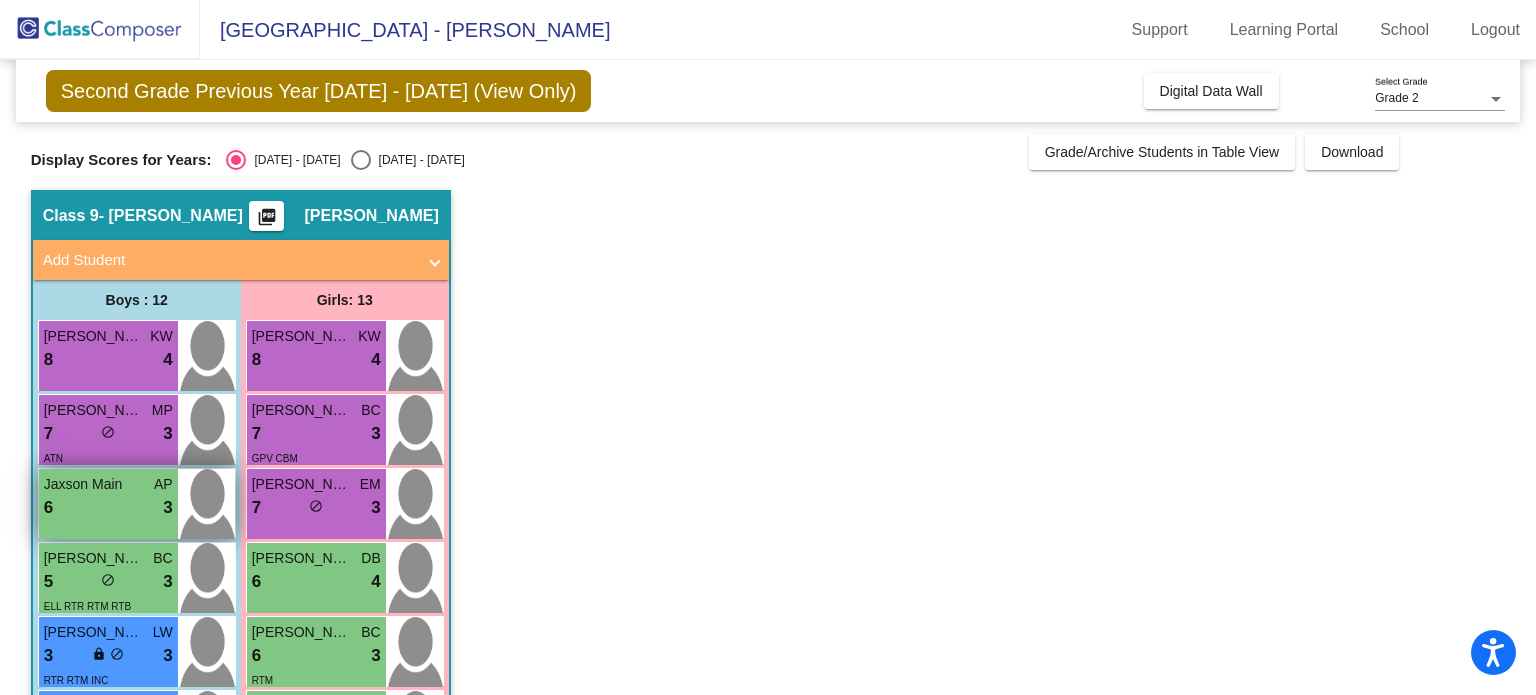 click on "6 lock do_not_disturb_alt 3" at bounding box center (108, 508) 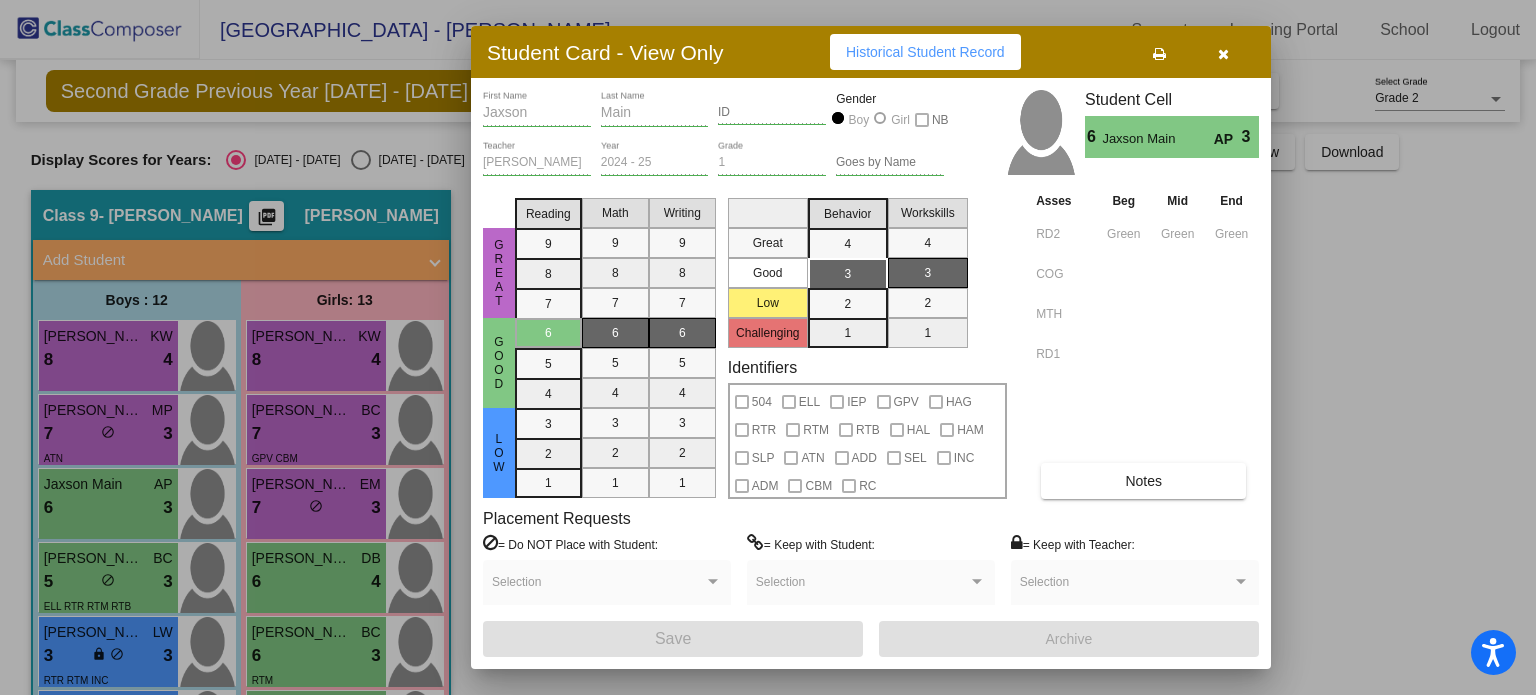 click on "Notes" at bounding box center (1143, 481) 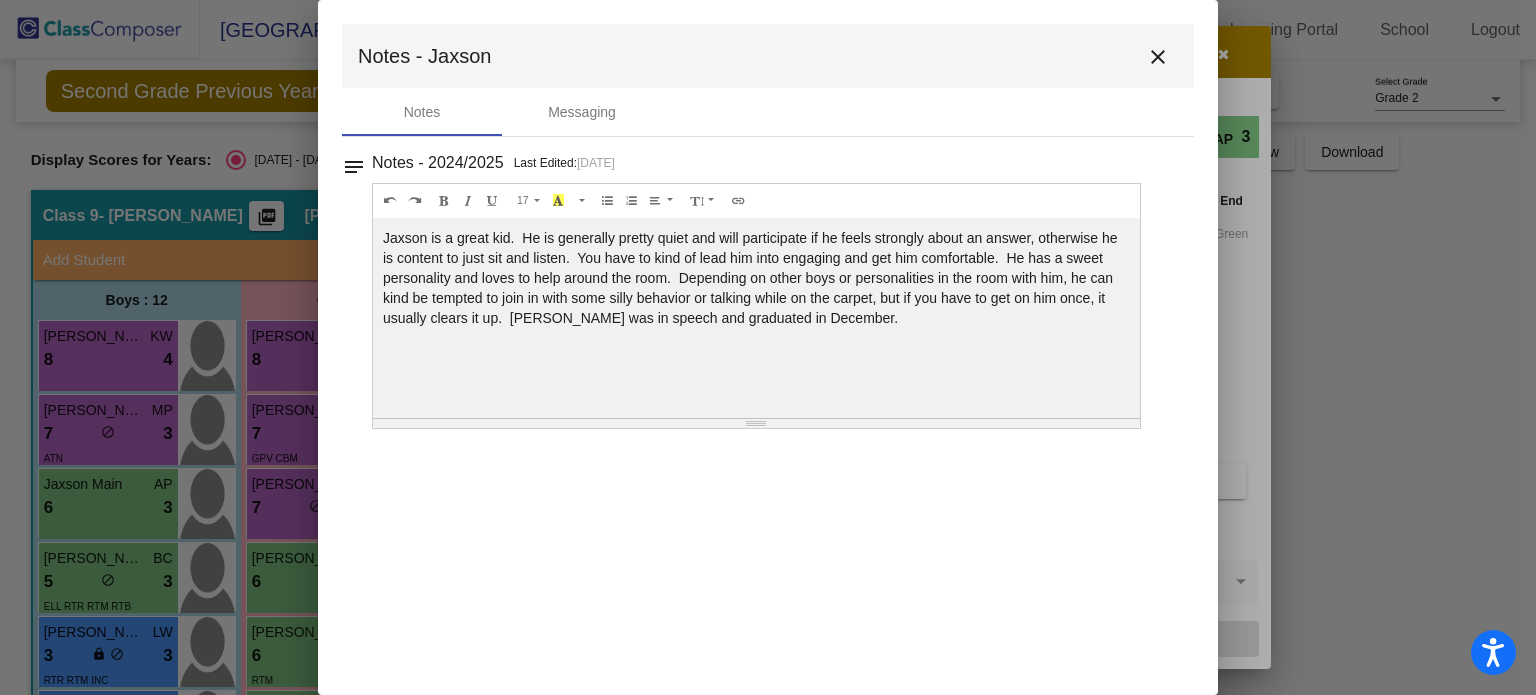 click on "close" at bounding box center (1158, 57) 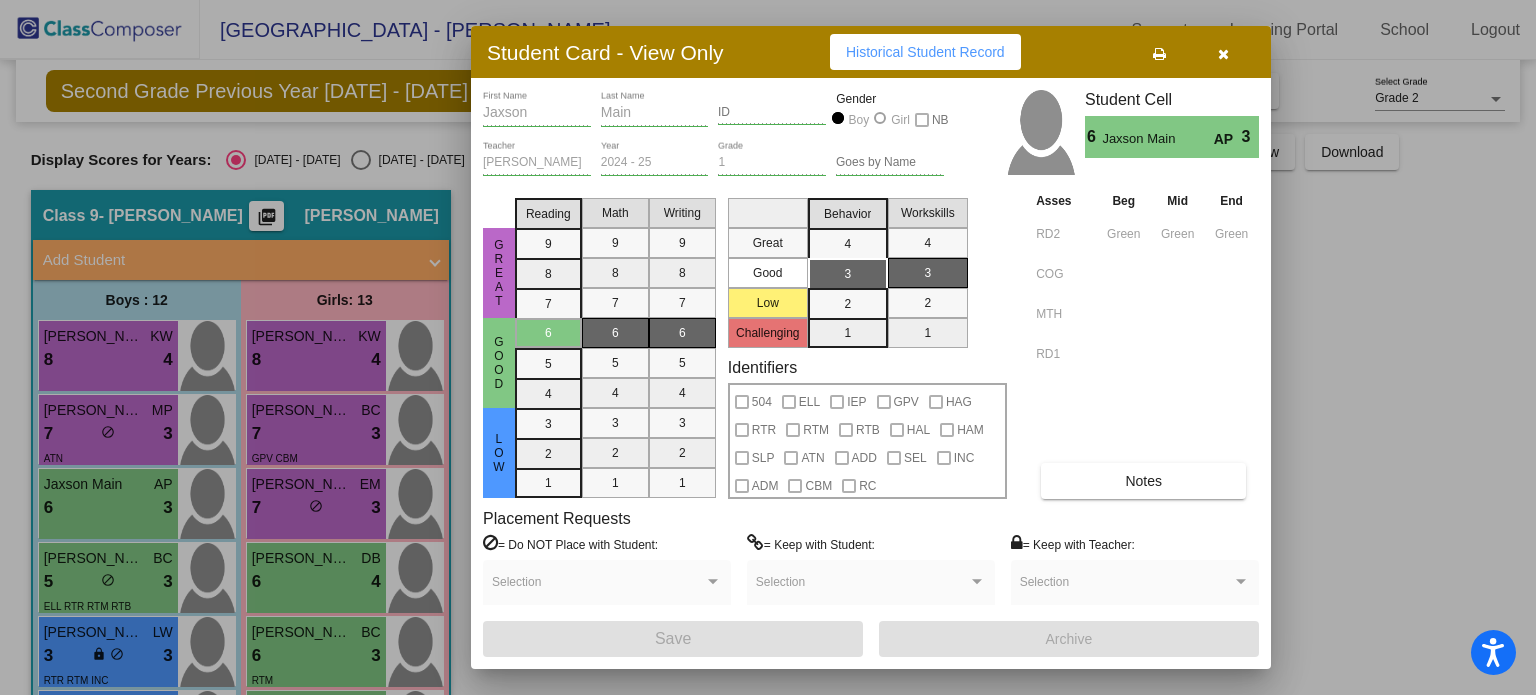 click at bounding box center [1223, 54] 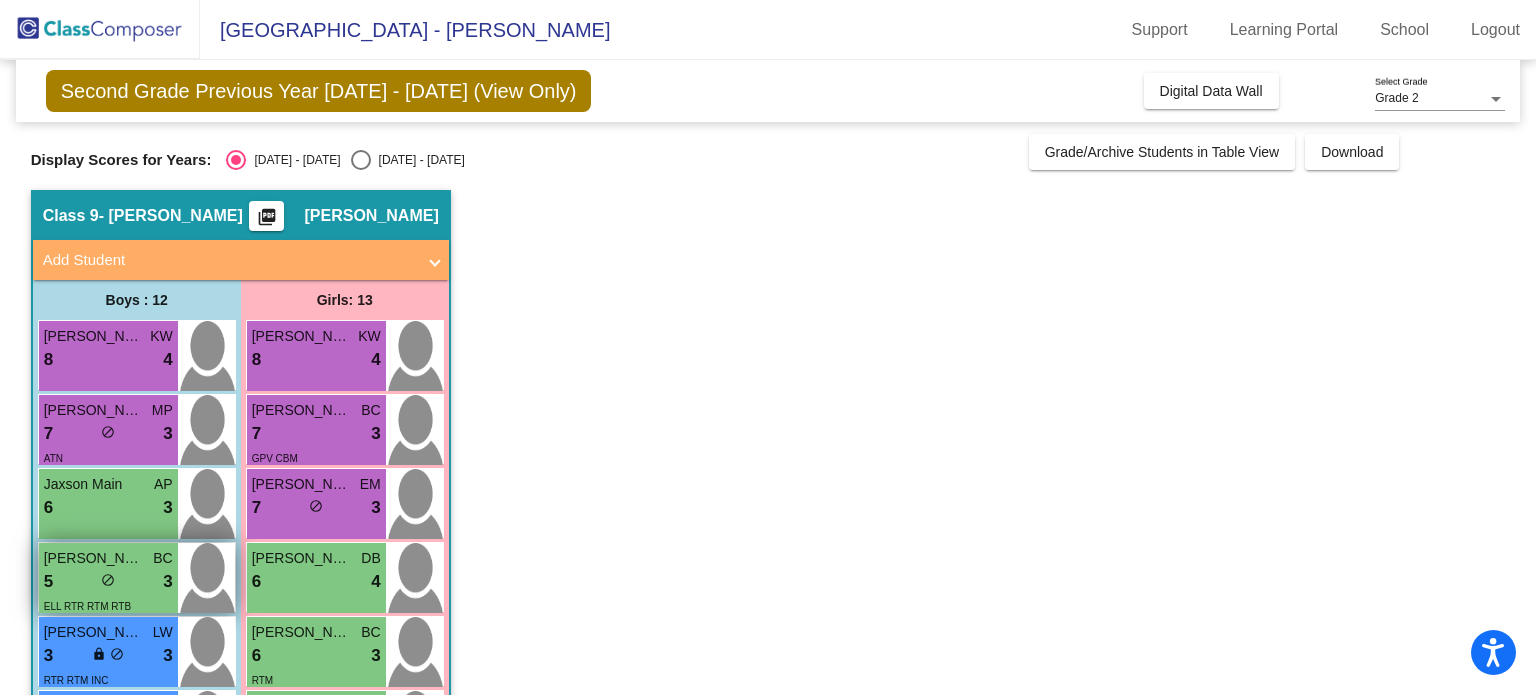 click on "5 lock do_not_disturb_alt 3" at bounding box center [108, 582] 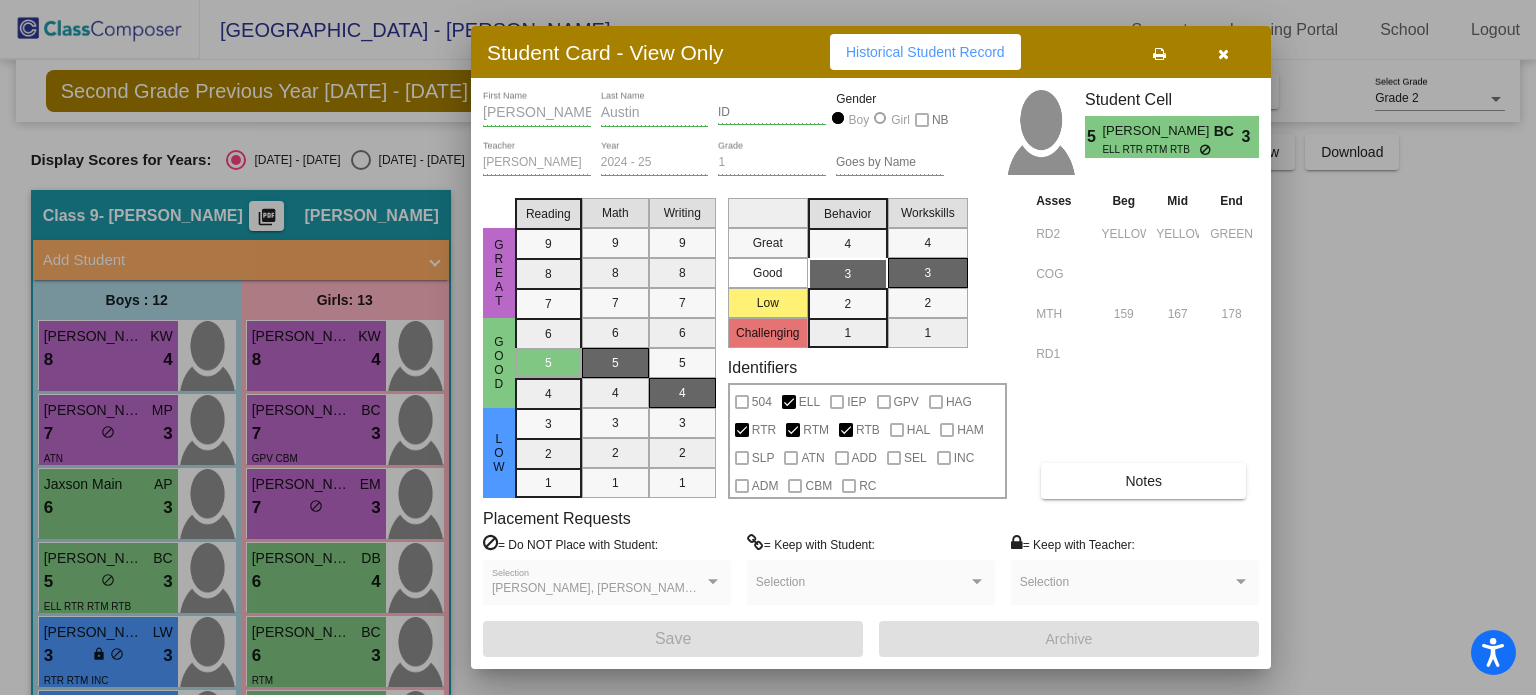 click on "Notes" at bounding box center (1143, 481) 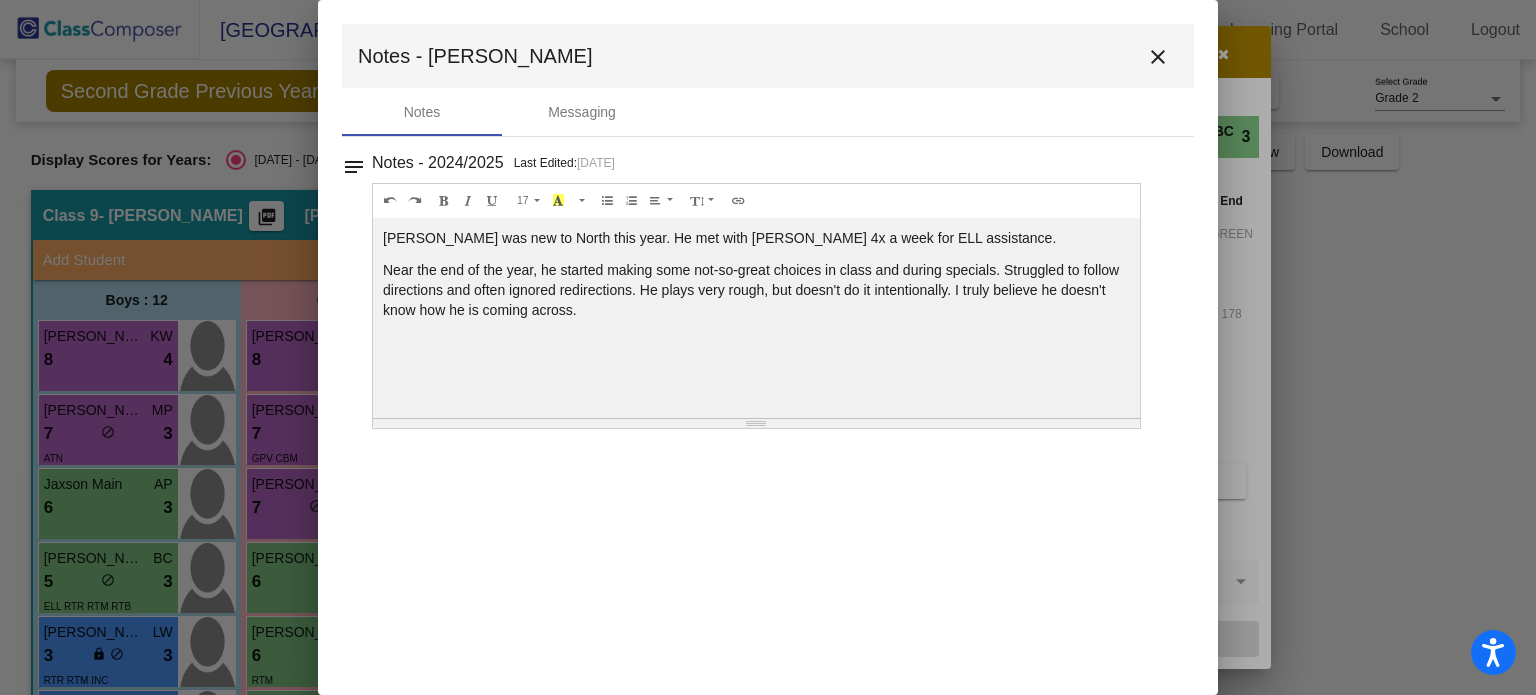 click on "close" at bounding box center (1158, 57) 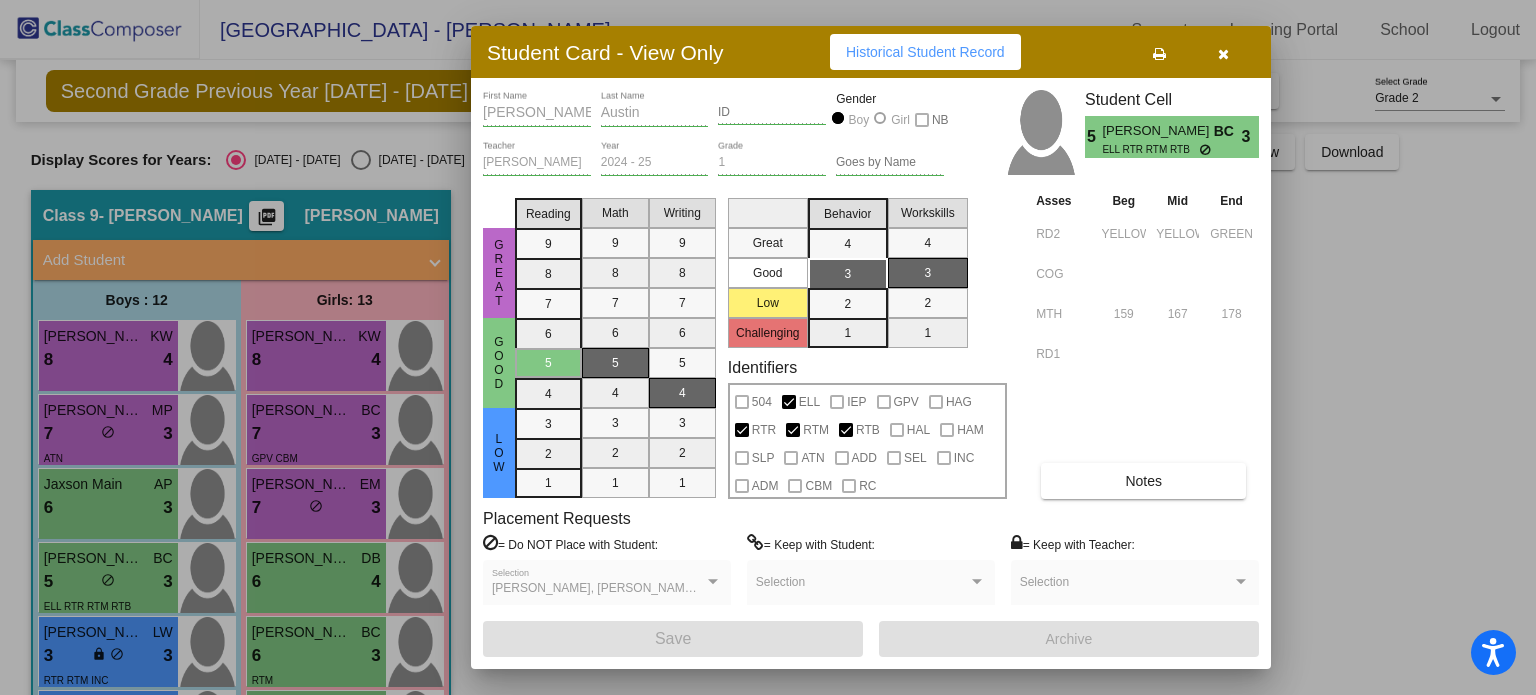 click at bounding box center [1223, 54] 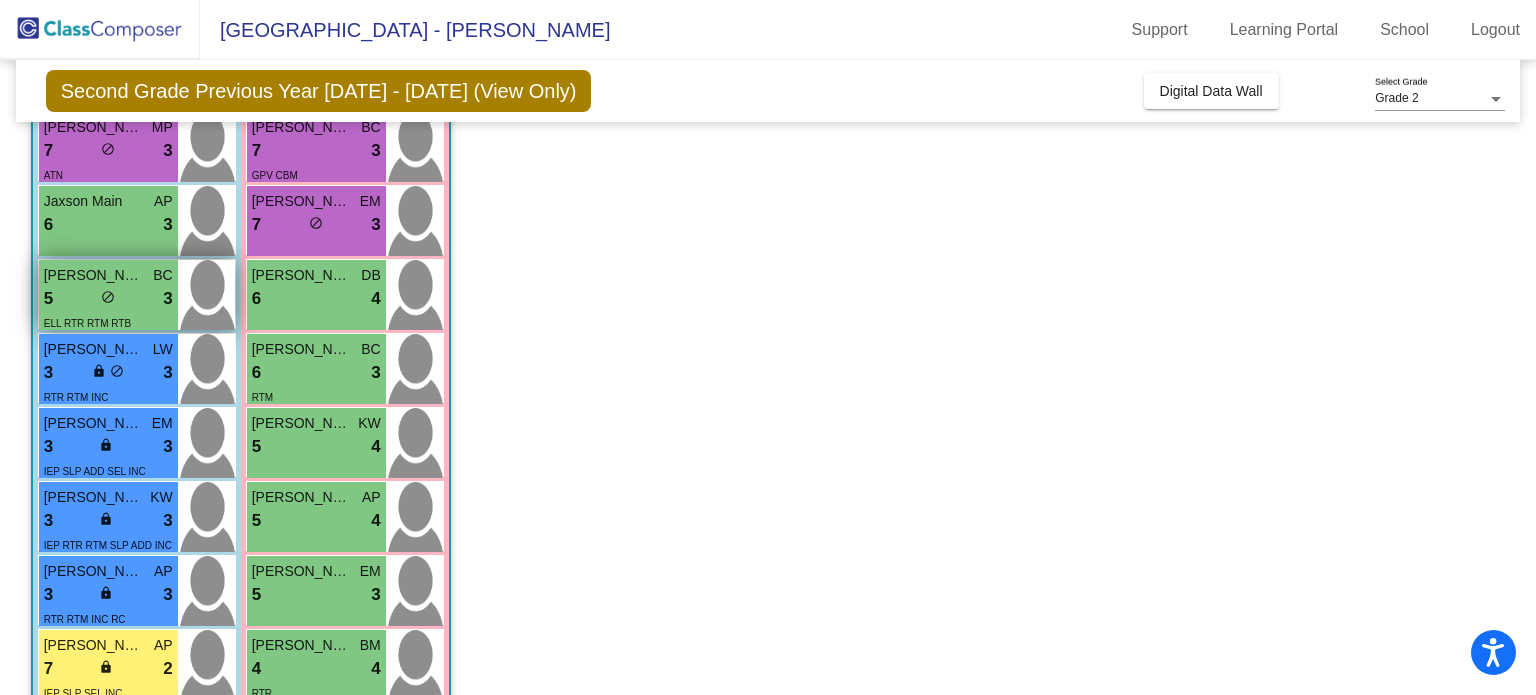 scroll, scrollTop: 288, scrollLeft: 0, axis: vertical 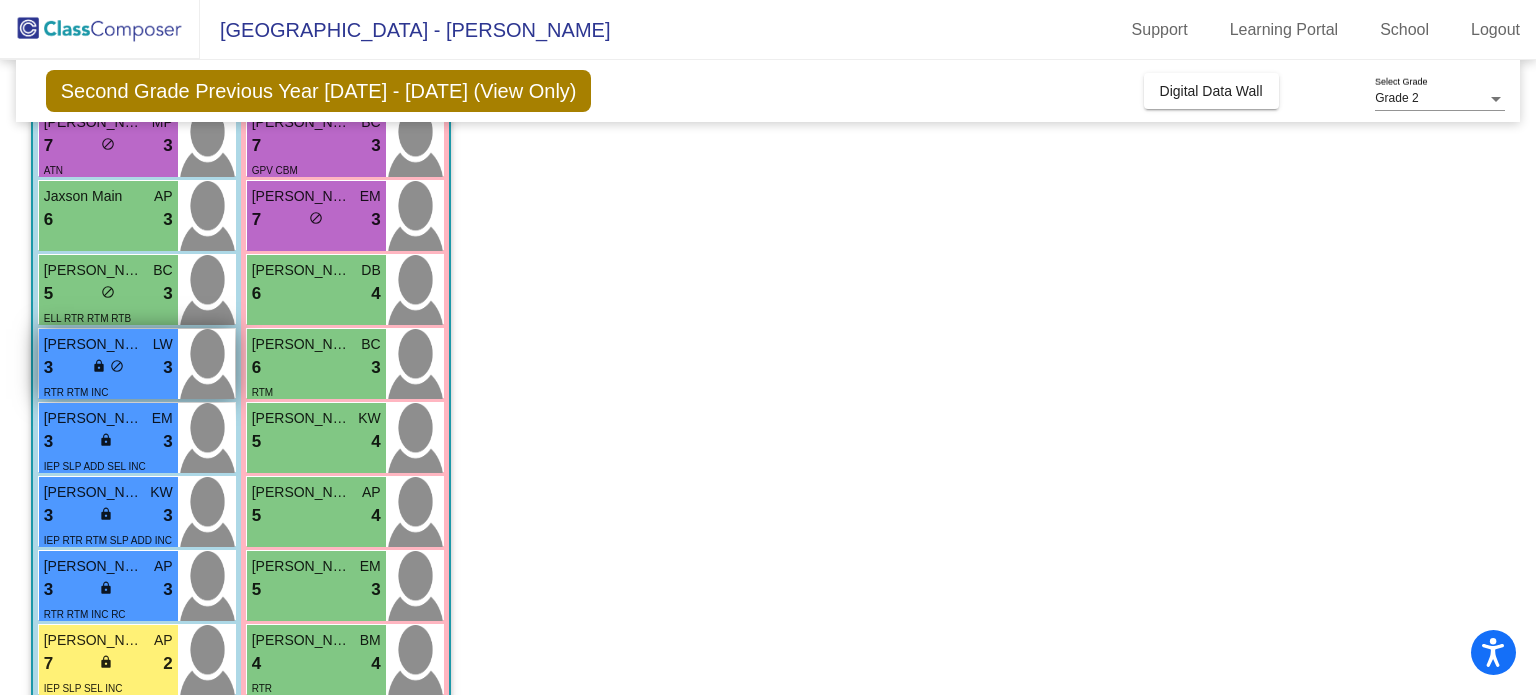 click on "3 lock do_not_disturb_alt 3" at bounding box center (108, 368) 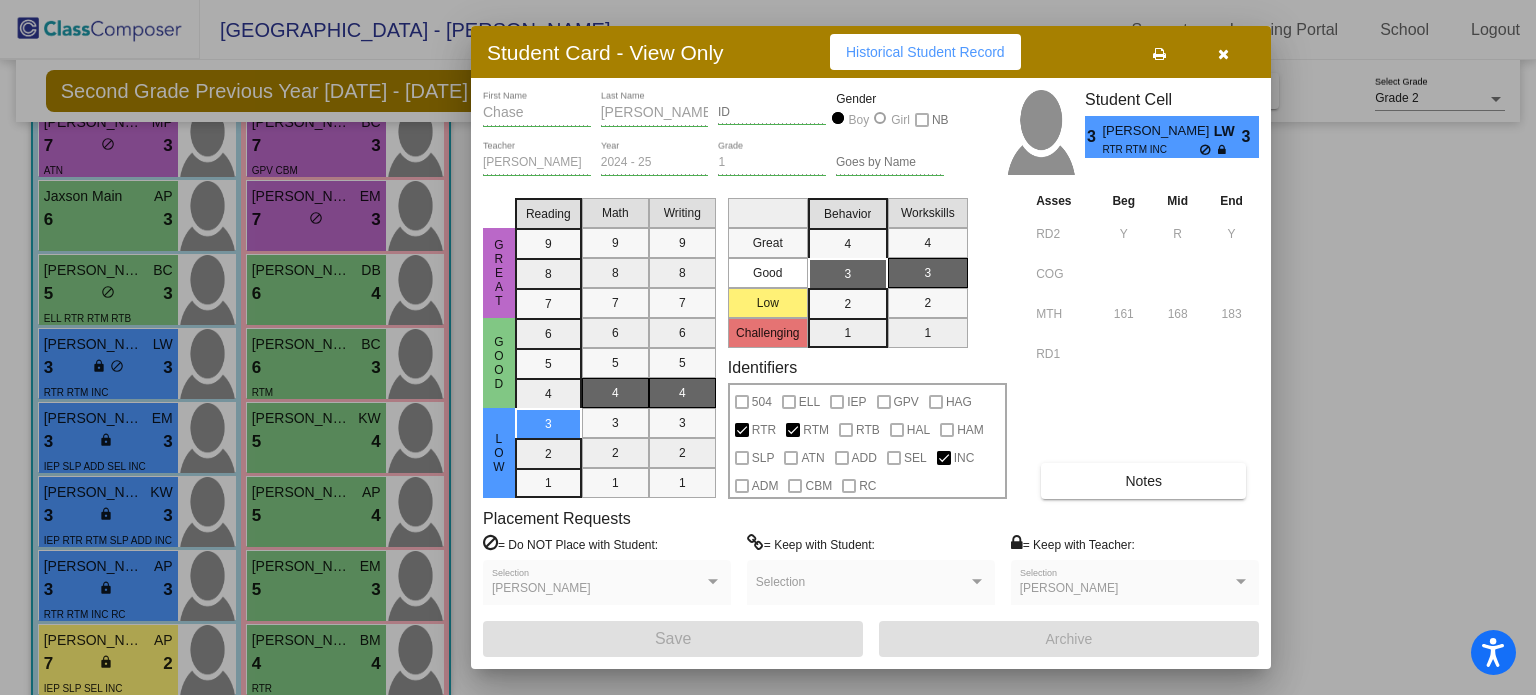 click on "Notes" at bounding box center (1143, 481) 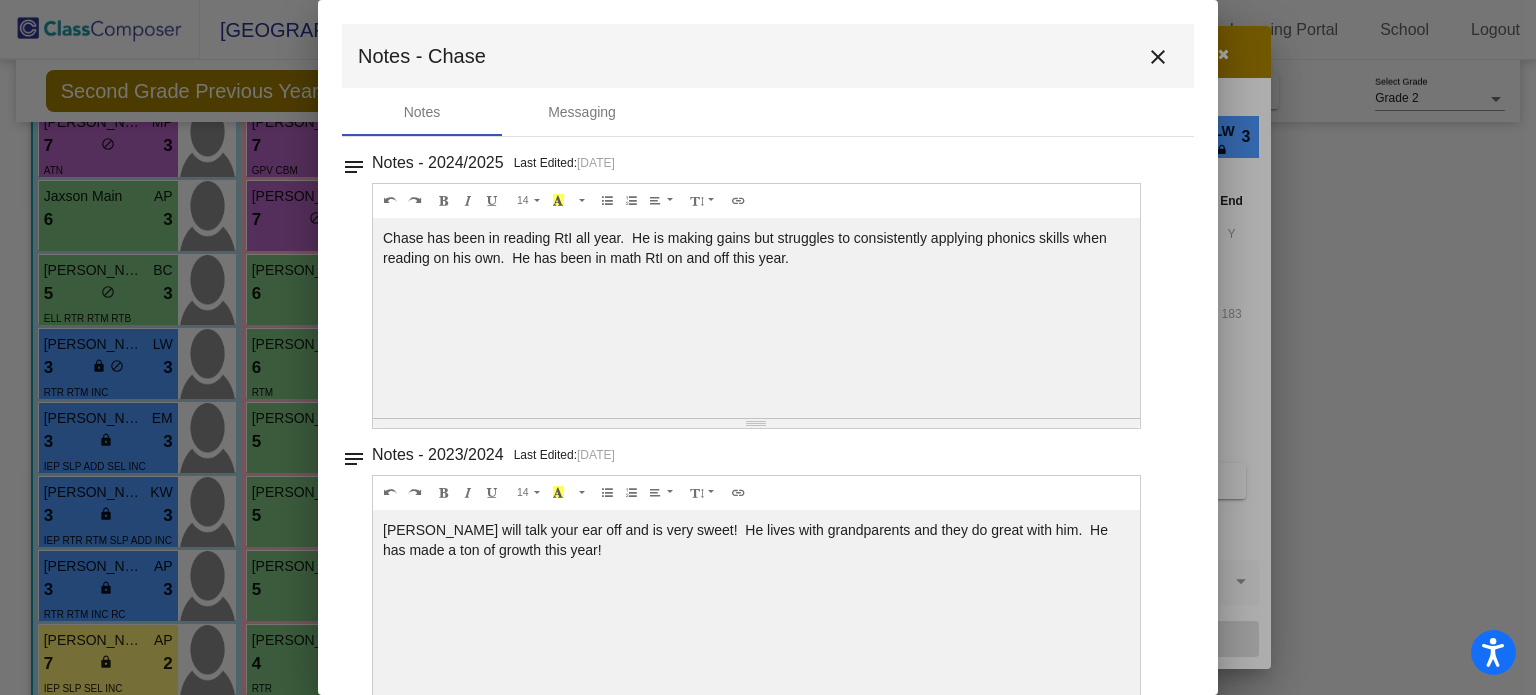 click on "close" at bounding box center [1158, 57] 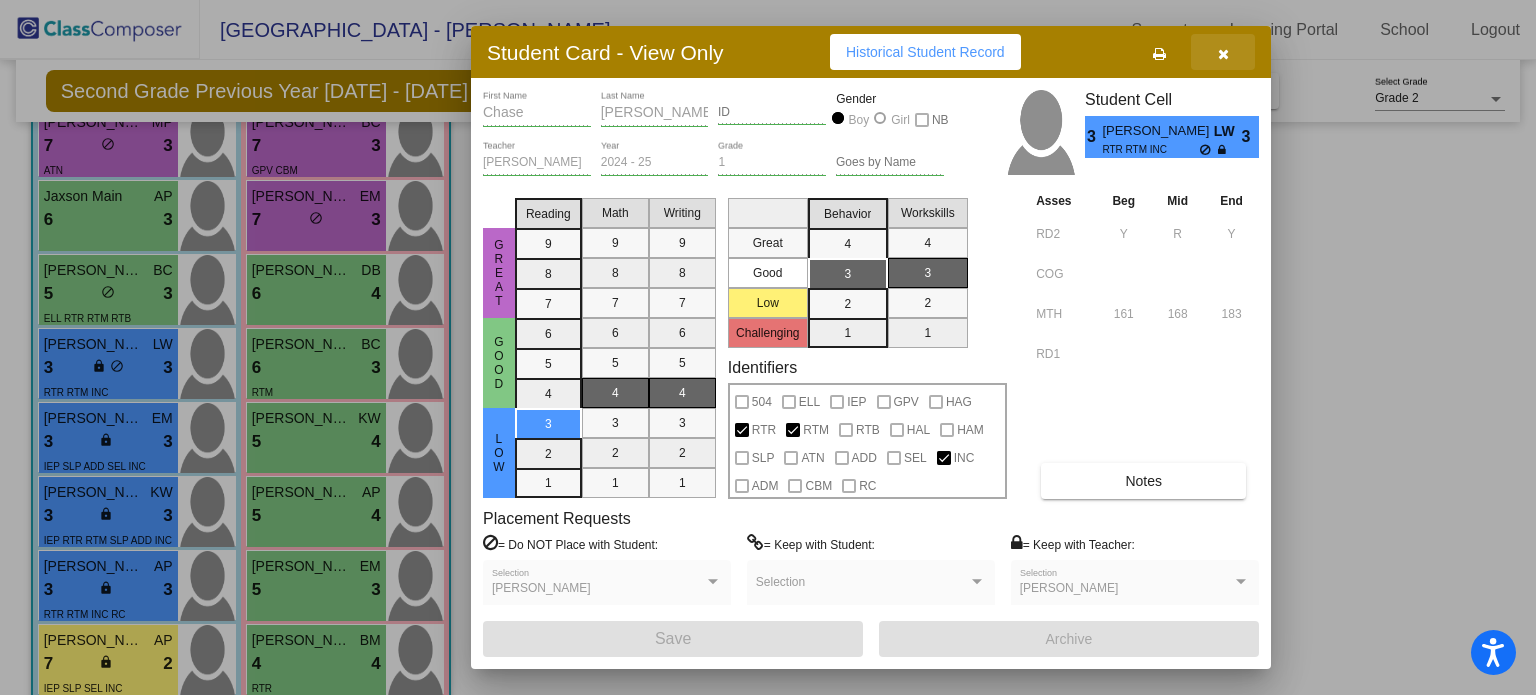 click at bounding box center [1223, 54] 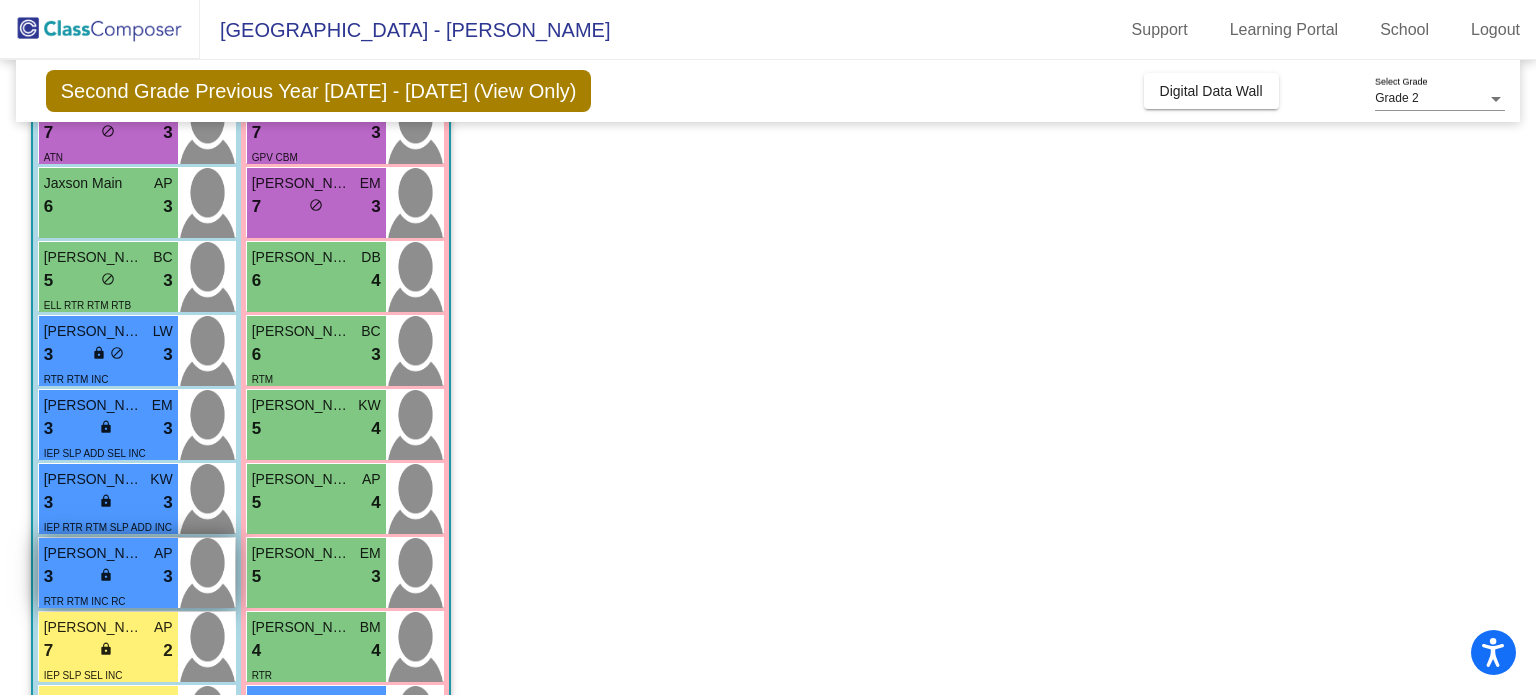 scroll, scrollTop: 309, scrollLeft: 0, axis: vertical 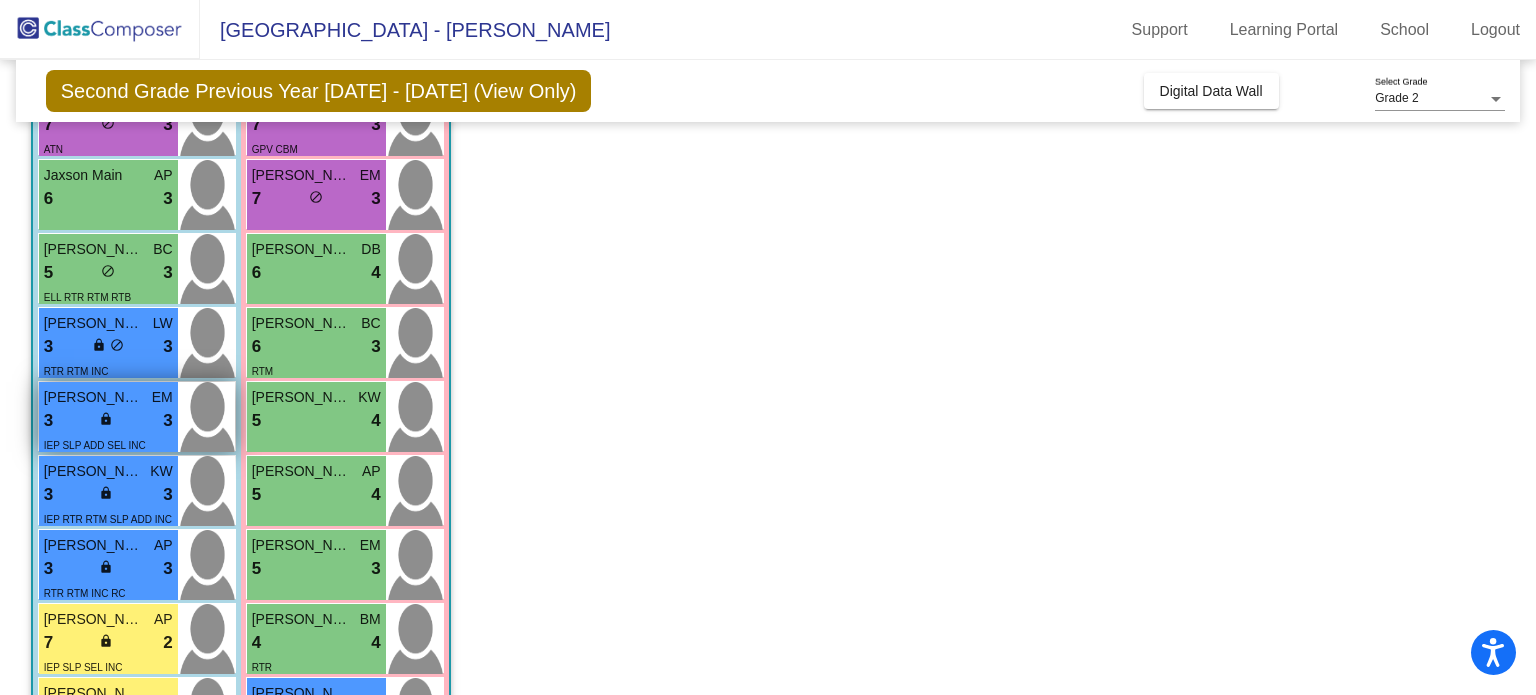 click on "3 lock do_not_disturb_alt 3" at bounding box center (108, 421) 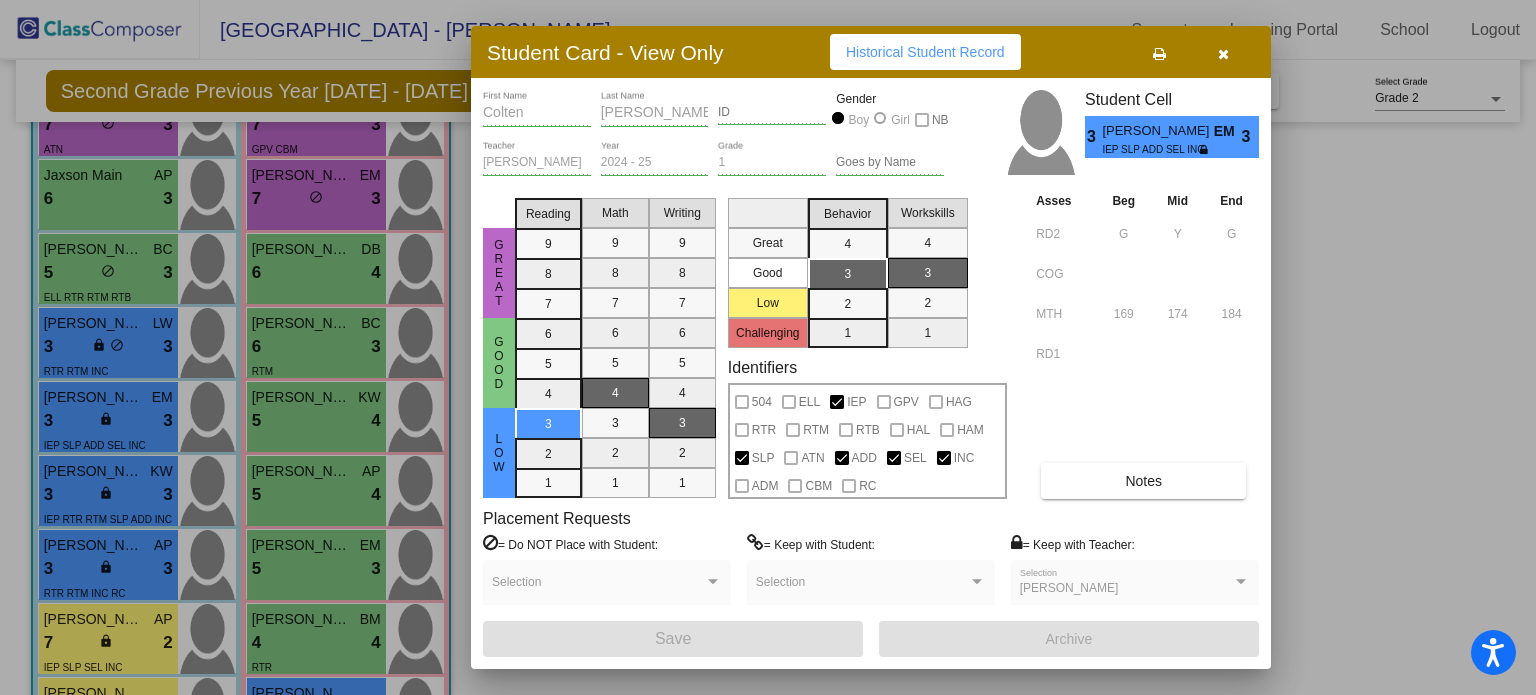 click on "Notes" at bounding box center (1143, 481) 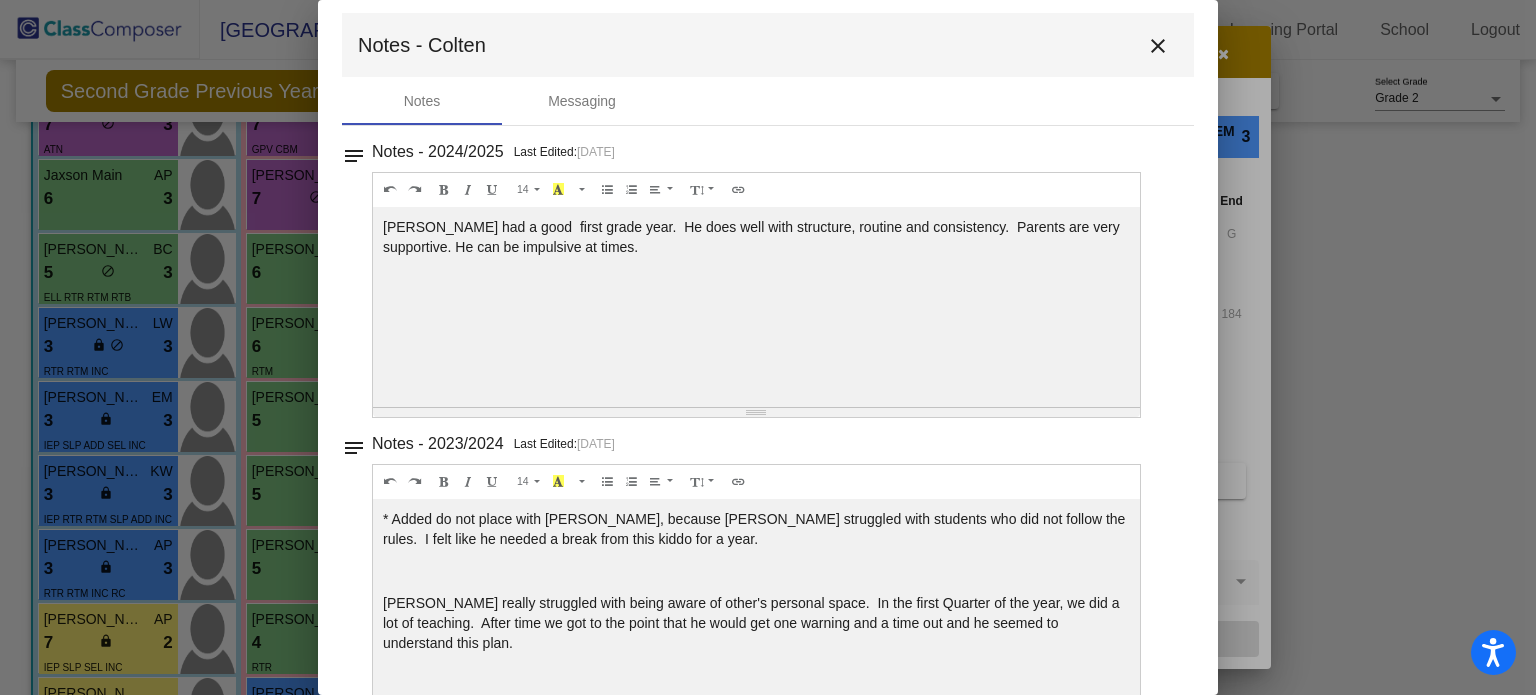 scroll, scrollTop: 48, scrollLeft: 0, axis: vertical 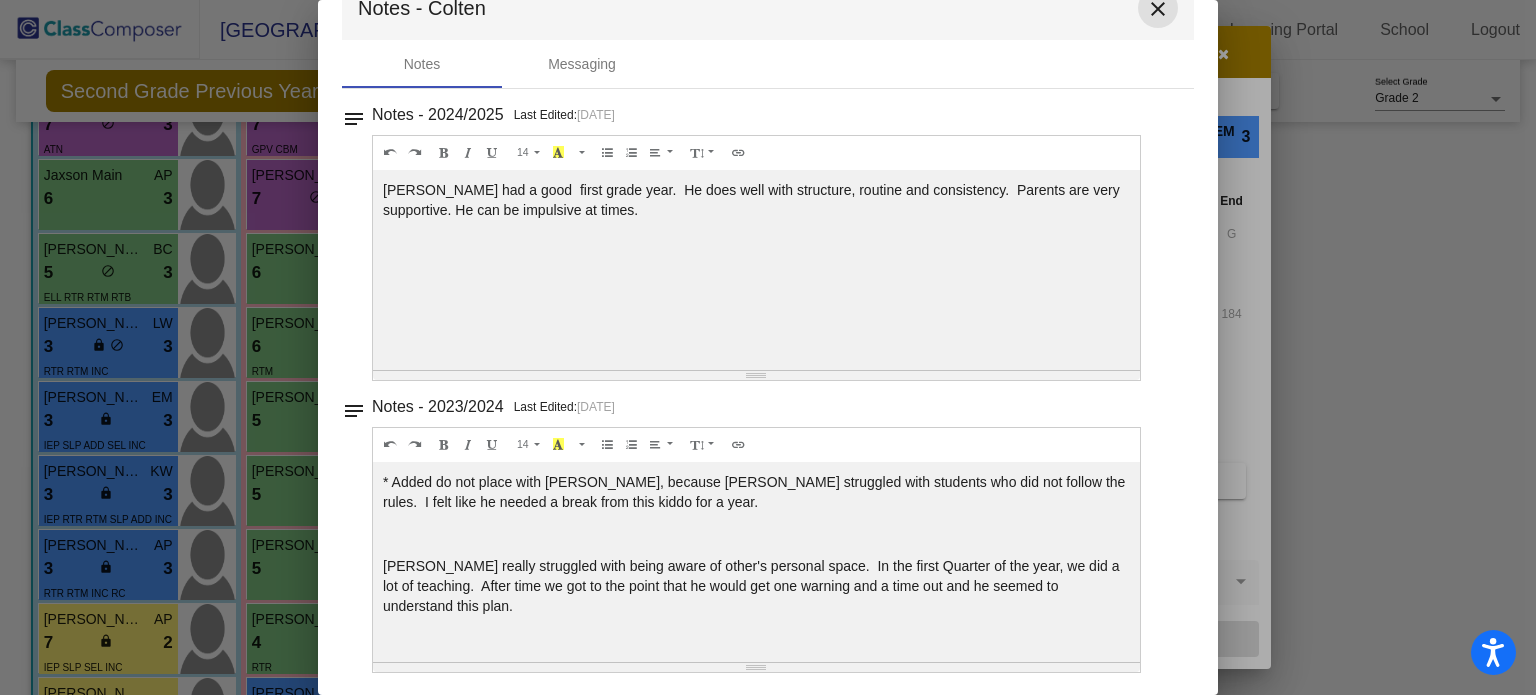 click on "close" at bounding box center [1158, 9] 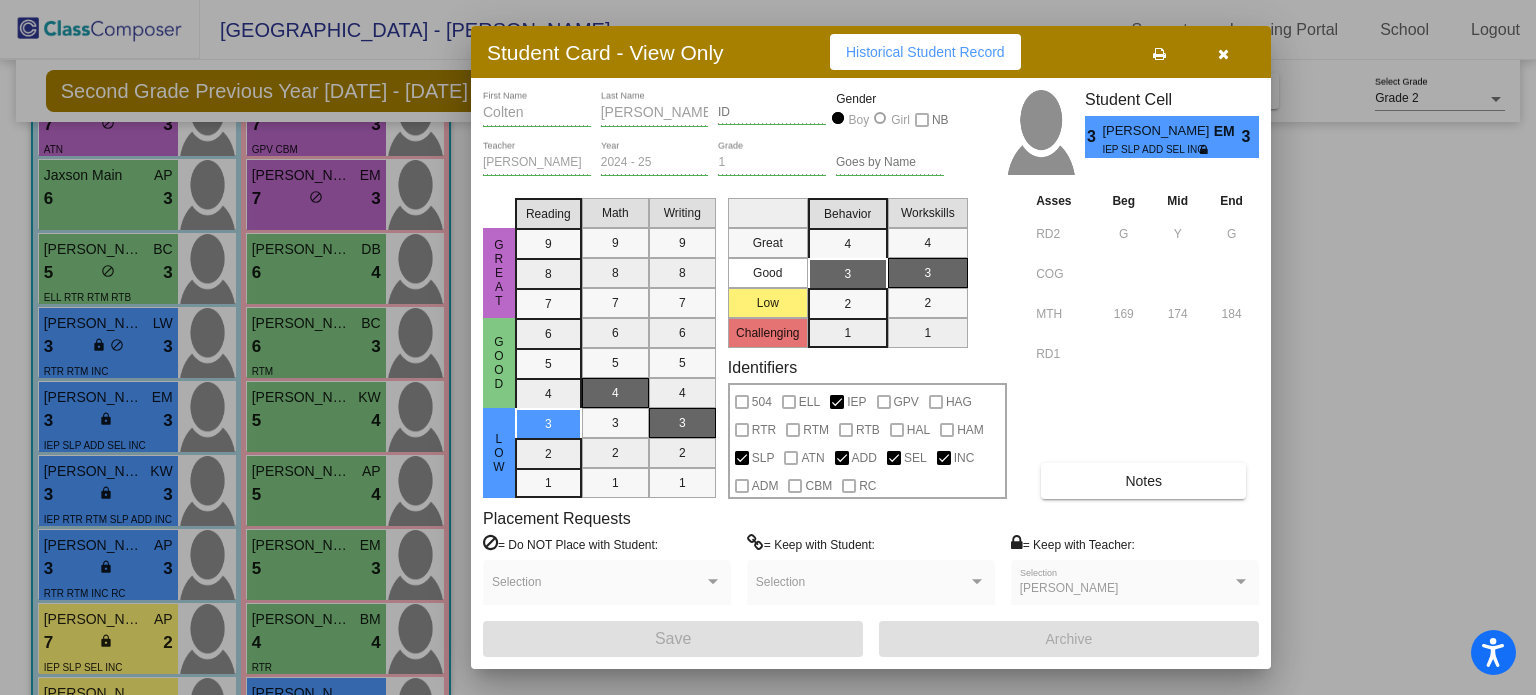 click at bounding box center [1223, 54] 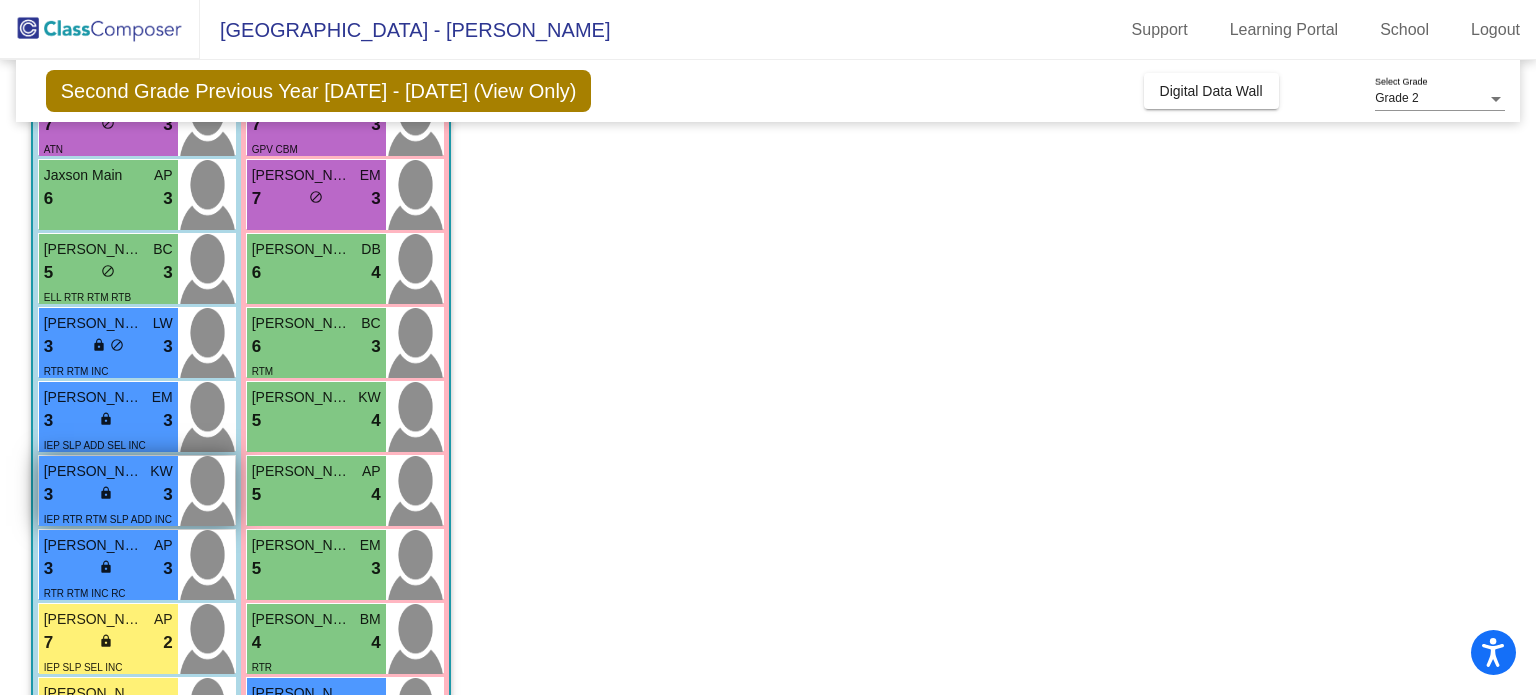 click on "3 lock do_not_disturb_alt 3" at bounding box center [108, 495] 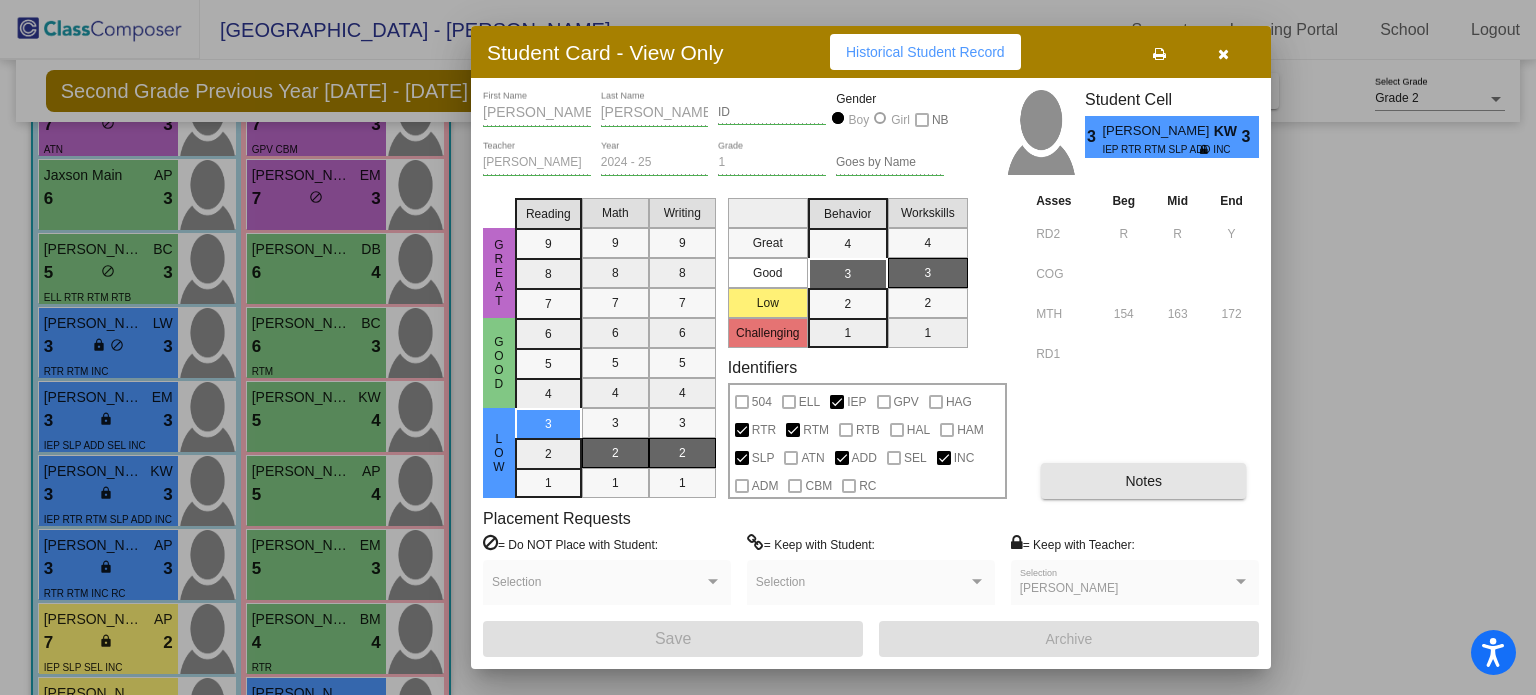 click on "Notes" at bounding box center (1143, 481) 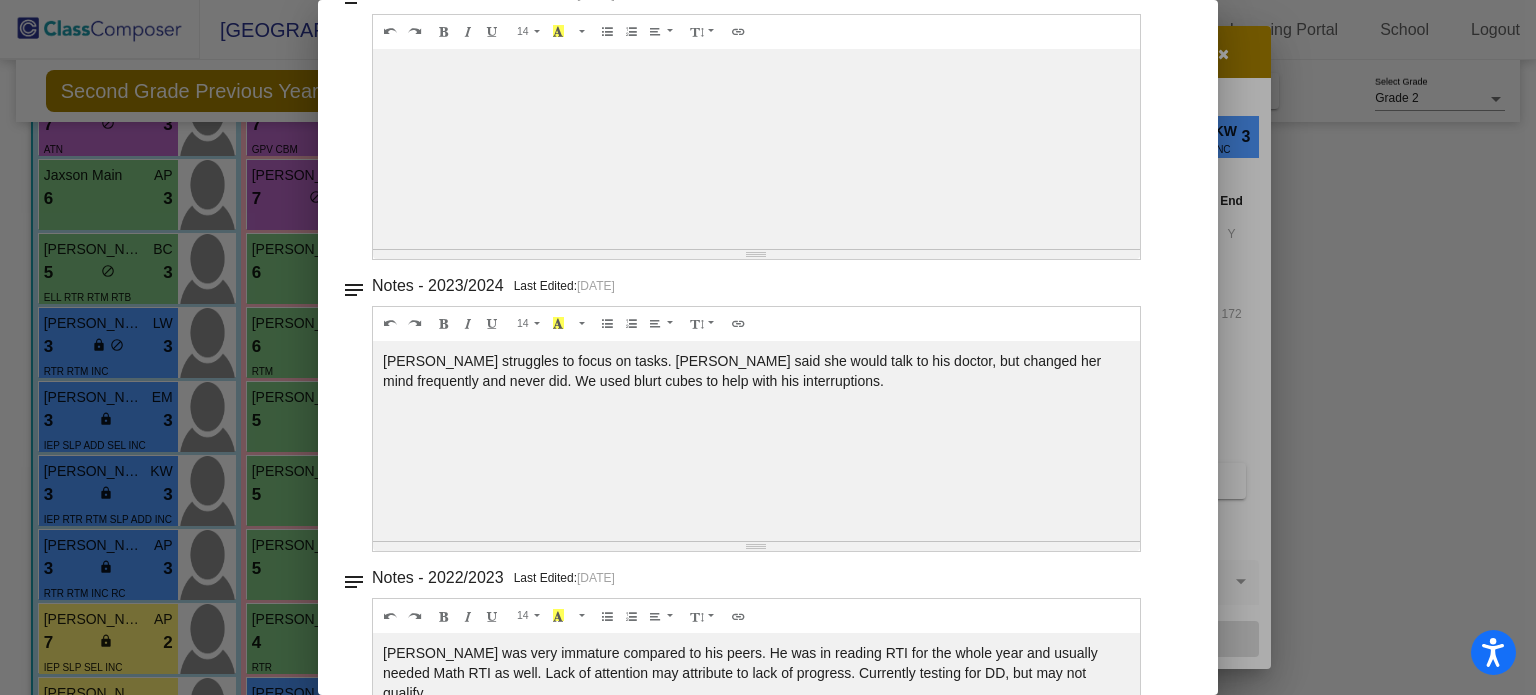 scroll, scrollTop: 0, scrollLeft: 0, axis: both 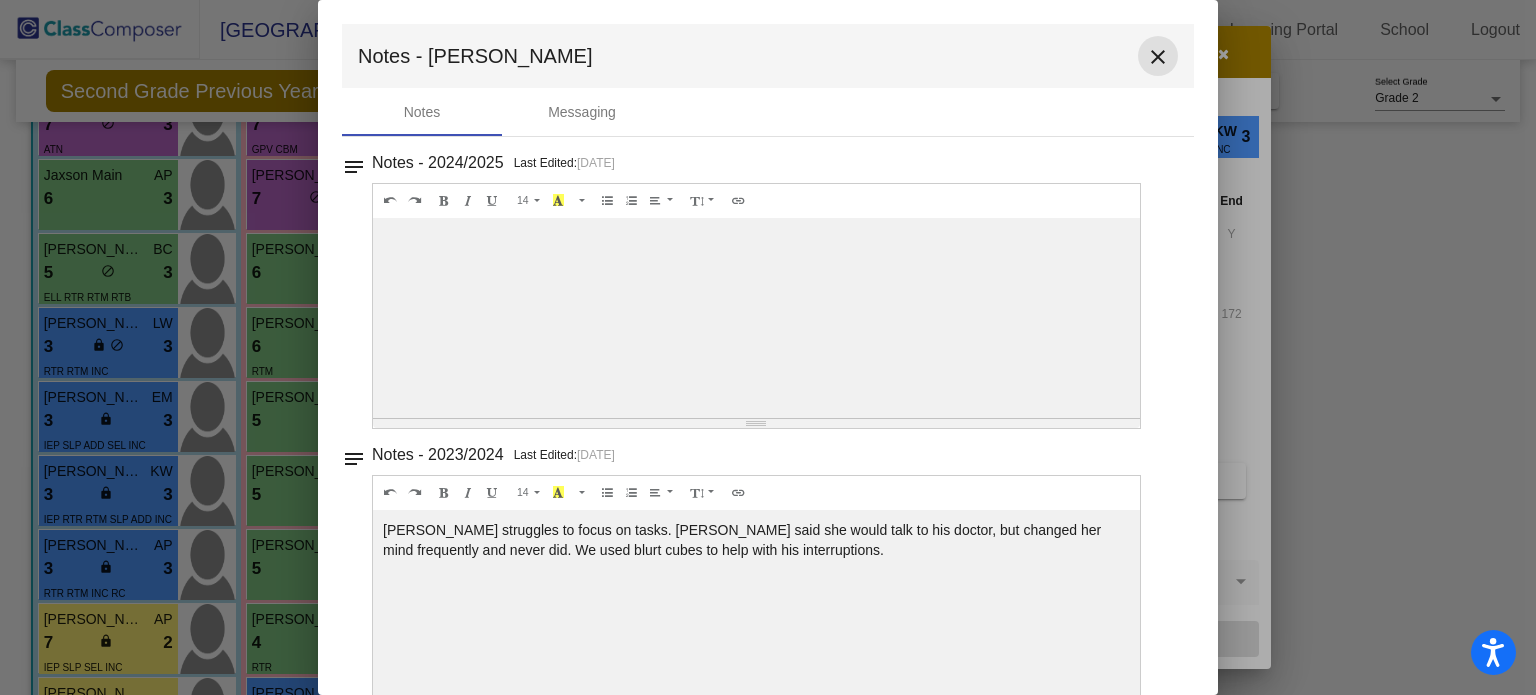 click on "close" at bounding box center (1158, 57) 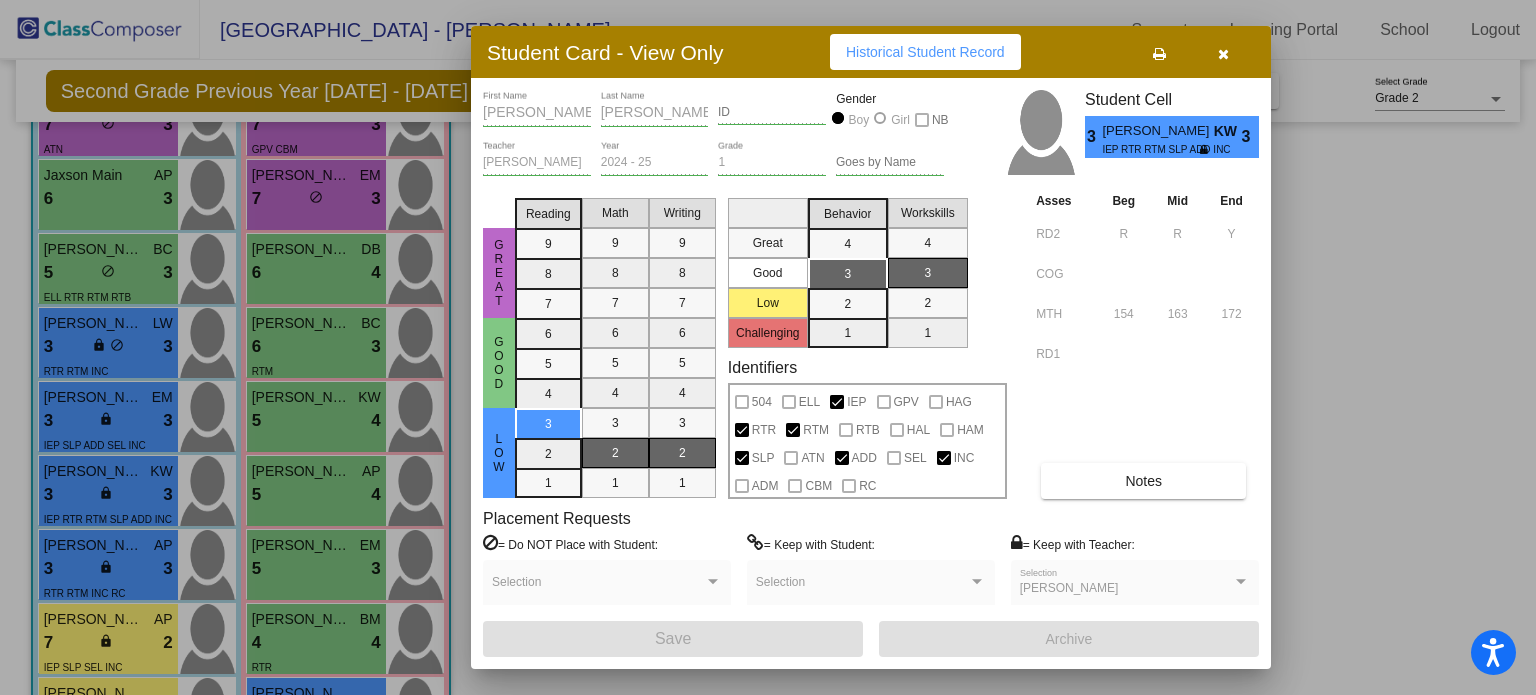 click at bounding box center [1223, 54] 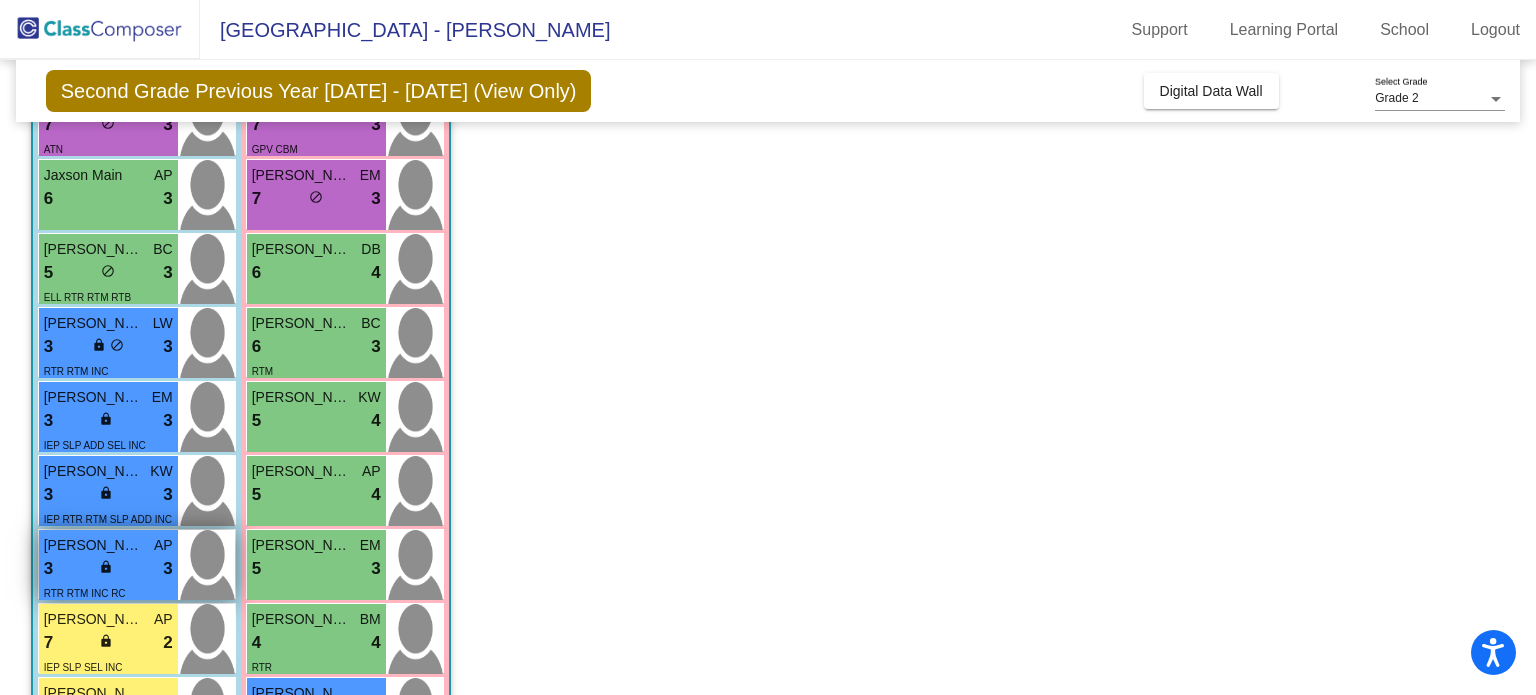 click on "3 lock do_not_disturb_alt 3" at bounding box center (108, 569) 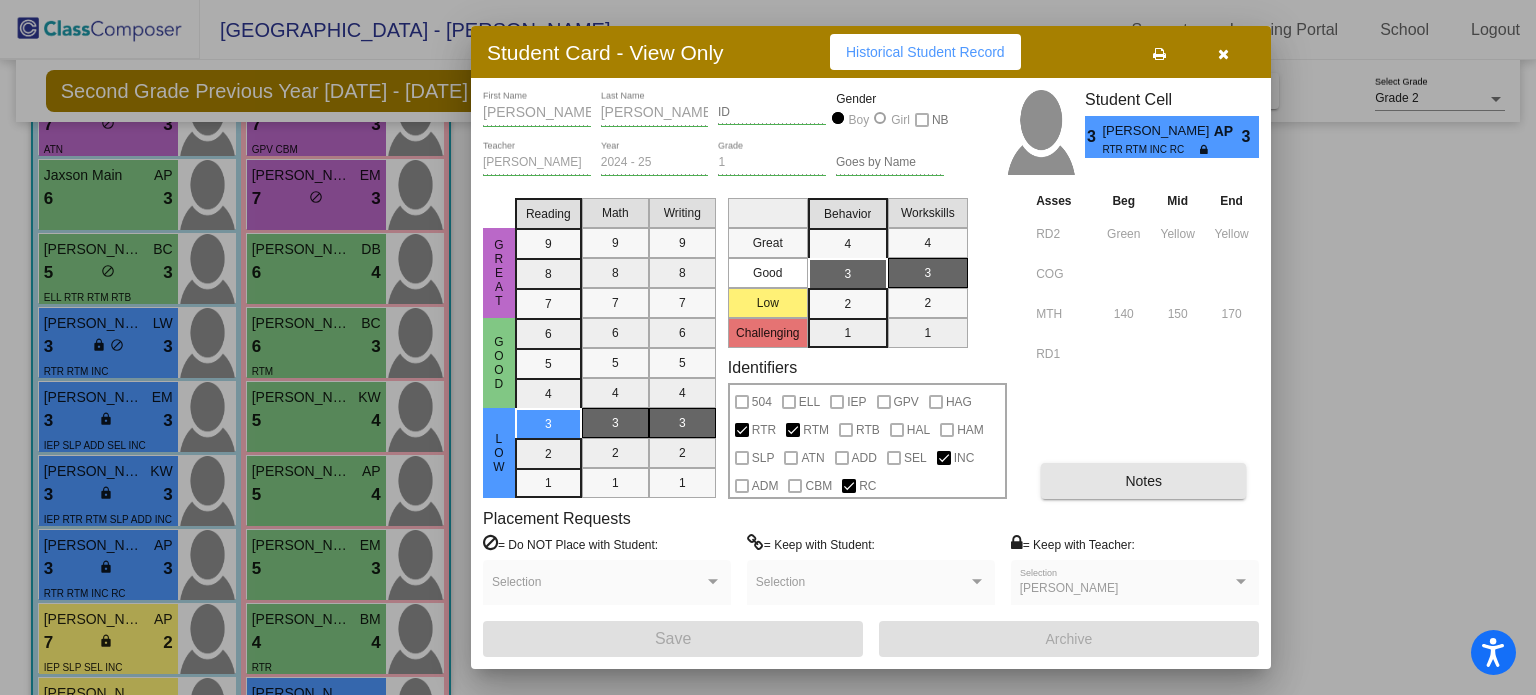 click on "Notes" at bounding box center (1143, 481) 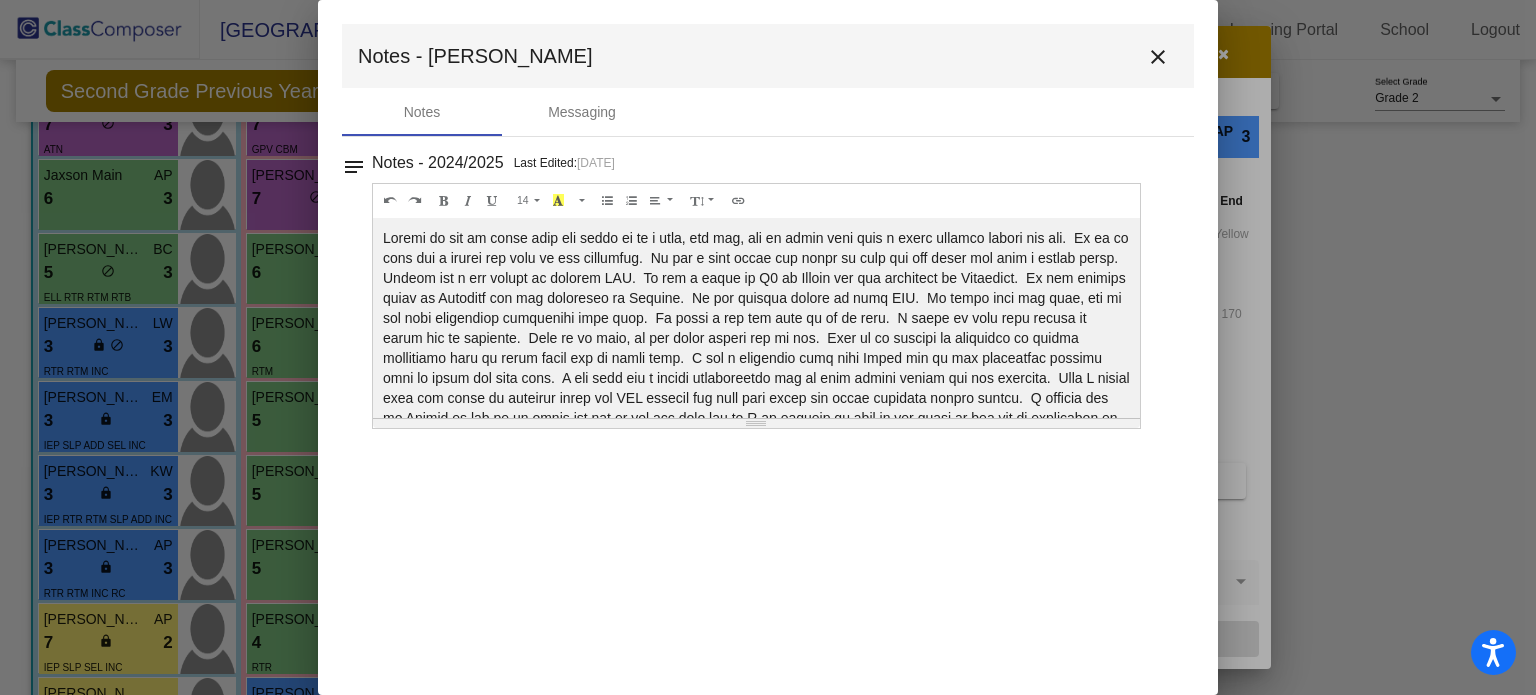 scroll, scrollTop: 40, scrollLeft: 0, axis: vertical 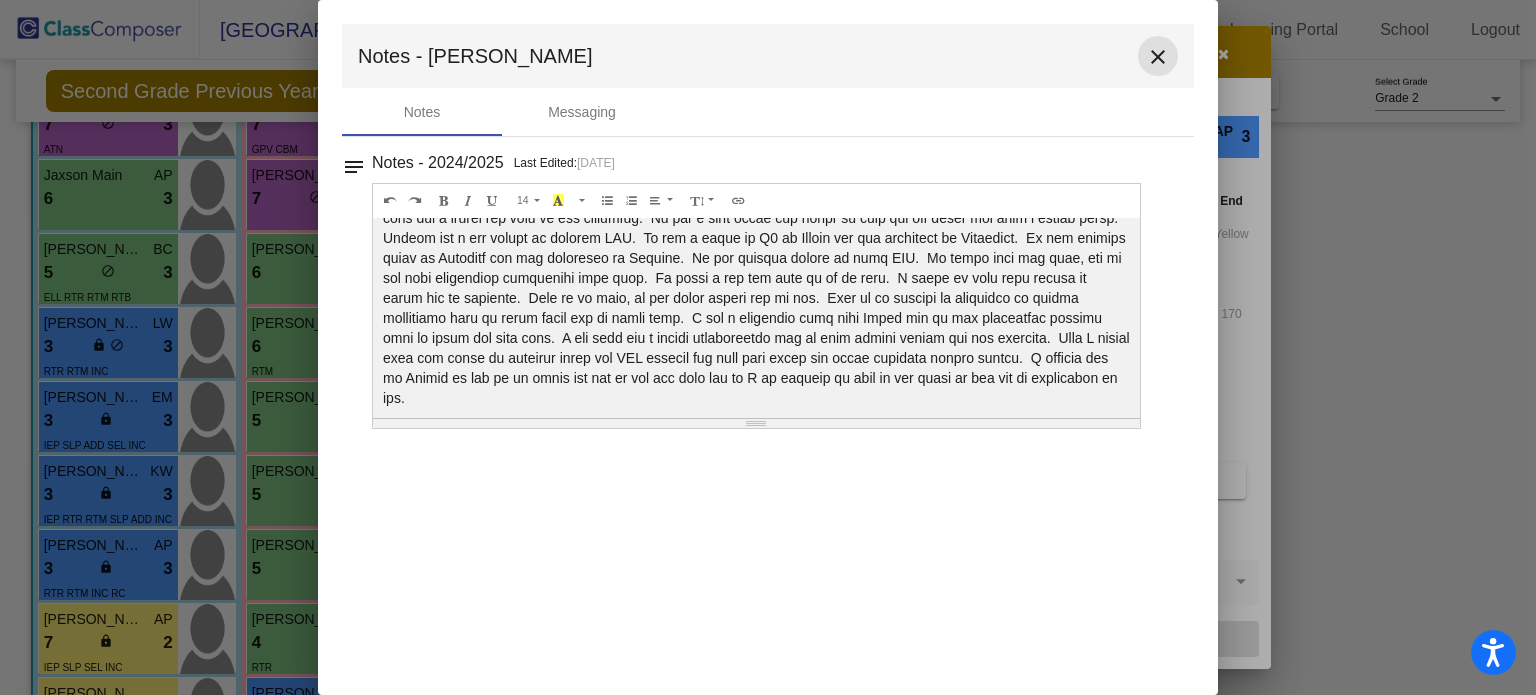 click on "close" at bounding box center (1158, 57) 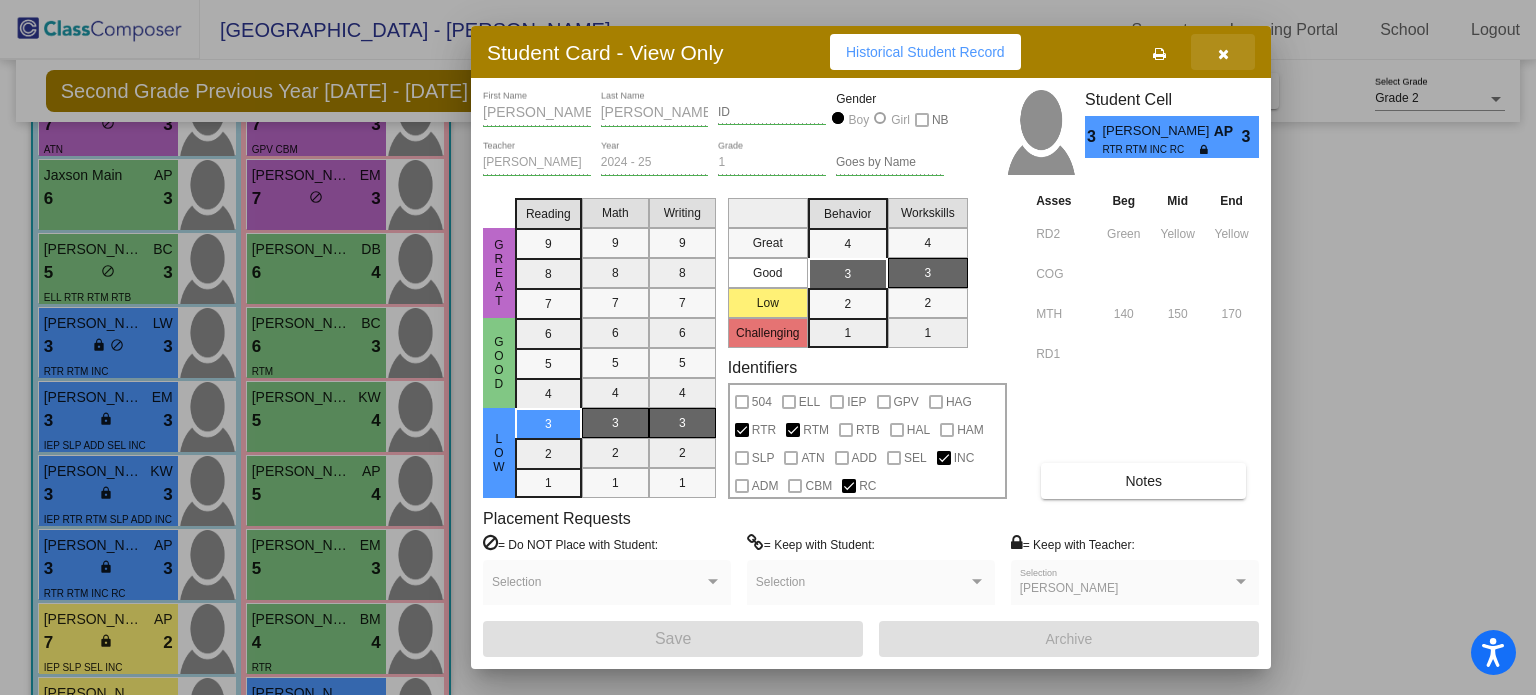 click at bounding box center (1223, 54) 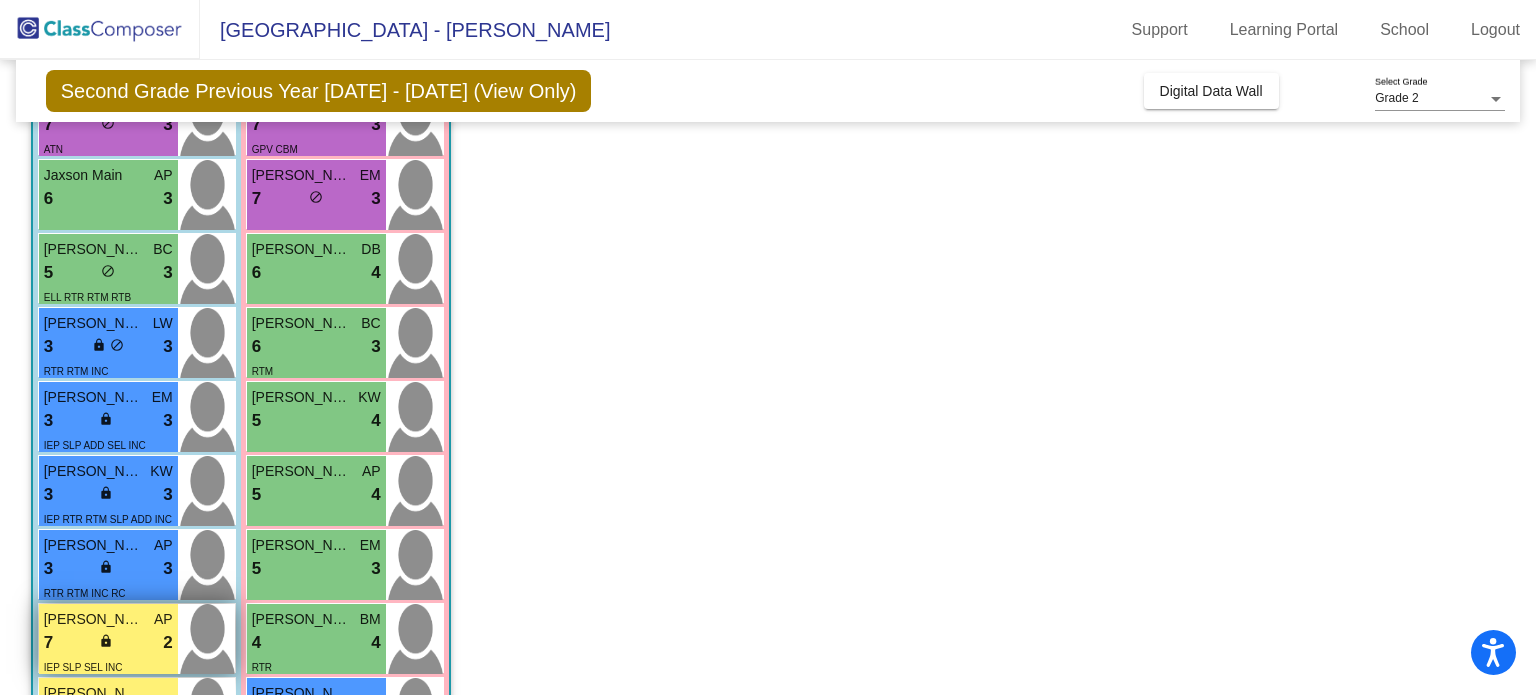 click on "7 lock do_not_disturb_alt 2" at bounding box center [108, 643] 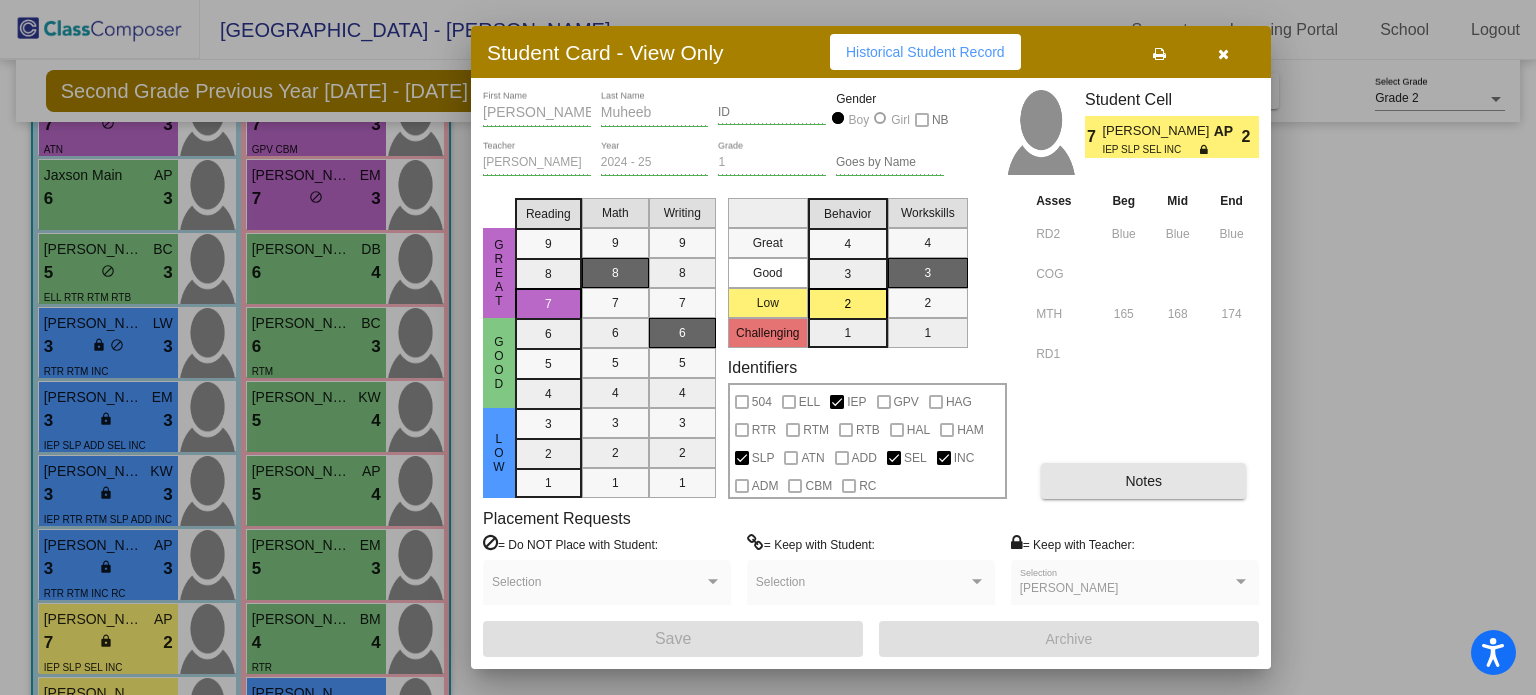 click on "Notes" at bounding box center [1143, 481] 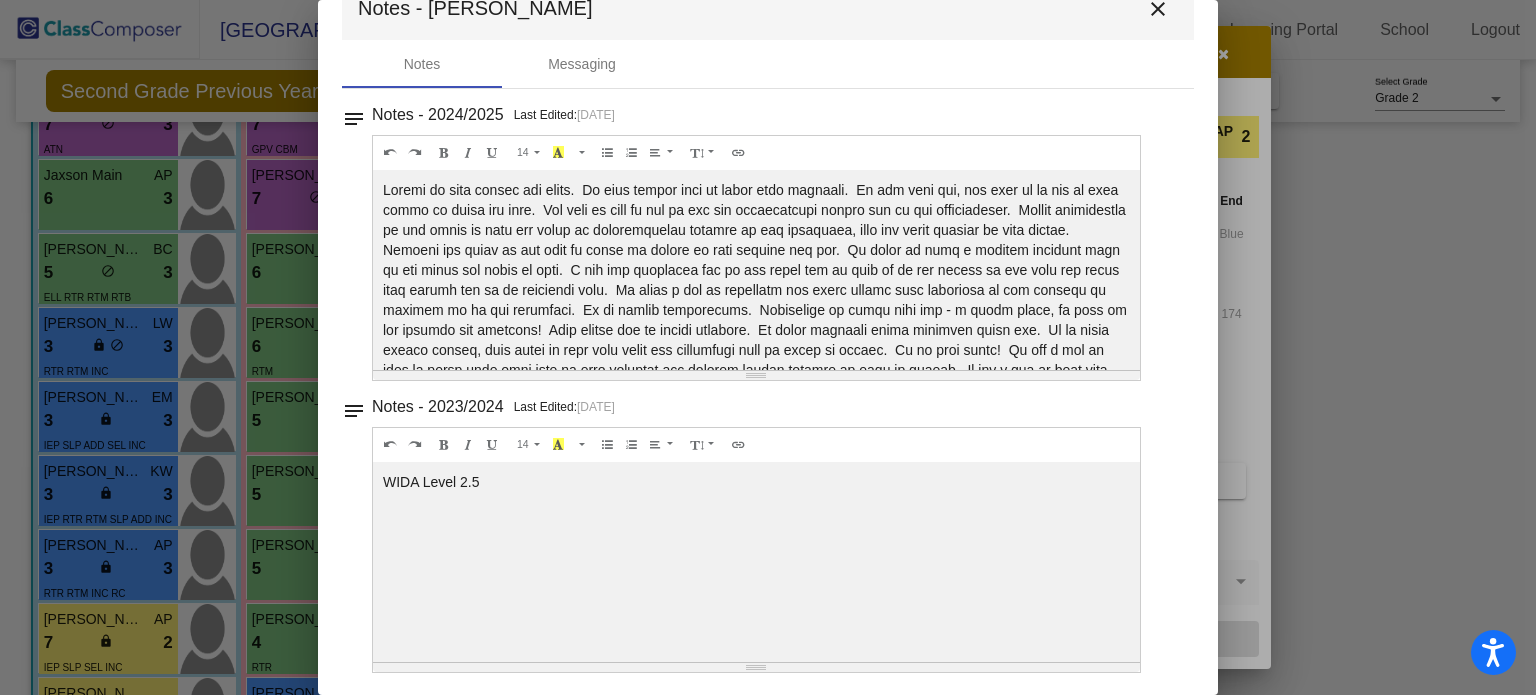 scroll, scrollTop: 0, scrollLeft: 0, axis: both 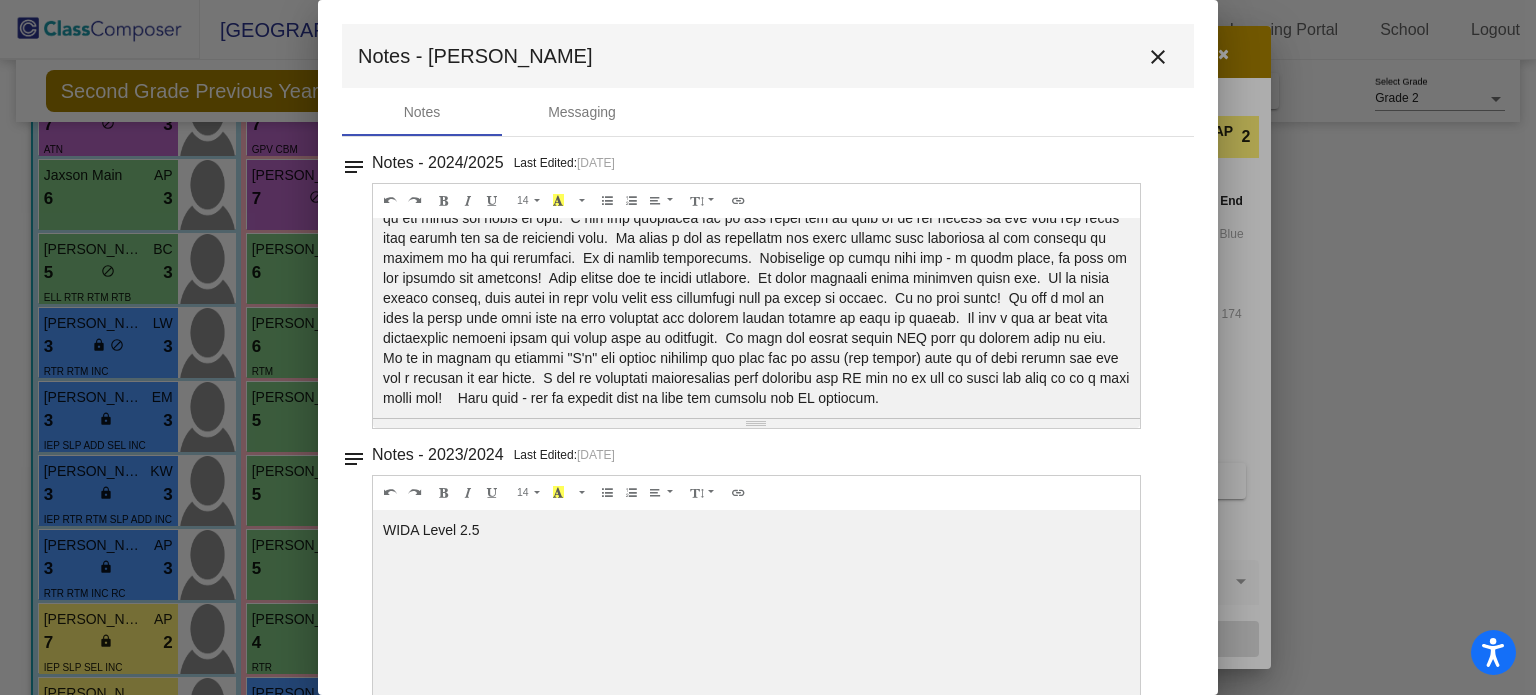 click at bounding box center (756, 318) 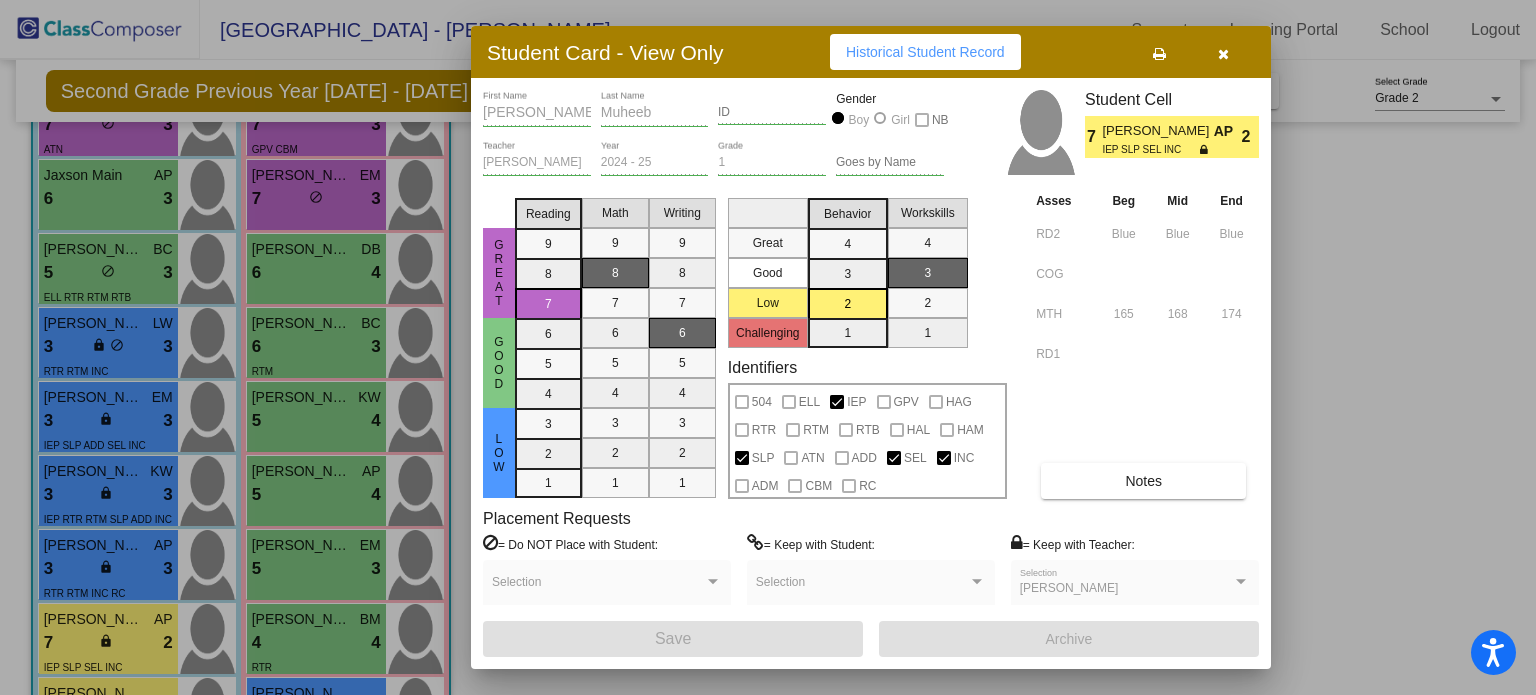 click at bounding box center [1223, 52] 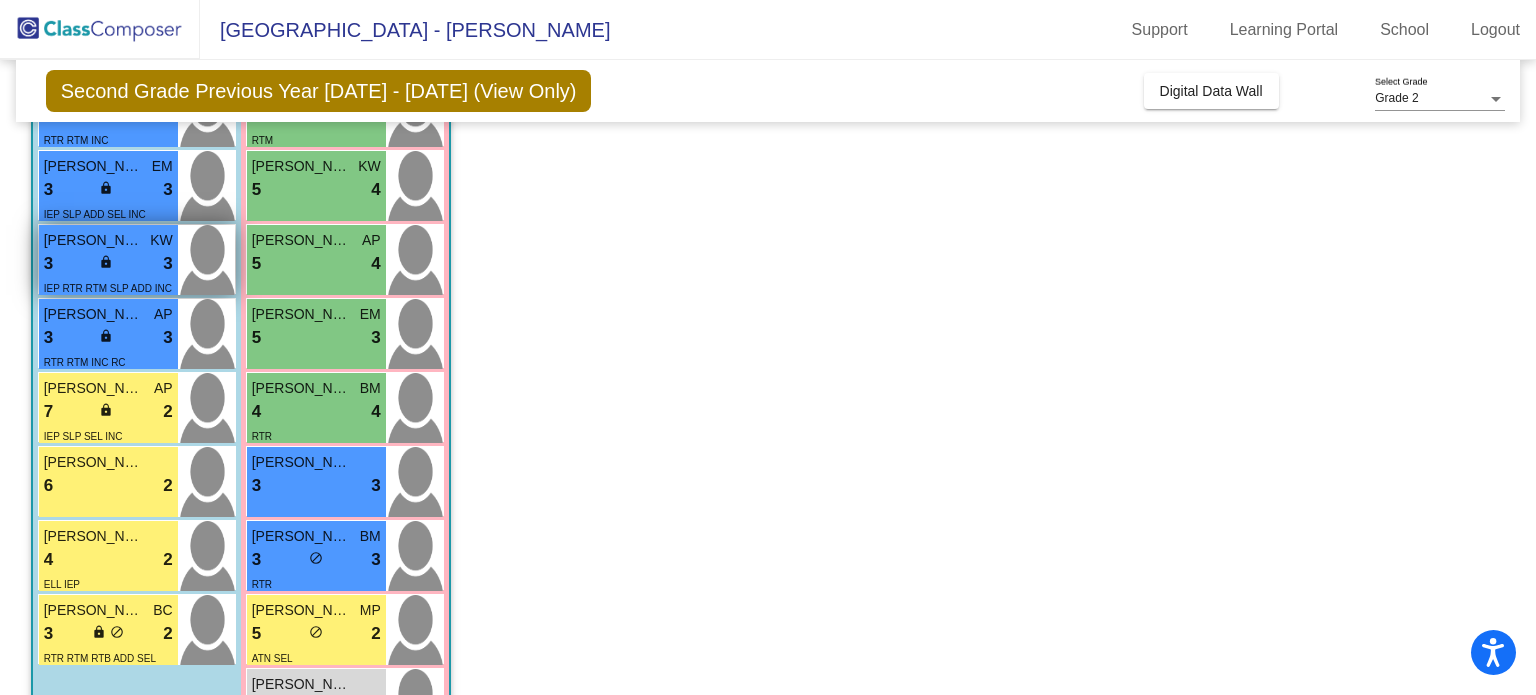 scroll, scrollTop: 545, scrollLeft: 0, axis: vertical 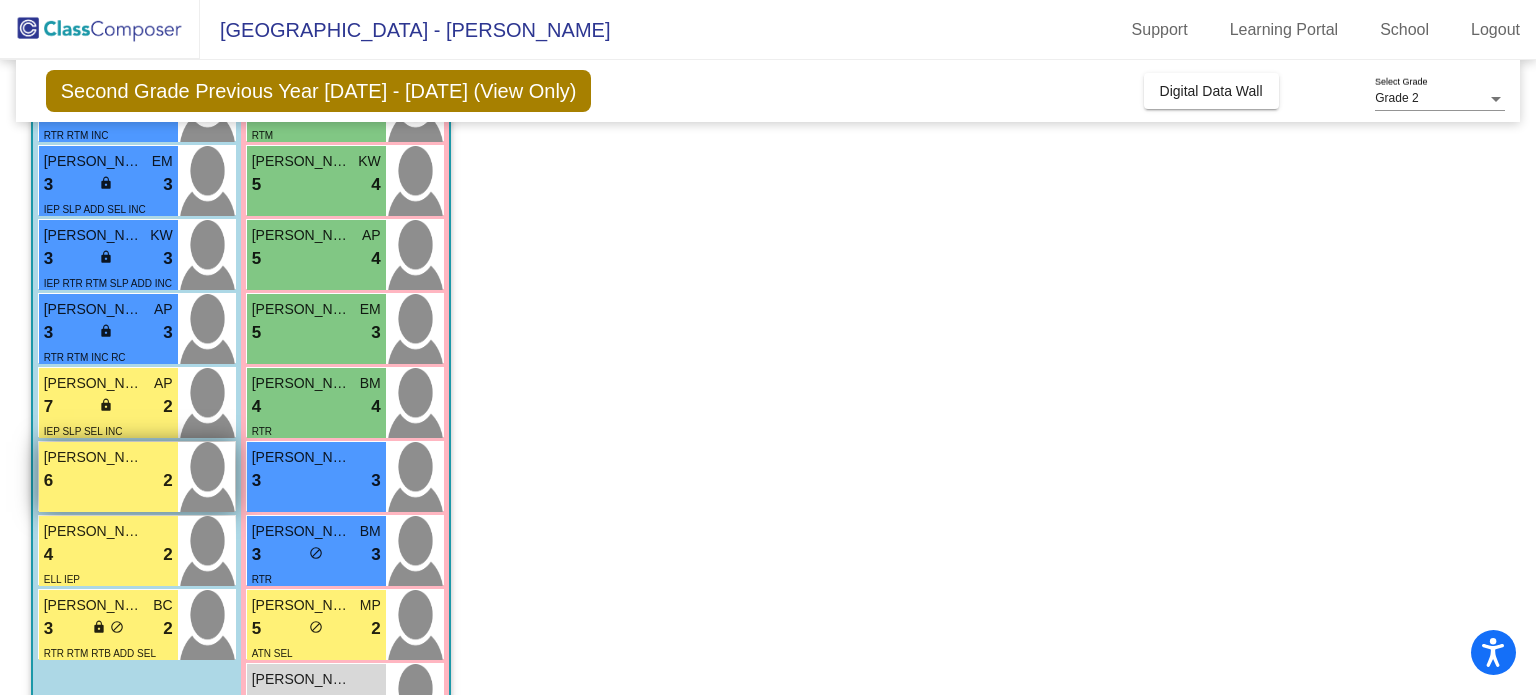 click on "6 lock do_not_disturb_alt 2" at bounding box center [108, 481] 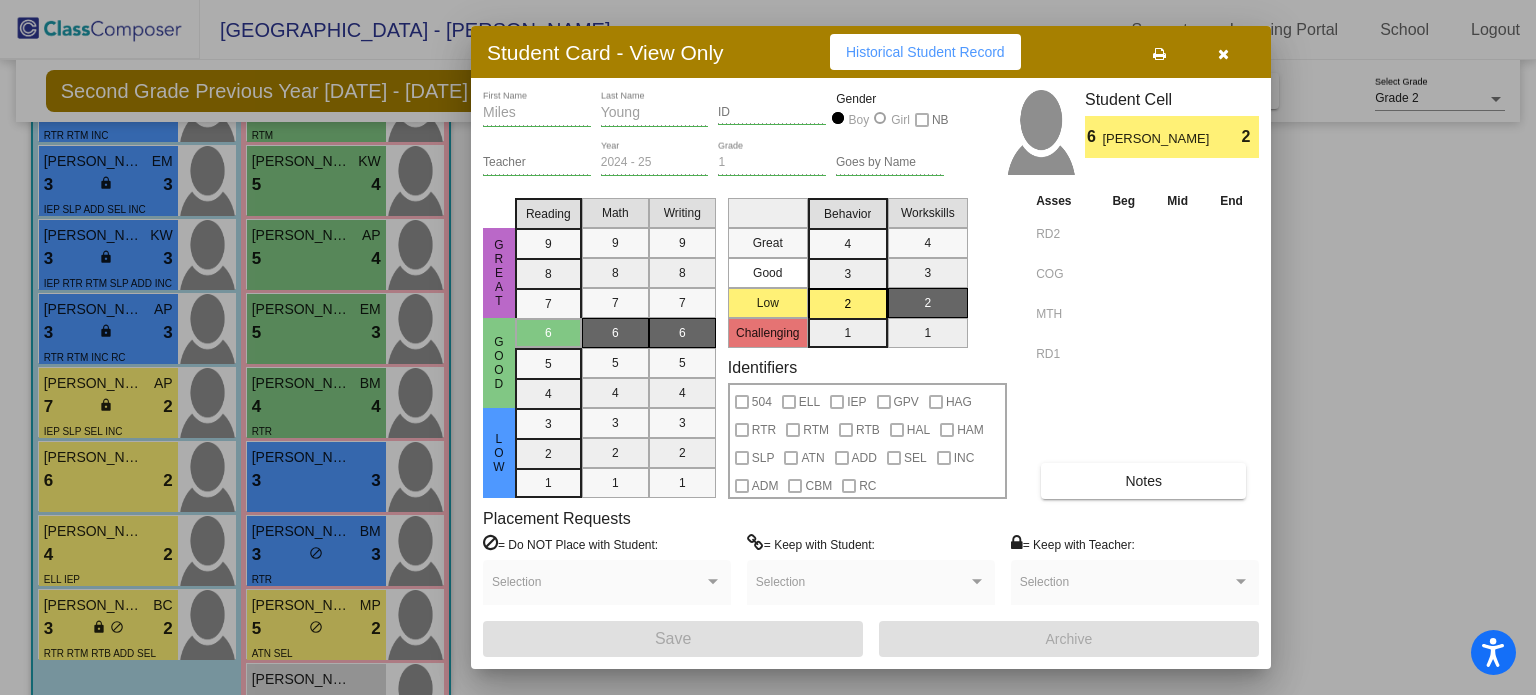 click on "Notes" at bounding box center (1143, 481) 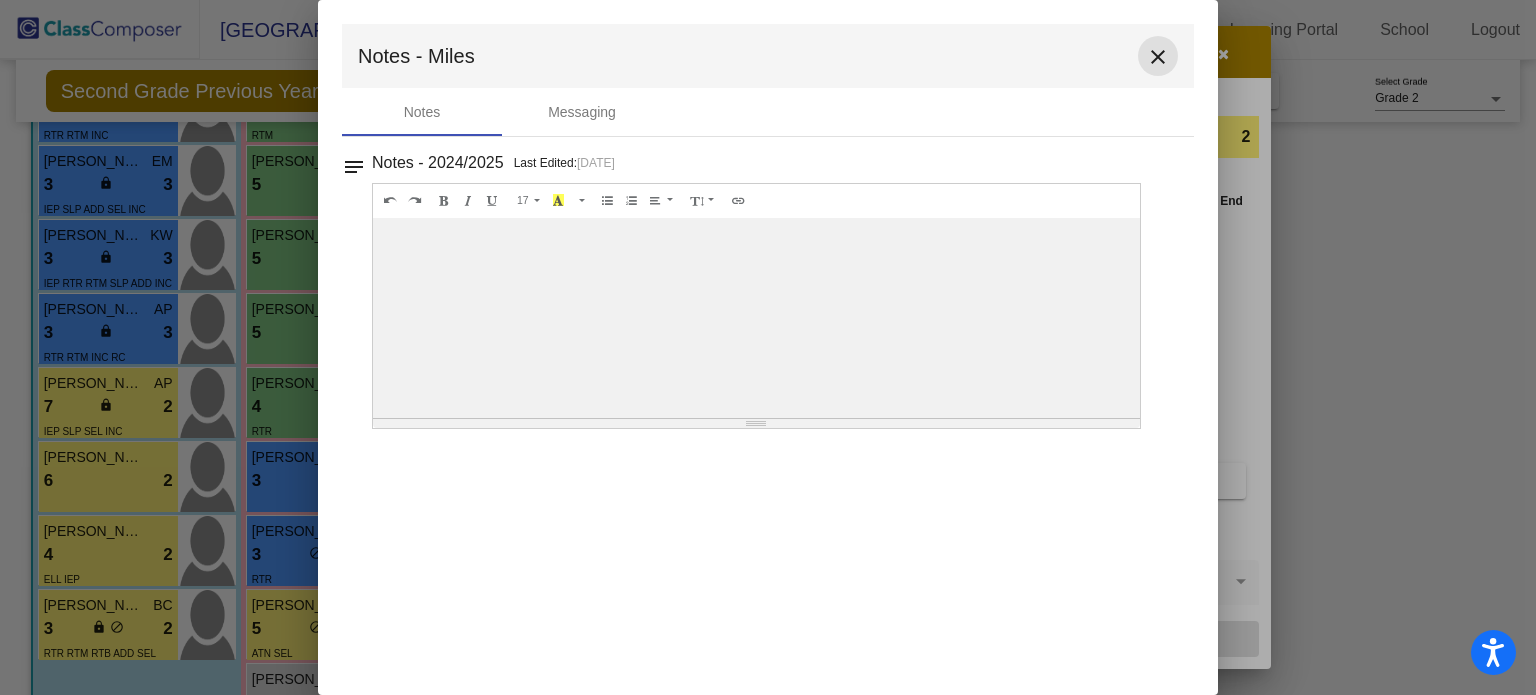 click on "close" at bounding box center [1158, 57] 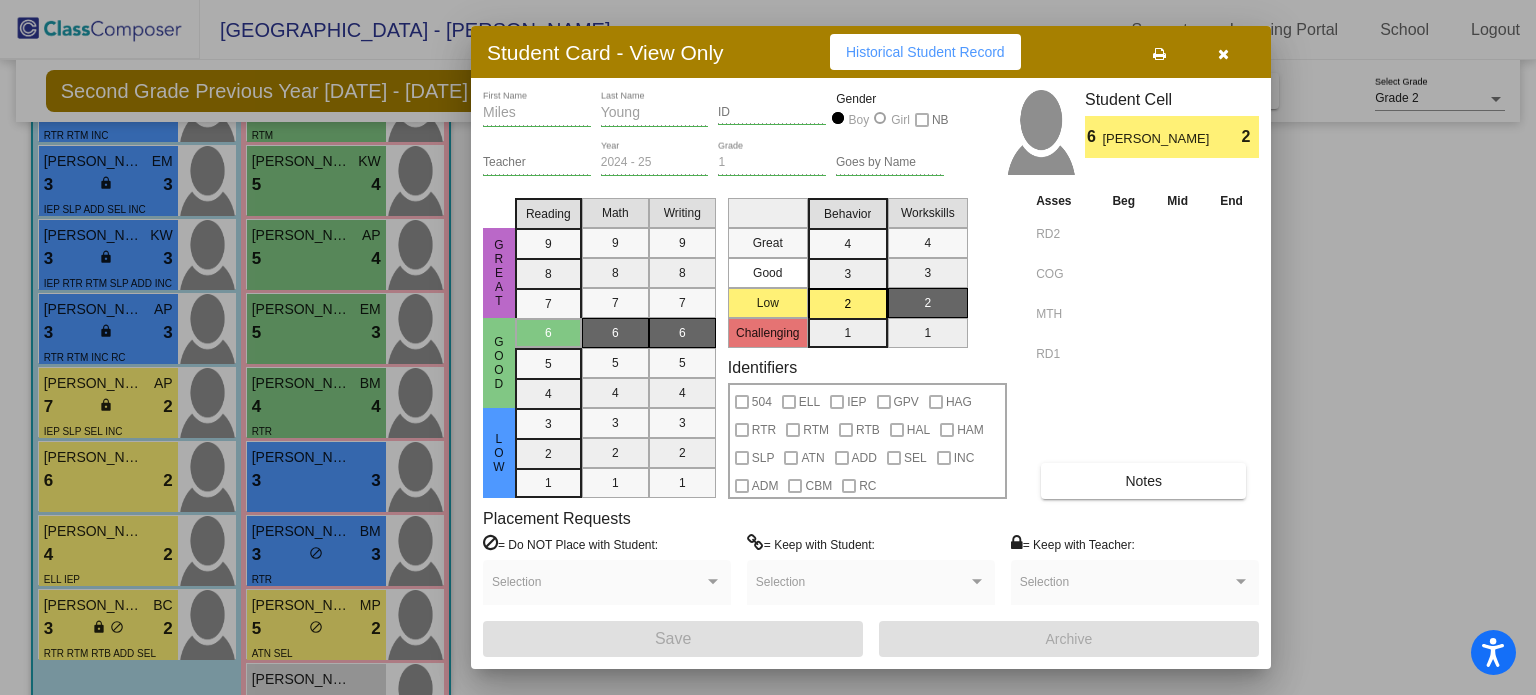 click at bounding box center [1223, 54] 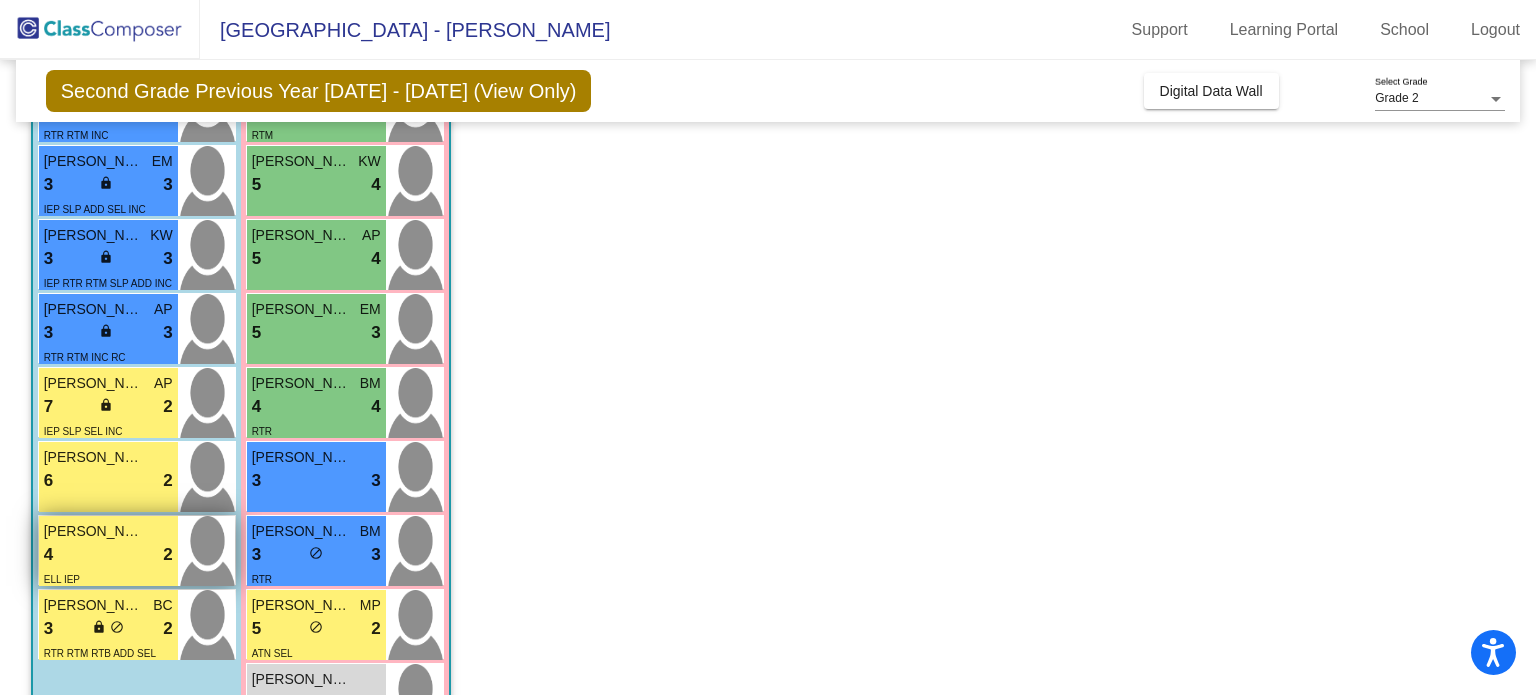 click on "4 lock do_not_disturb_alt 2" at bounding box center (108, 555) 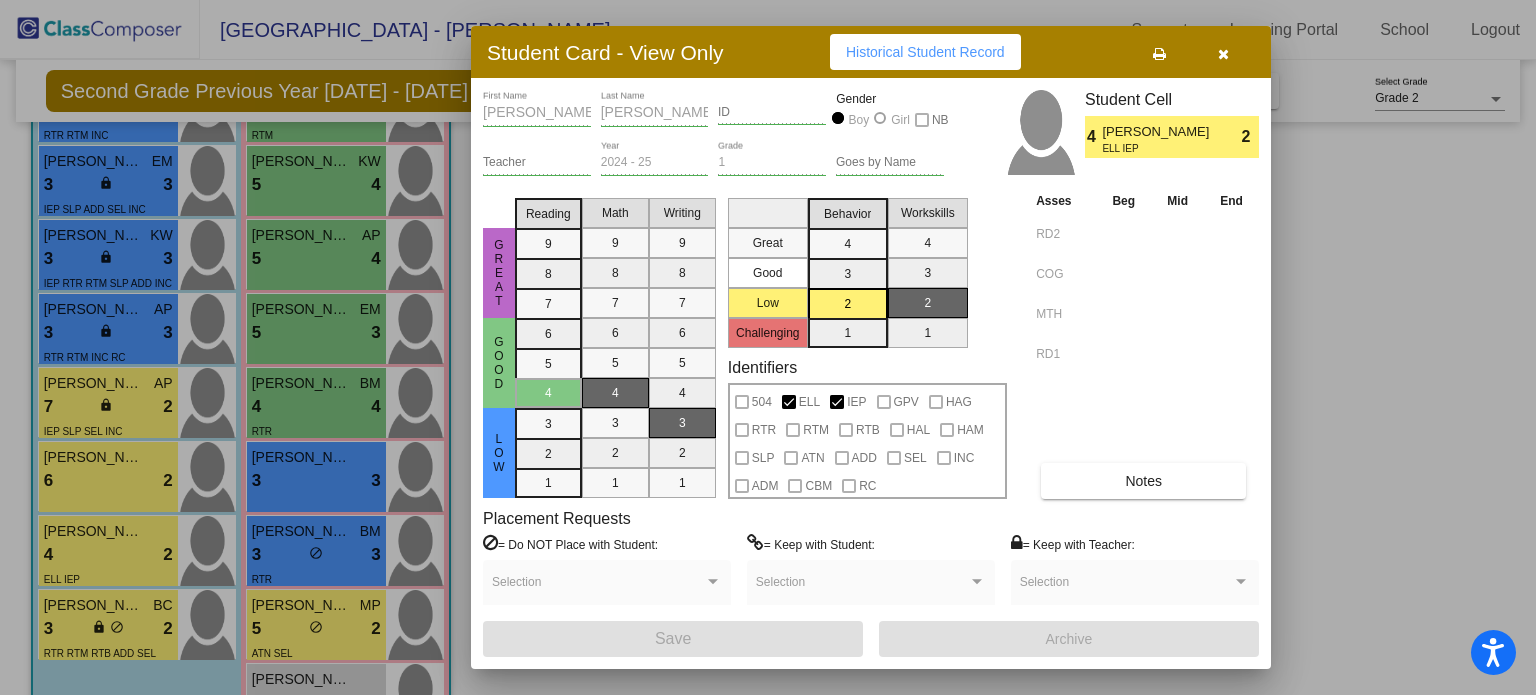 click on "Notes" at bounding box center [1143, 481] 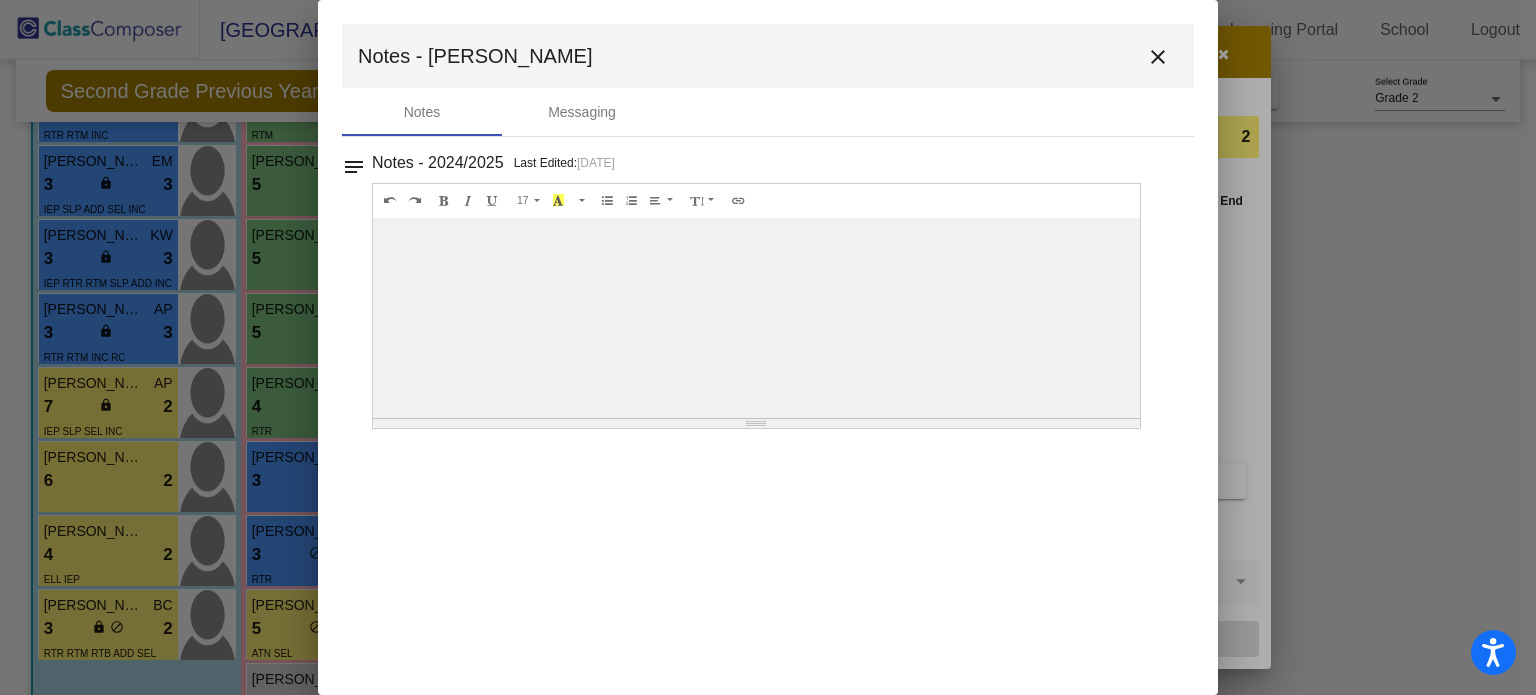 click on "close" at bounding box center (1158, 57) 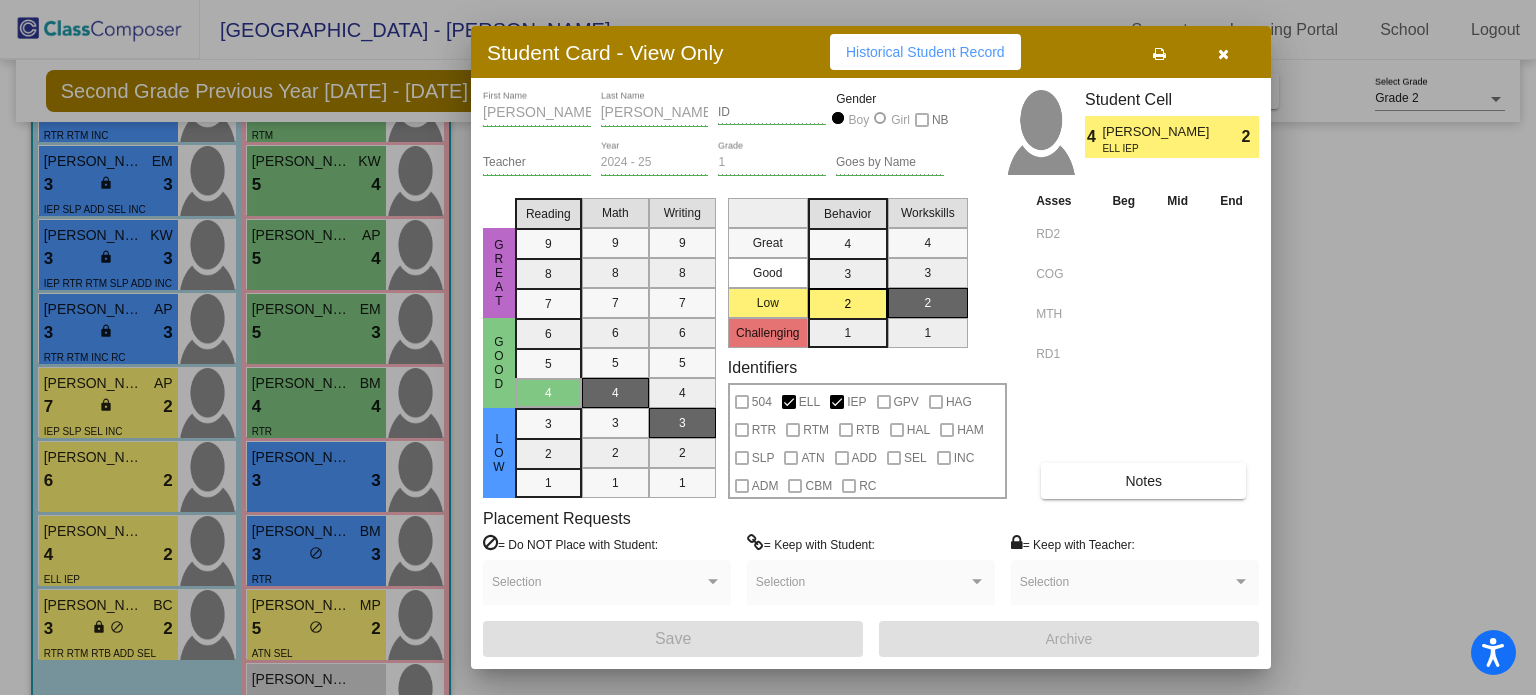 click at bounding box center (1223, 54) 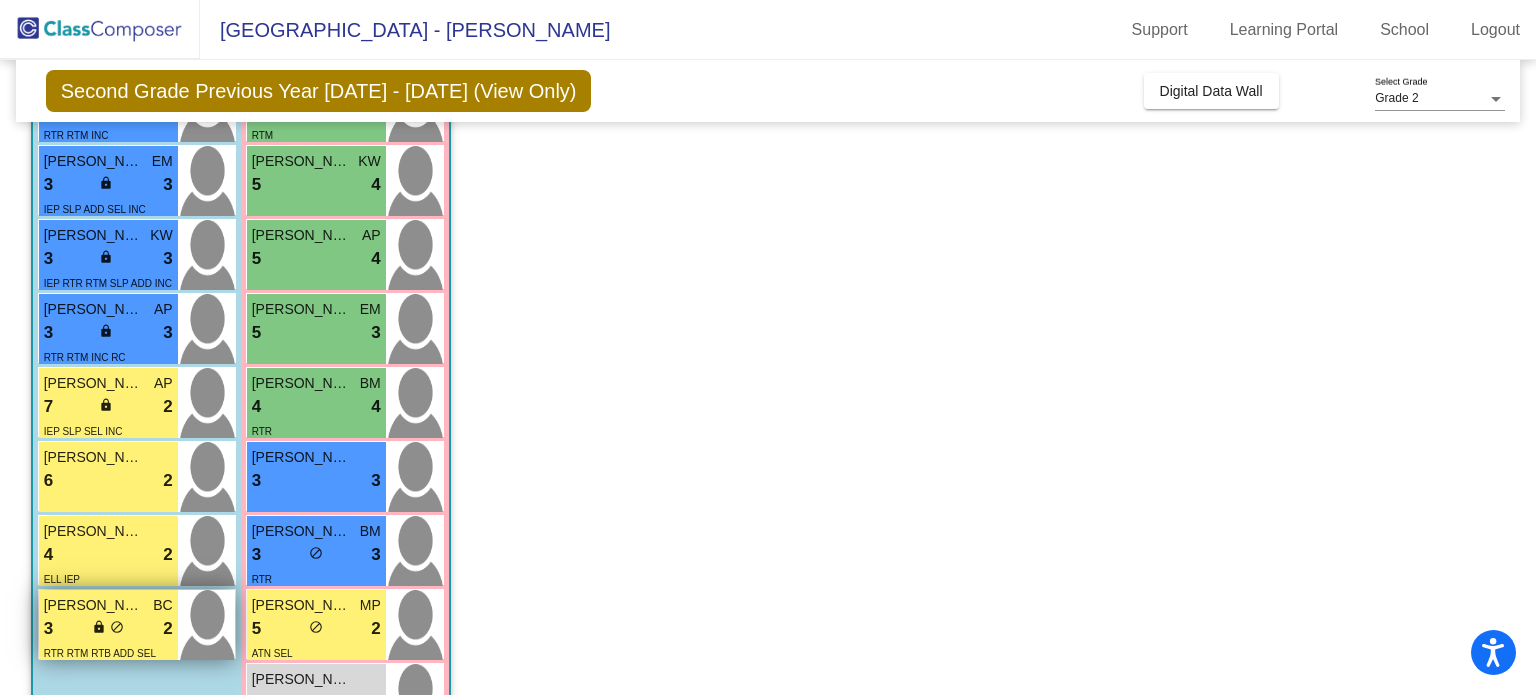 click on "[PERSON_NAME]" at bounding box center (94, 605) 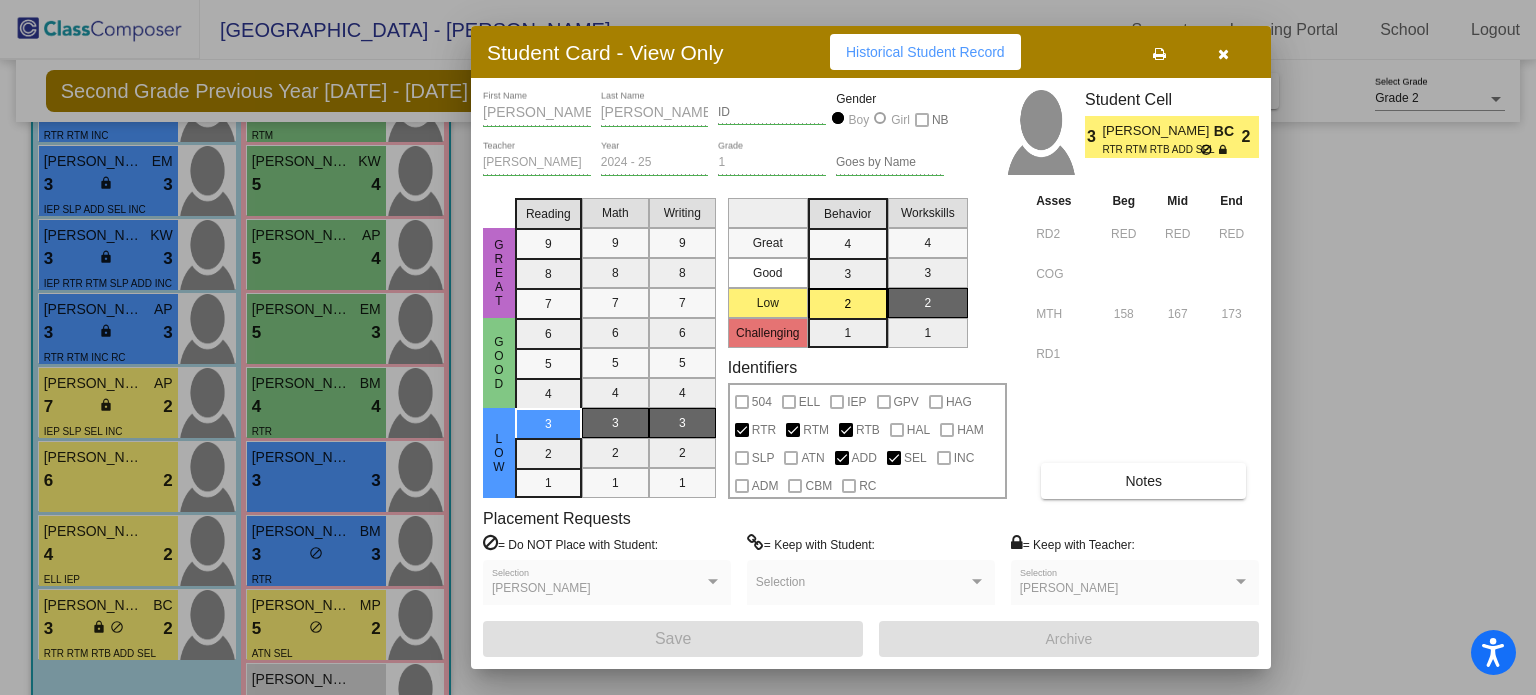 click on "Notes" at bounding box center [1143, 481] 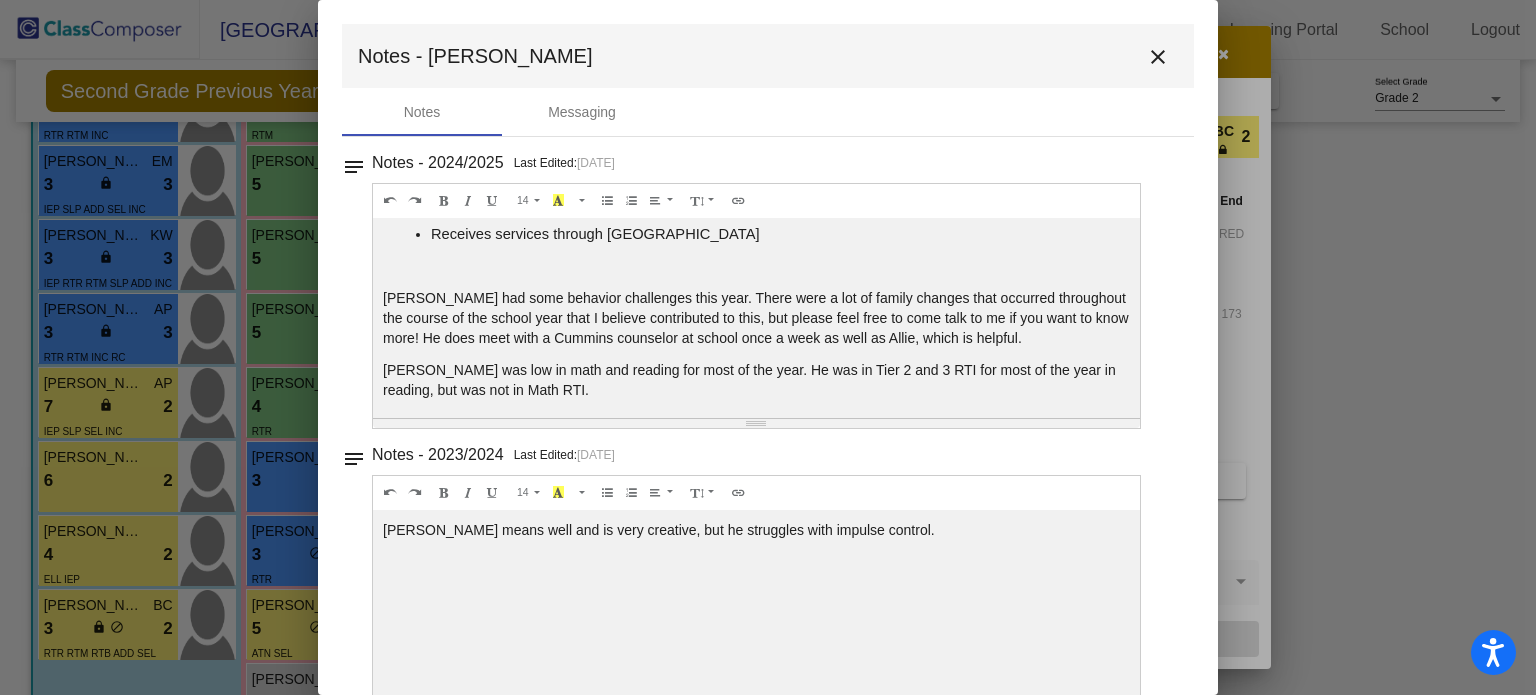 scroll, scrollTop: 189, scrollLeft: 0, axis: vertical 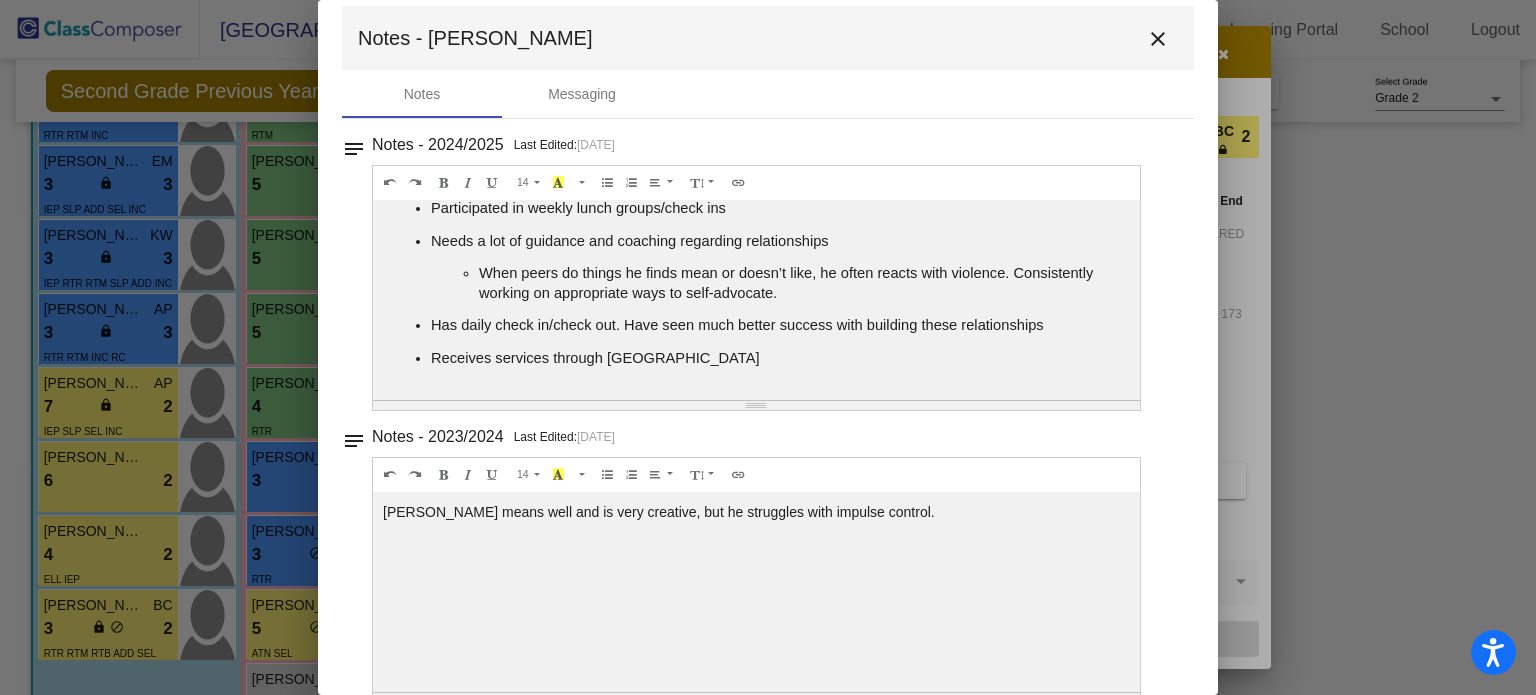 click on "close" at bounding box center [1158, 39] 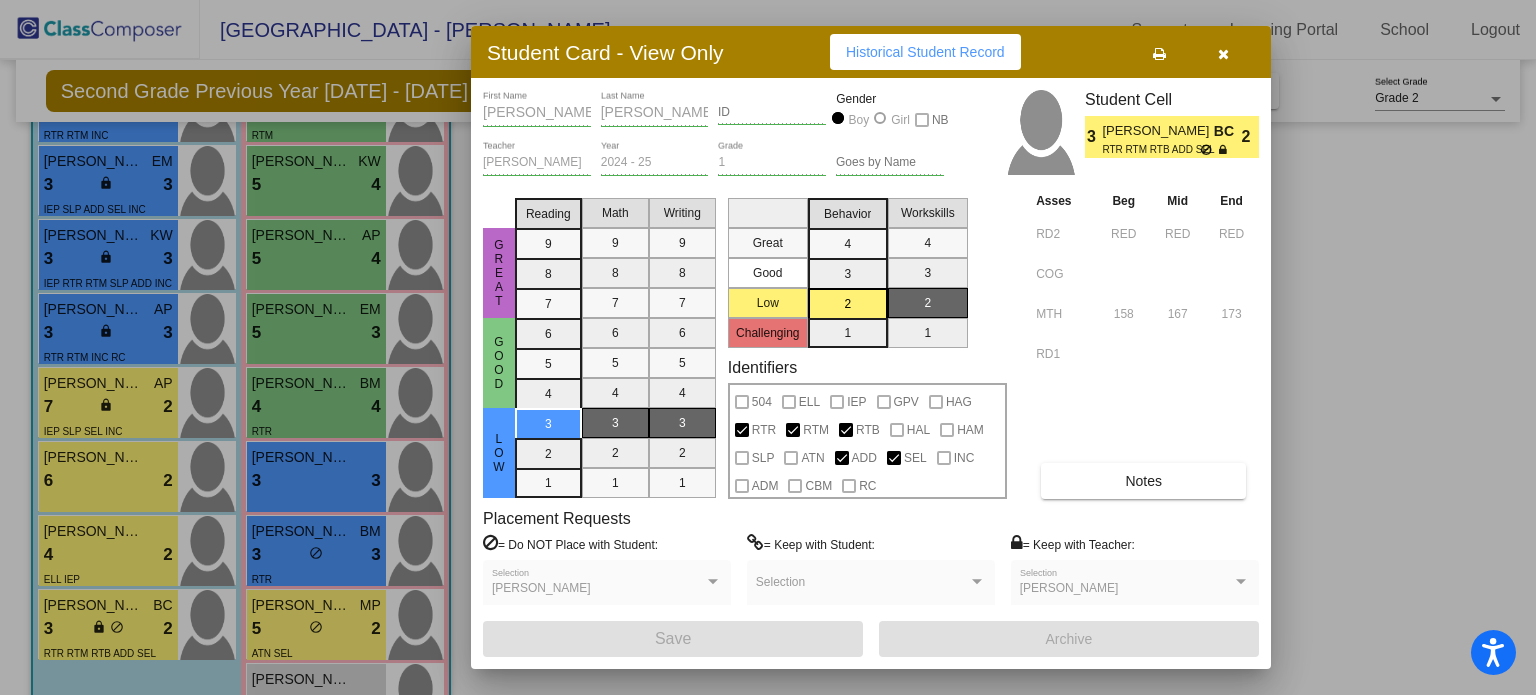 click at bounding box center [1223, 54] 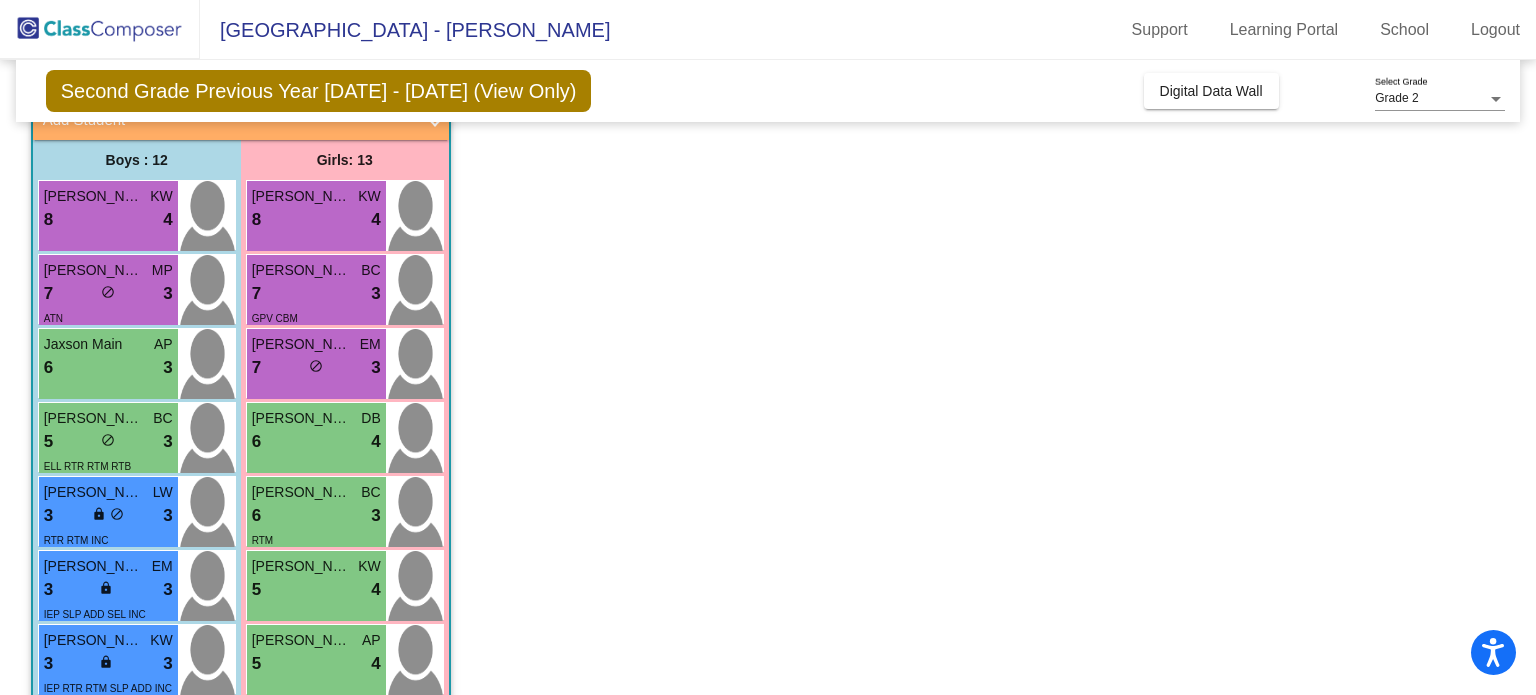 scroll, scrollTop: 139, scrollLeft: 0, axis: vertical 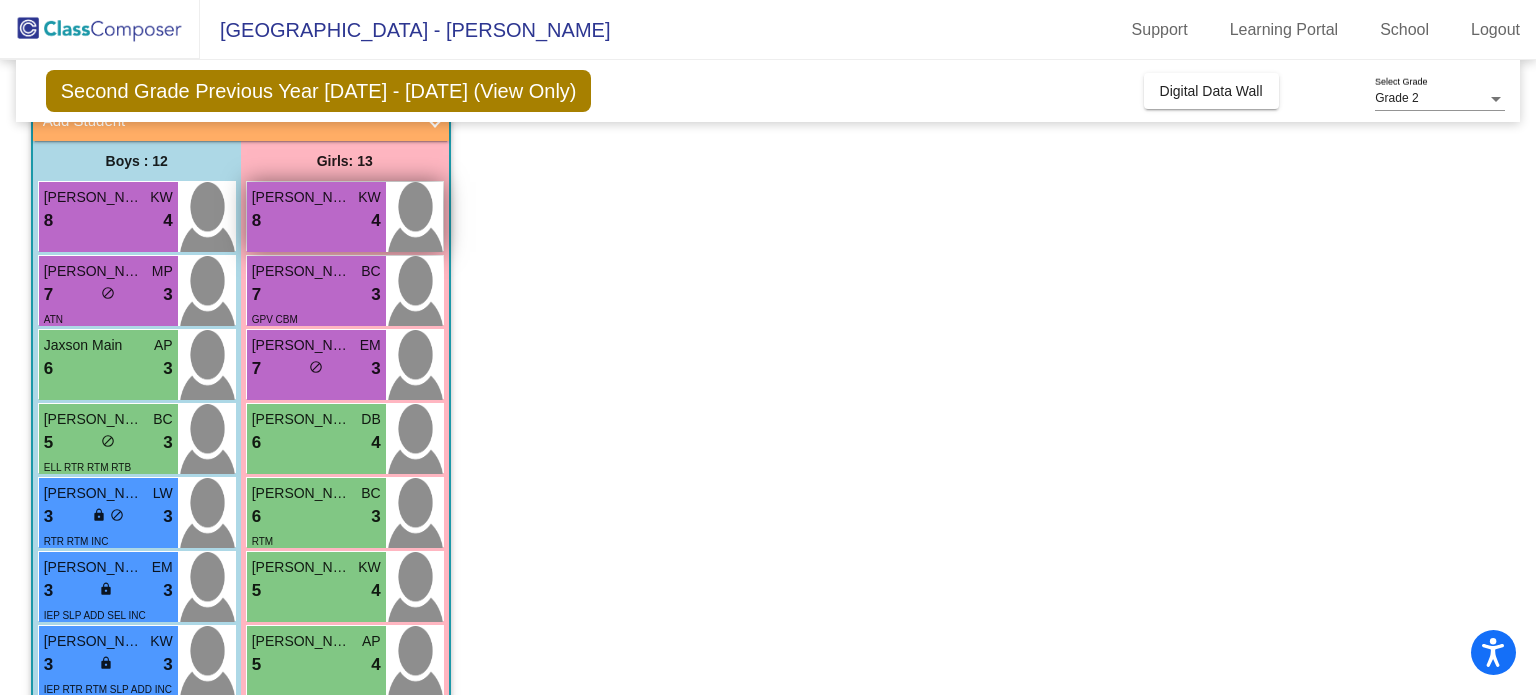 click on "[PERSON_NAME]" at bounding box center (302, 197) 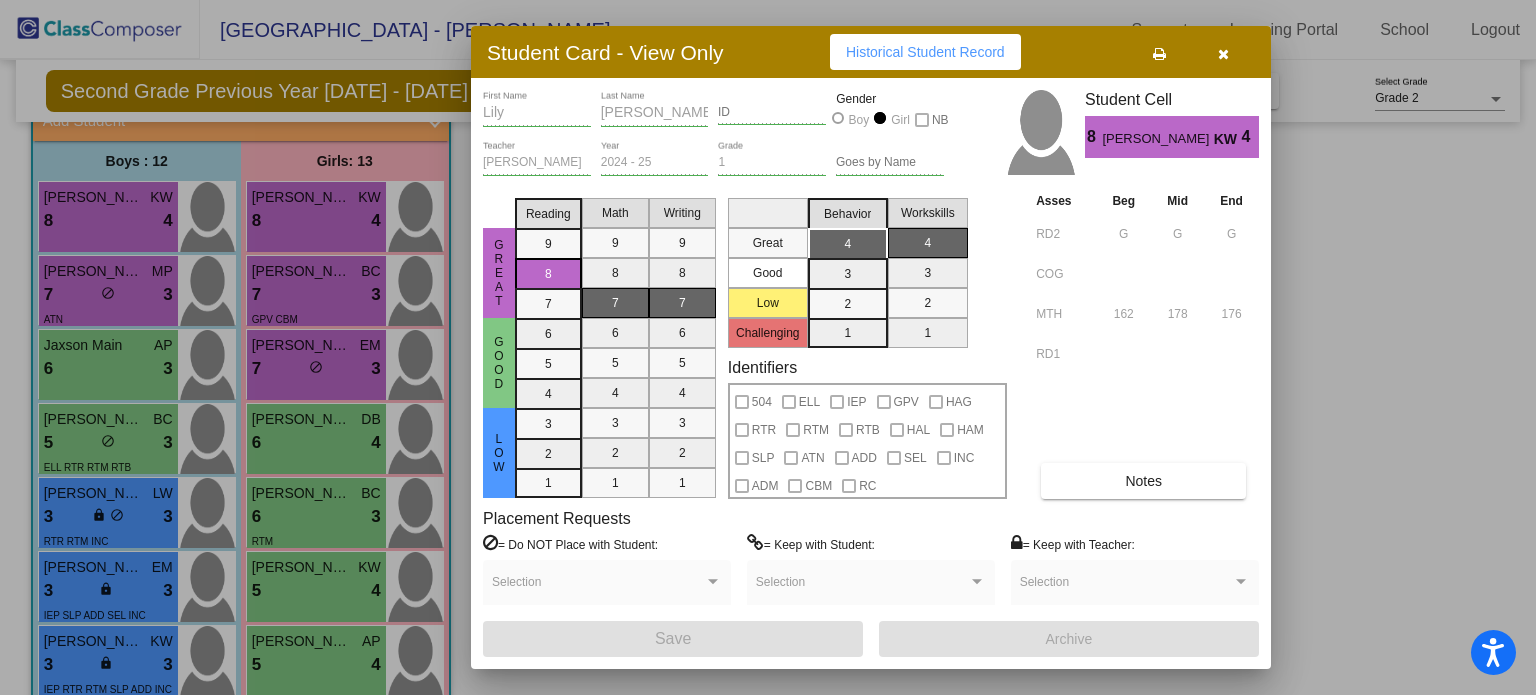 click on "Notes" at bounding box center (1143, 481) 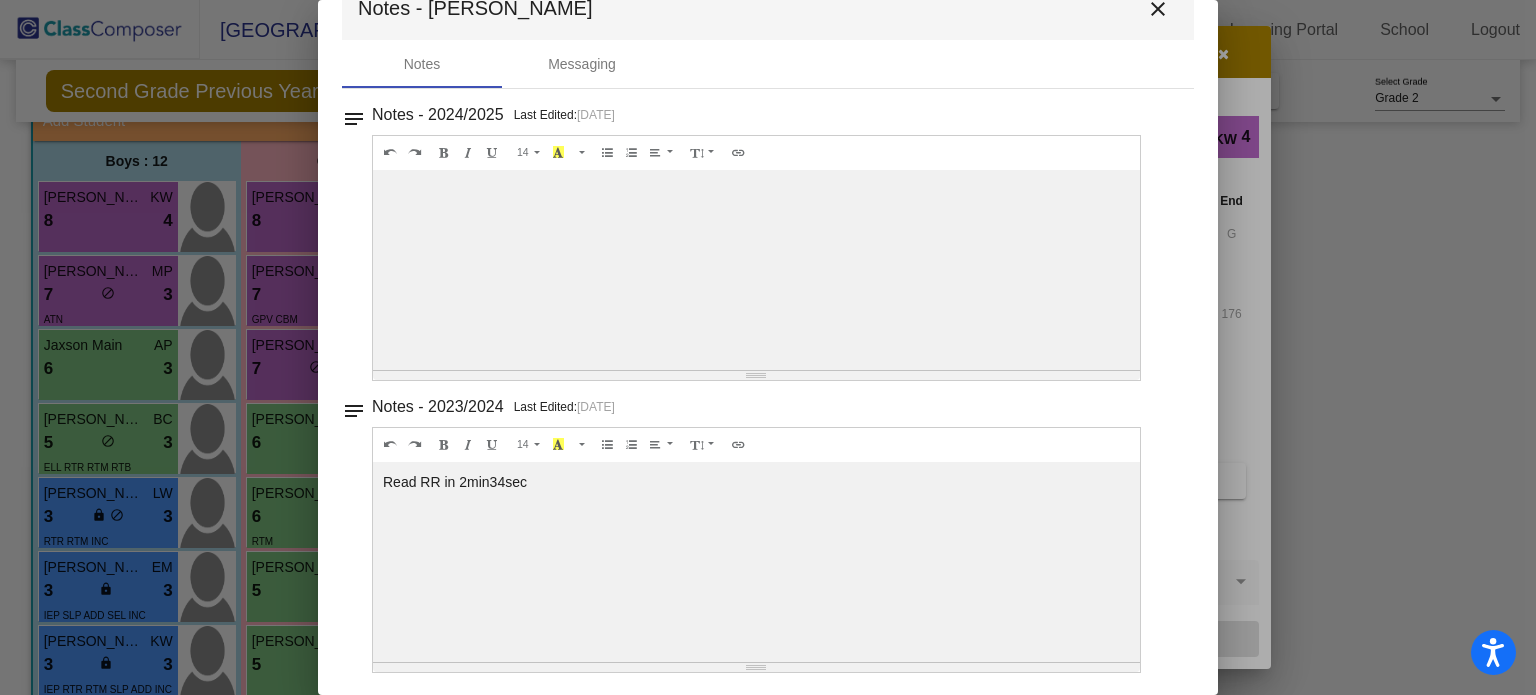 scroll, scrollTop: 0, scrollLeft: 0, axis: both 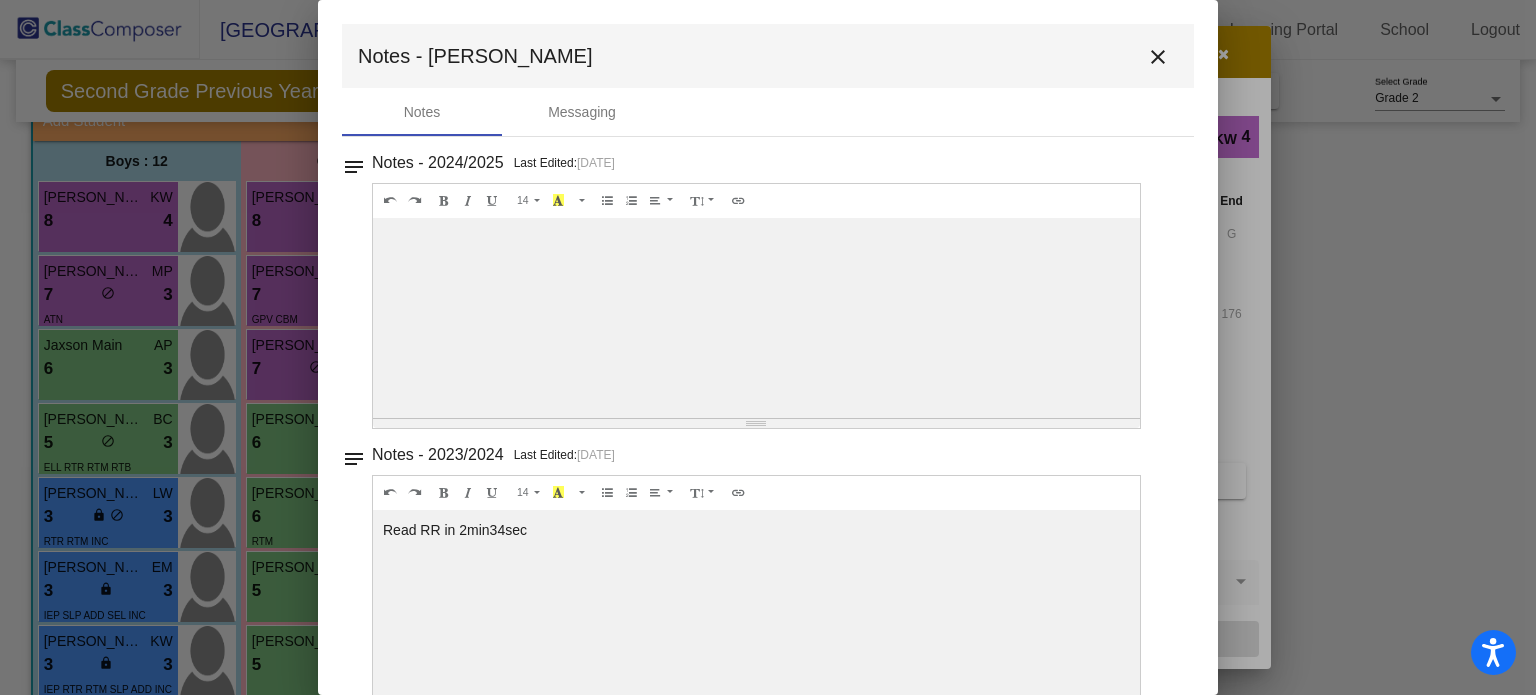 click on "close" at bounding box center [1158, 57] 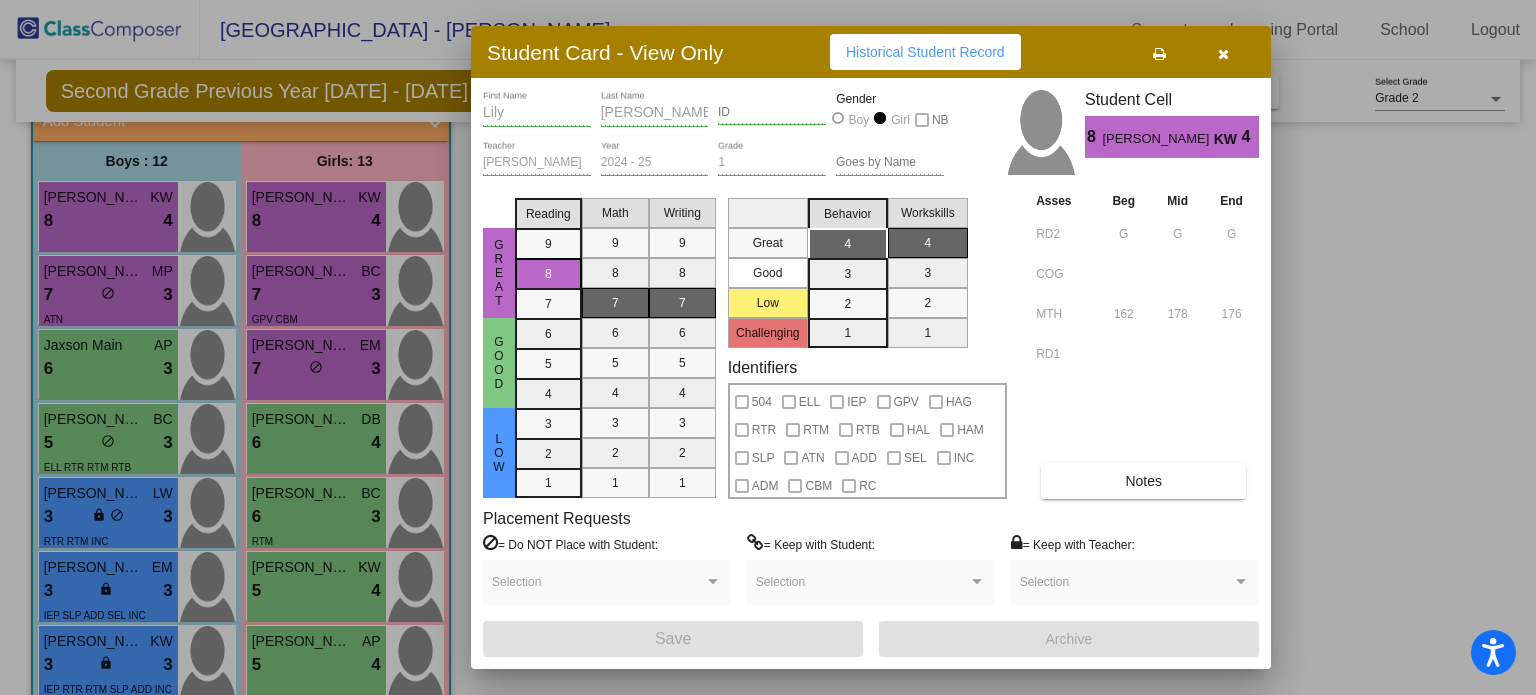 click at bounding box center (1223, 54) 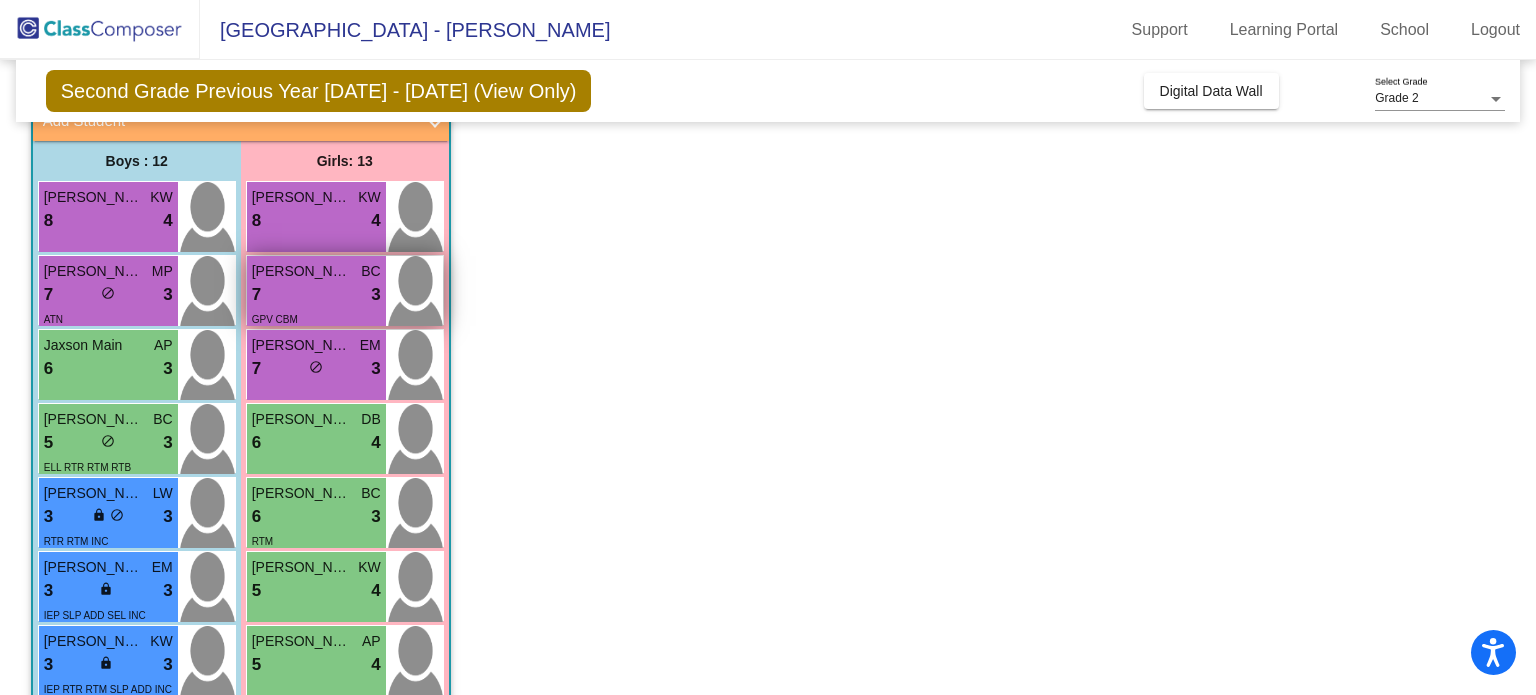 click on "7 lock do_not_disturb_alt 3" at bounding box center [316, 295] 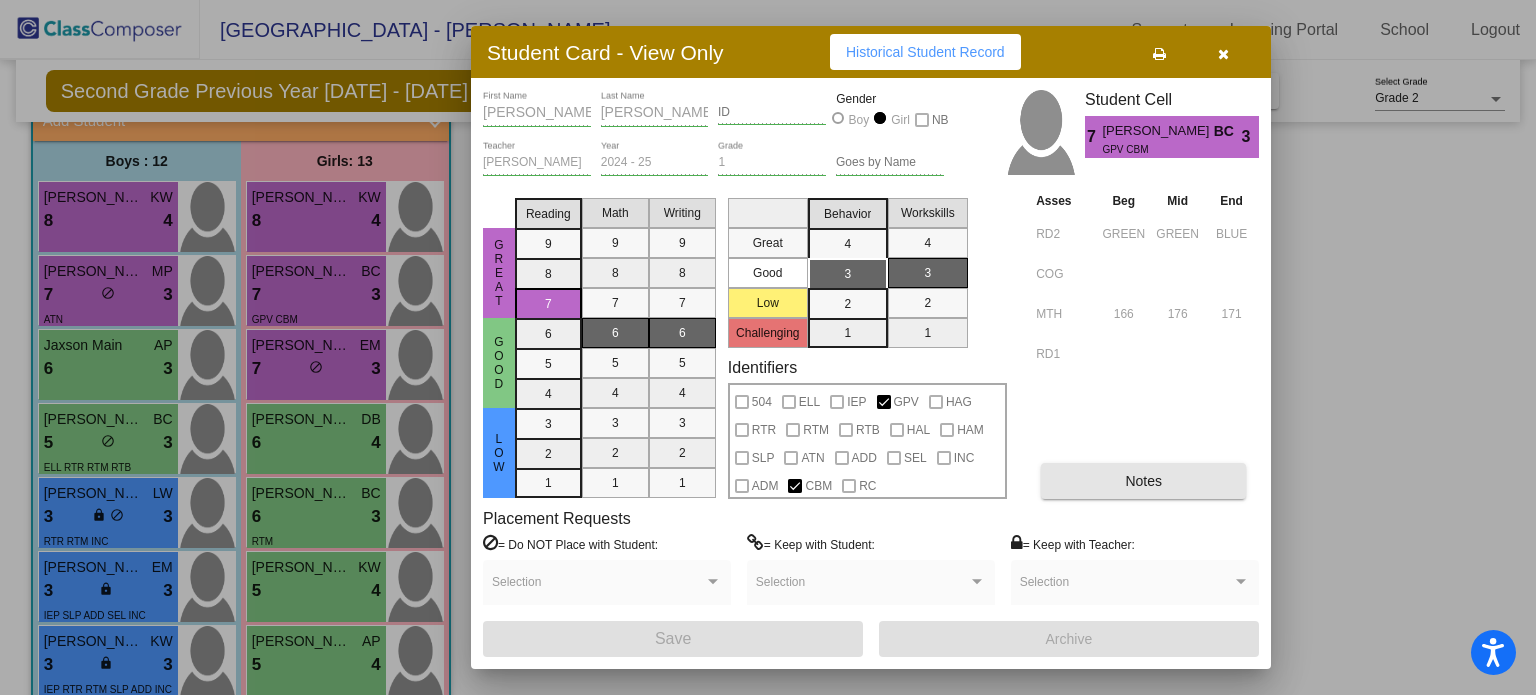 click on "Notes" at bounding box center [1143, 481] 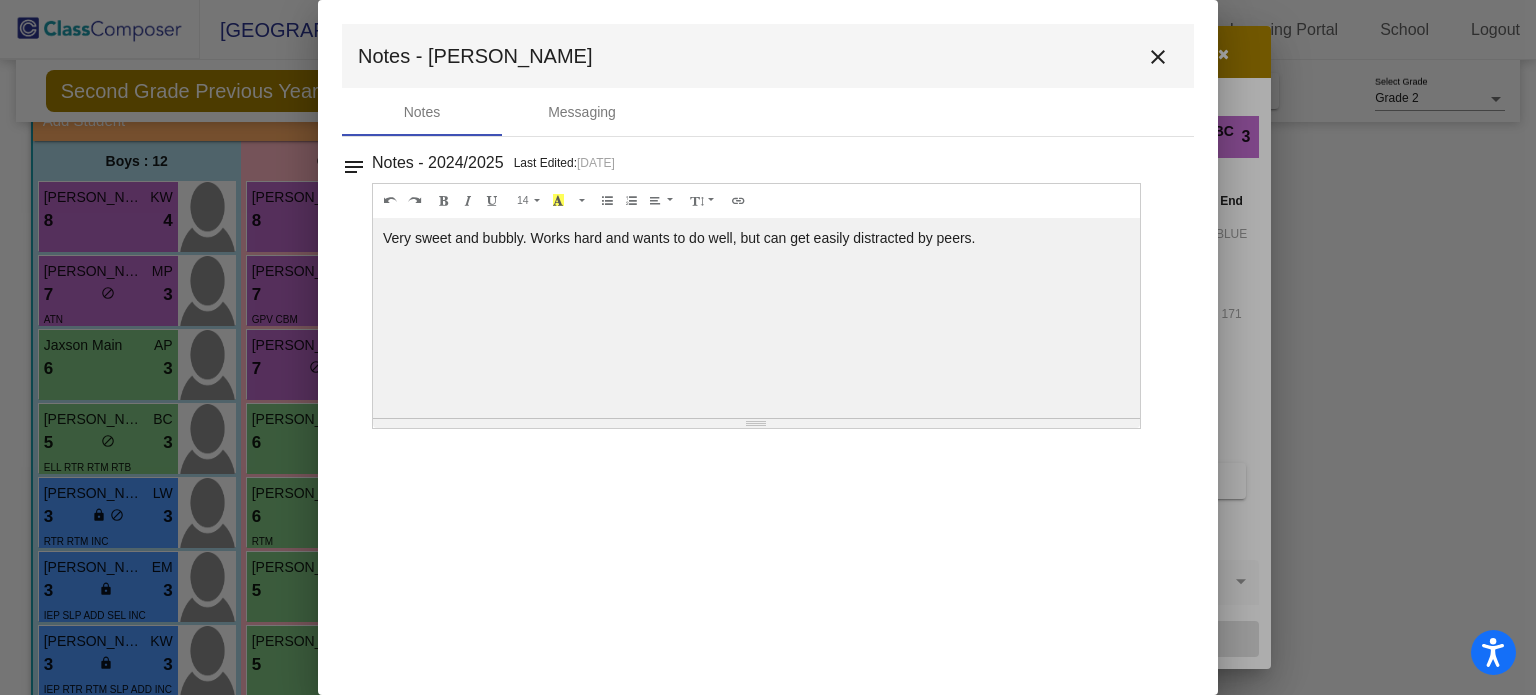 click on "close" at bounding box center (1158, 57) 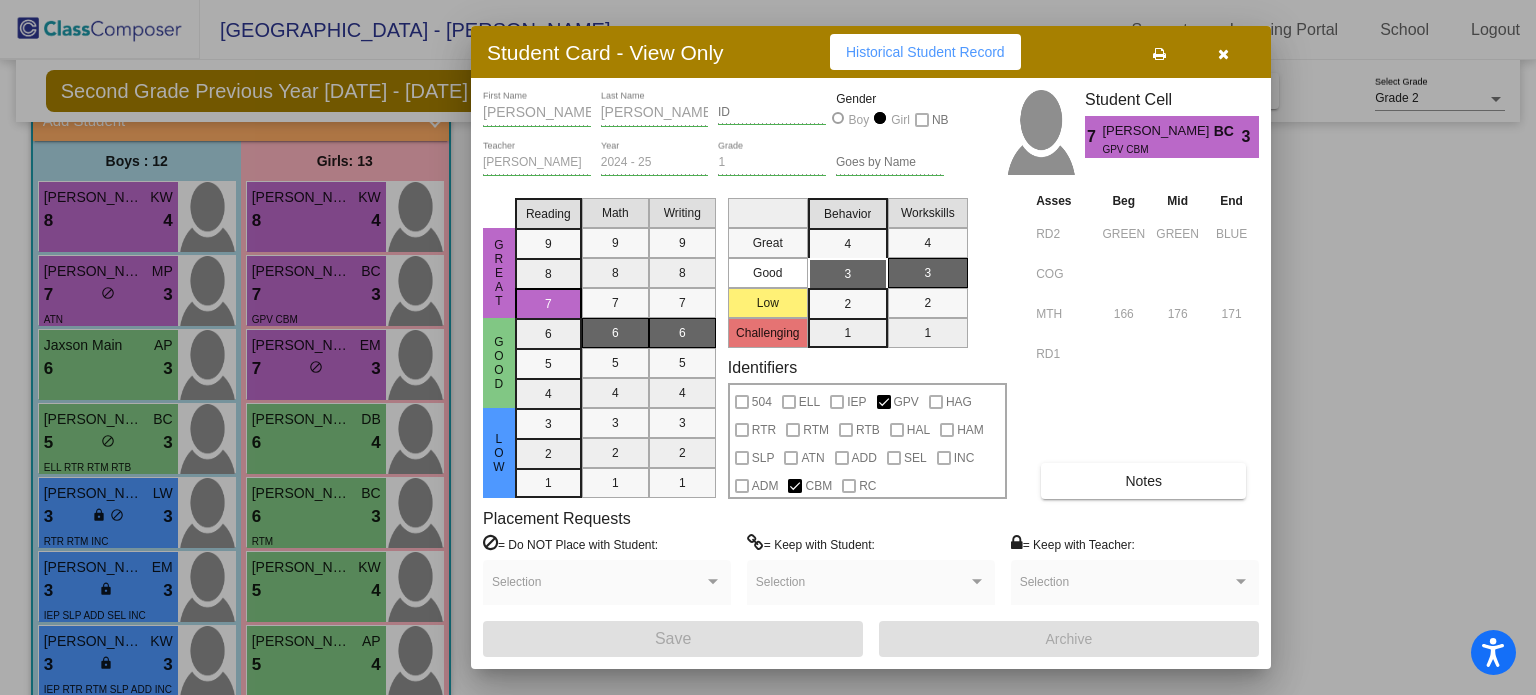 click at bounding box center (1223, 54) 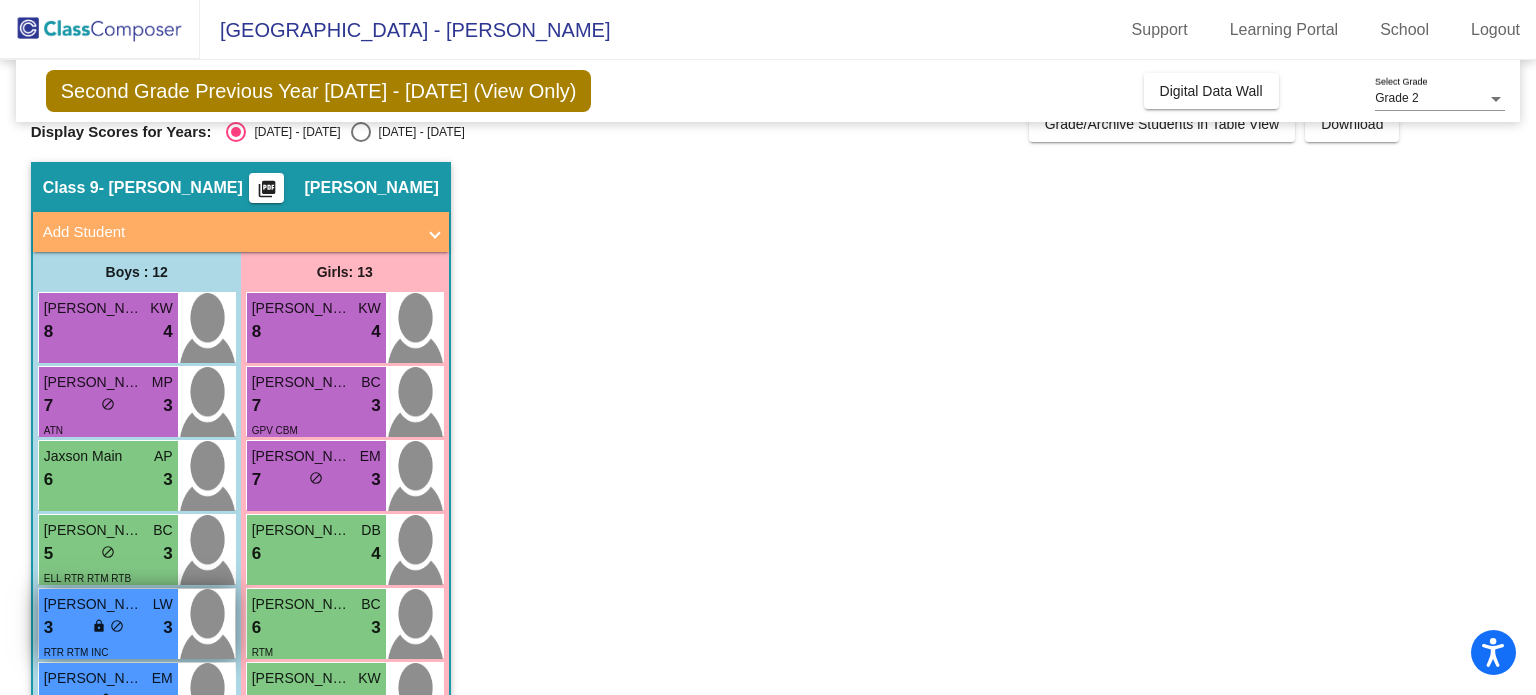 scroll, scrollTop: 12, scrollLeft: 0, axis: vertical 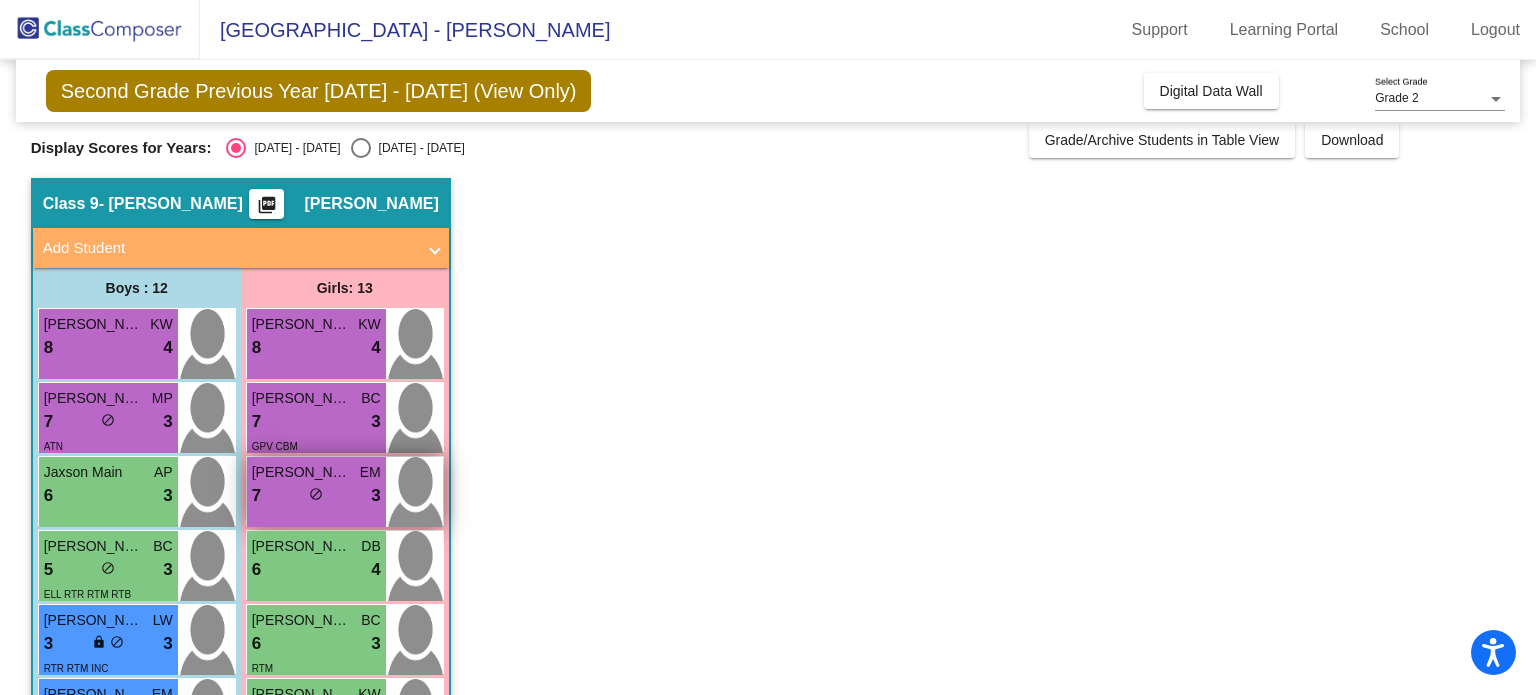 click on "7 lock do_not_disturb_alt 3" at bounding box center (316, 496) 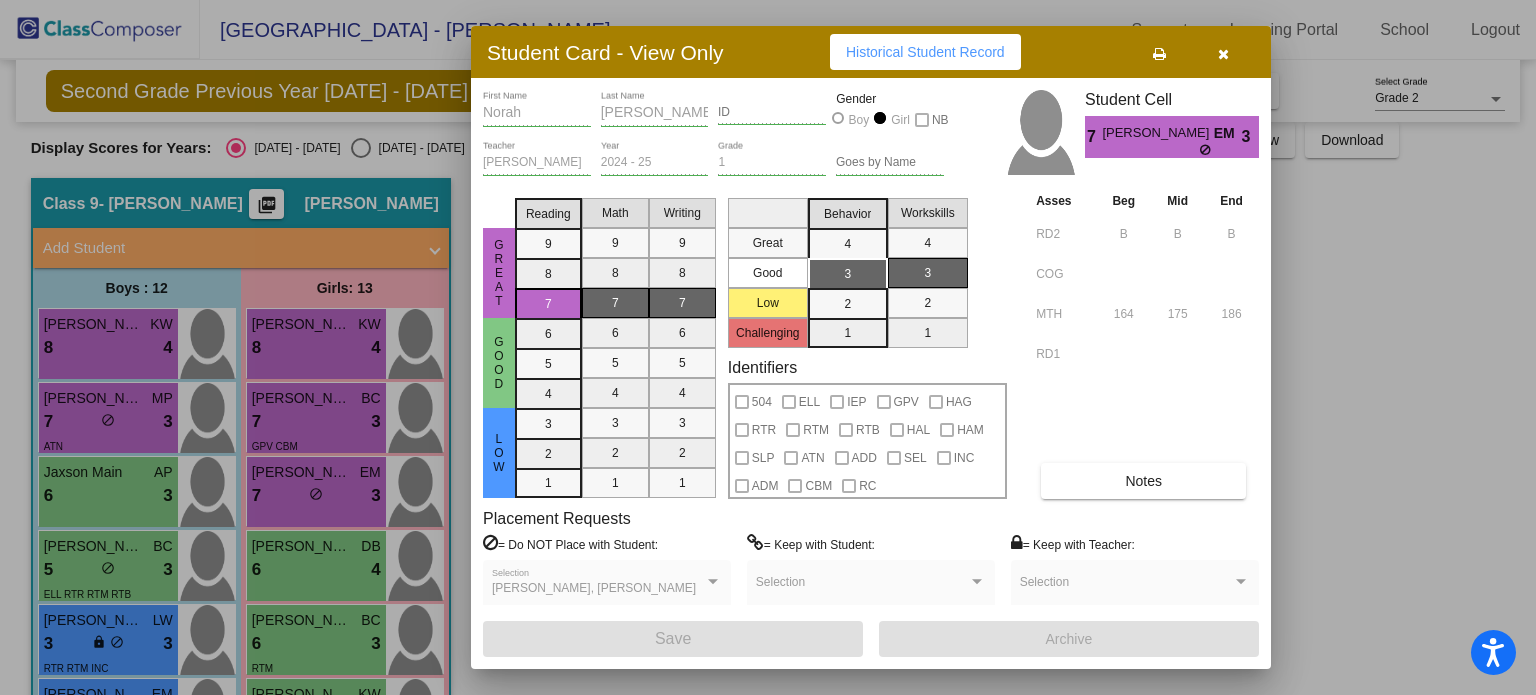 click on "Notes" at bounding box center [1143, 481] 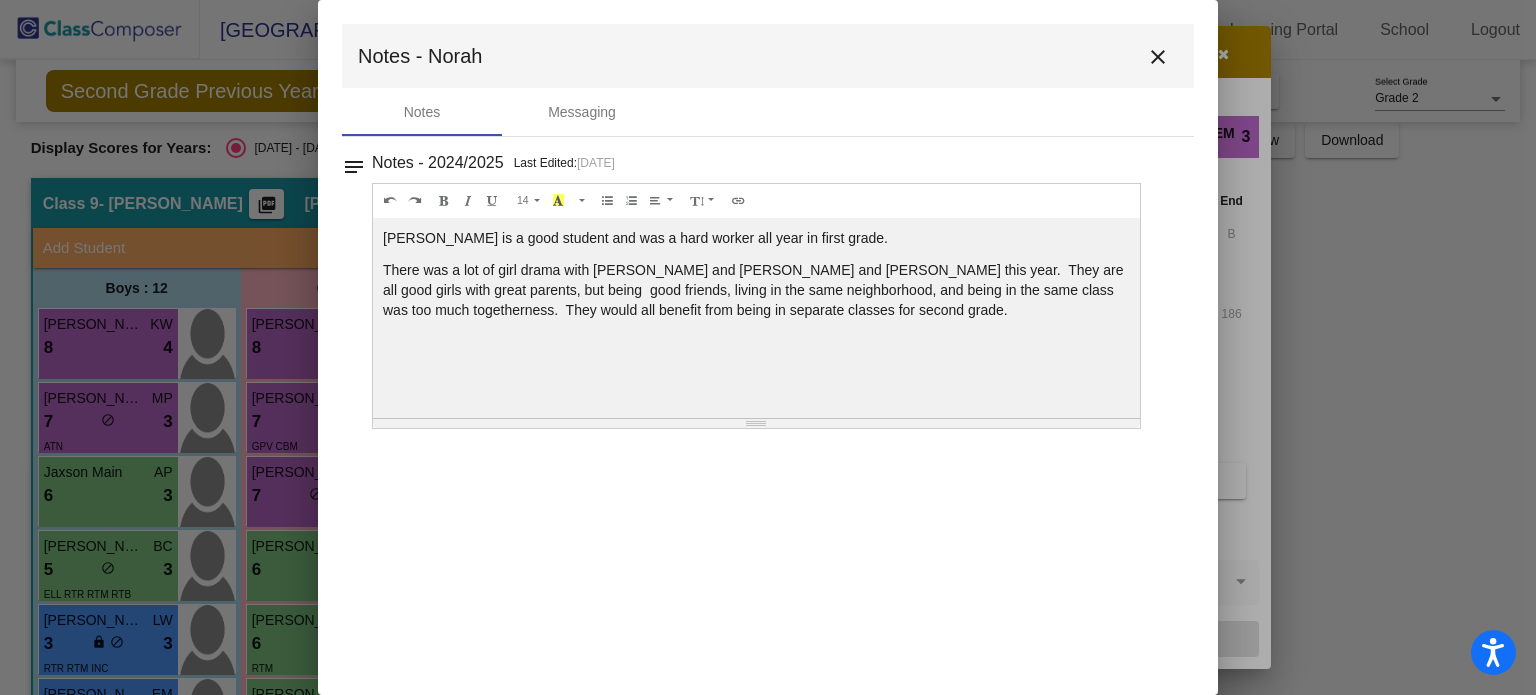 click on "close" at bounding box center [1158, 57] 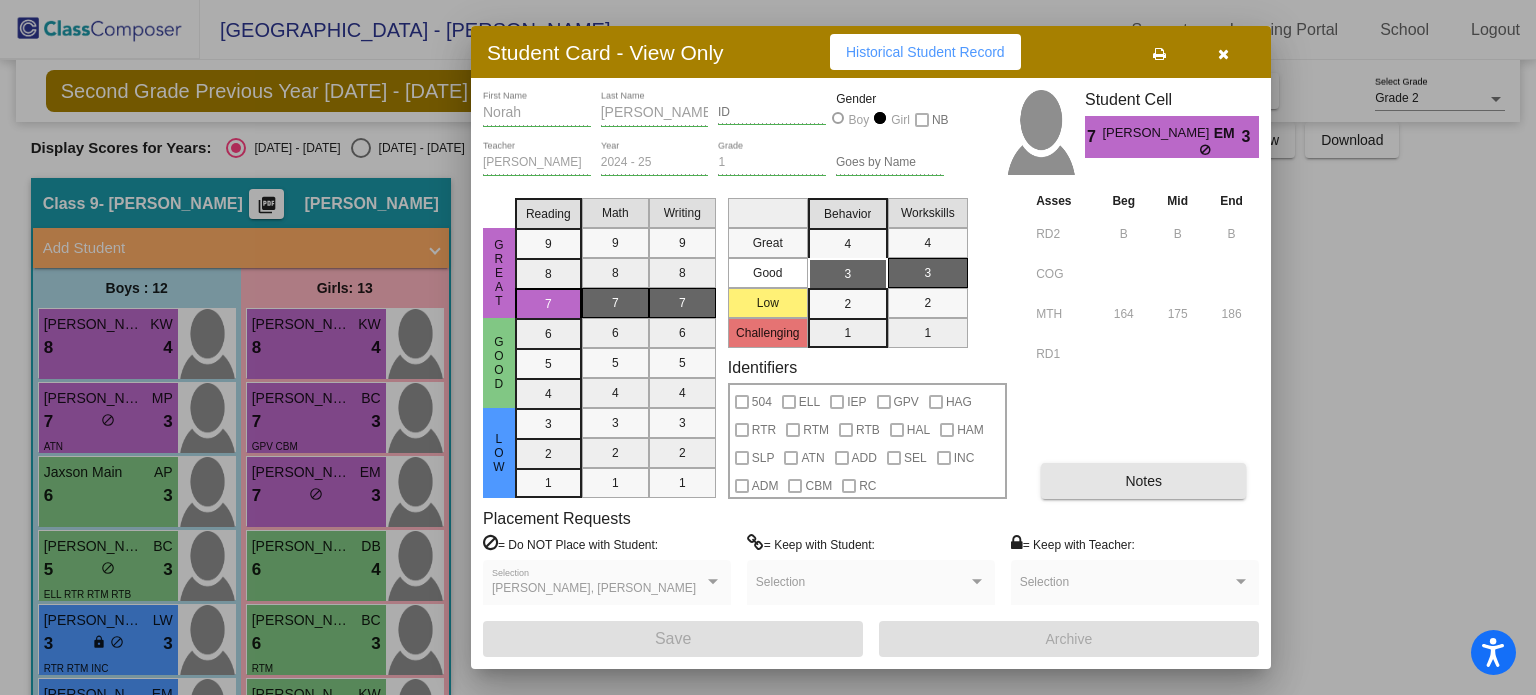 click on "Notes" at bounding box center [1143, 481] 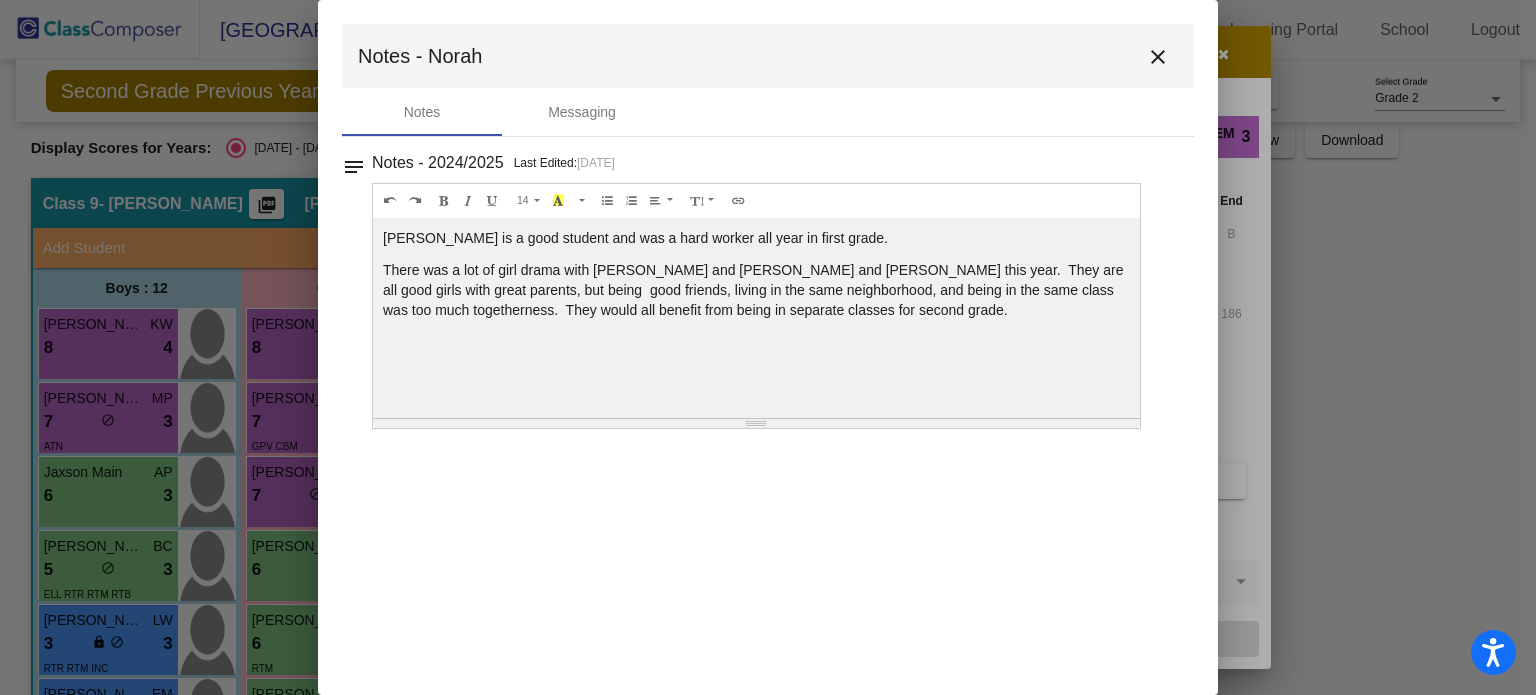 click on "close" at bounding box center (1158, 57) 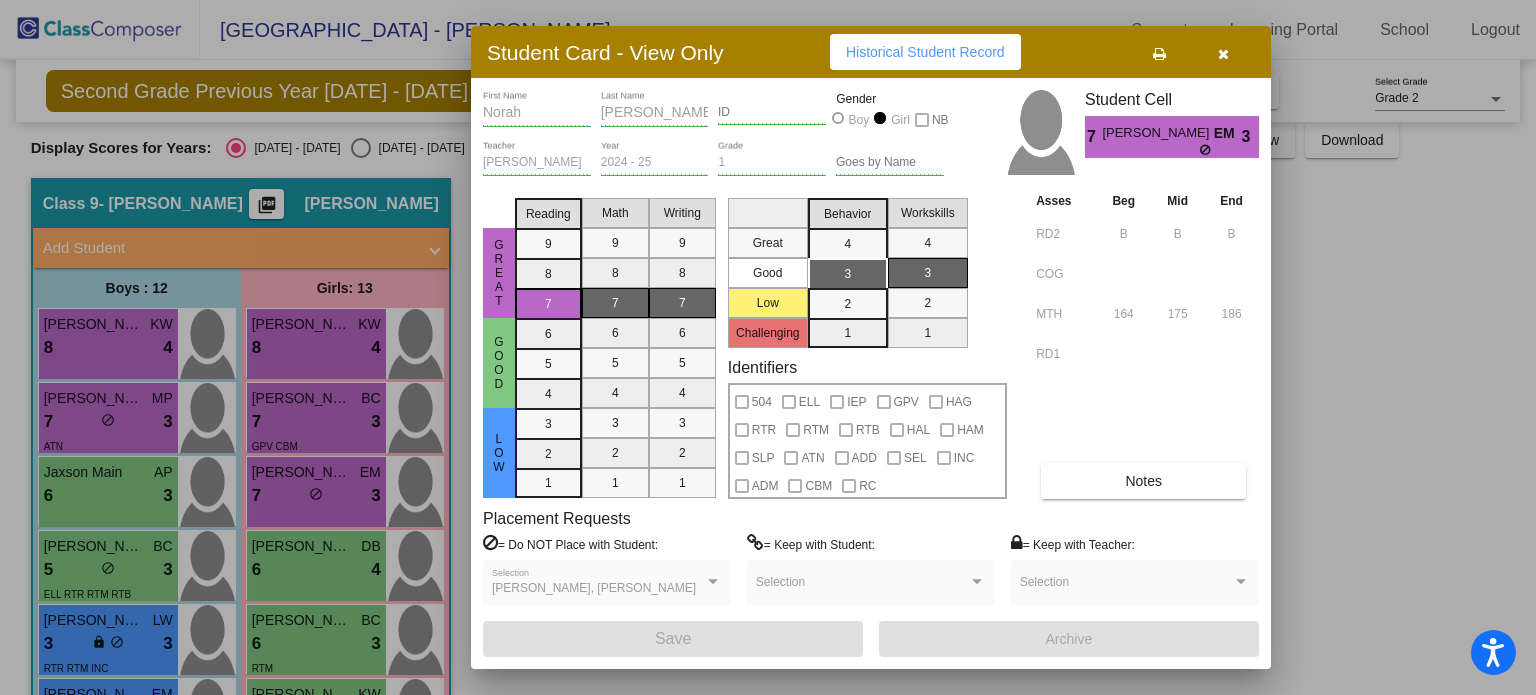 click at bounding box center (1223, 54) 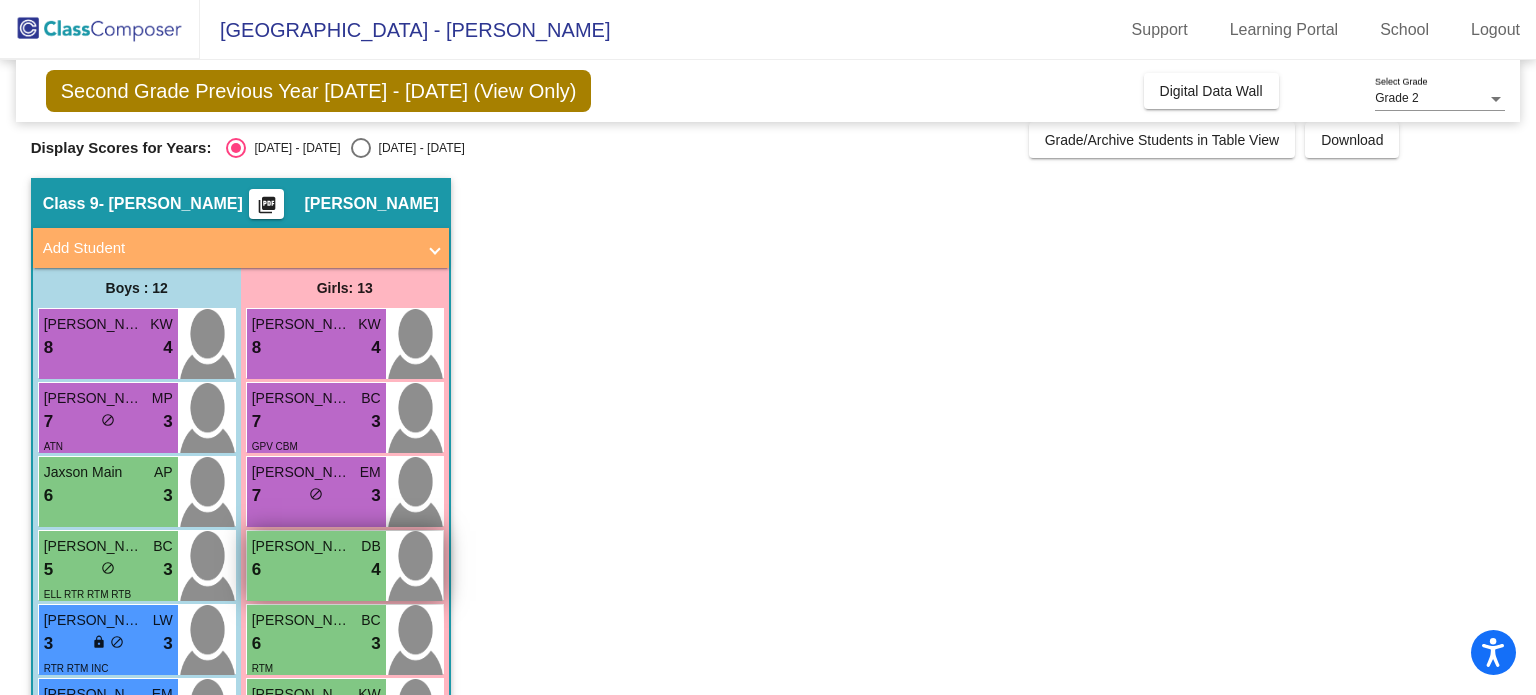 click on "6 lock do_not_disturb_alt 4" at bounding box center (316, 570) 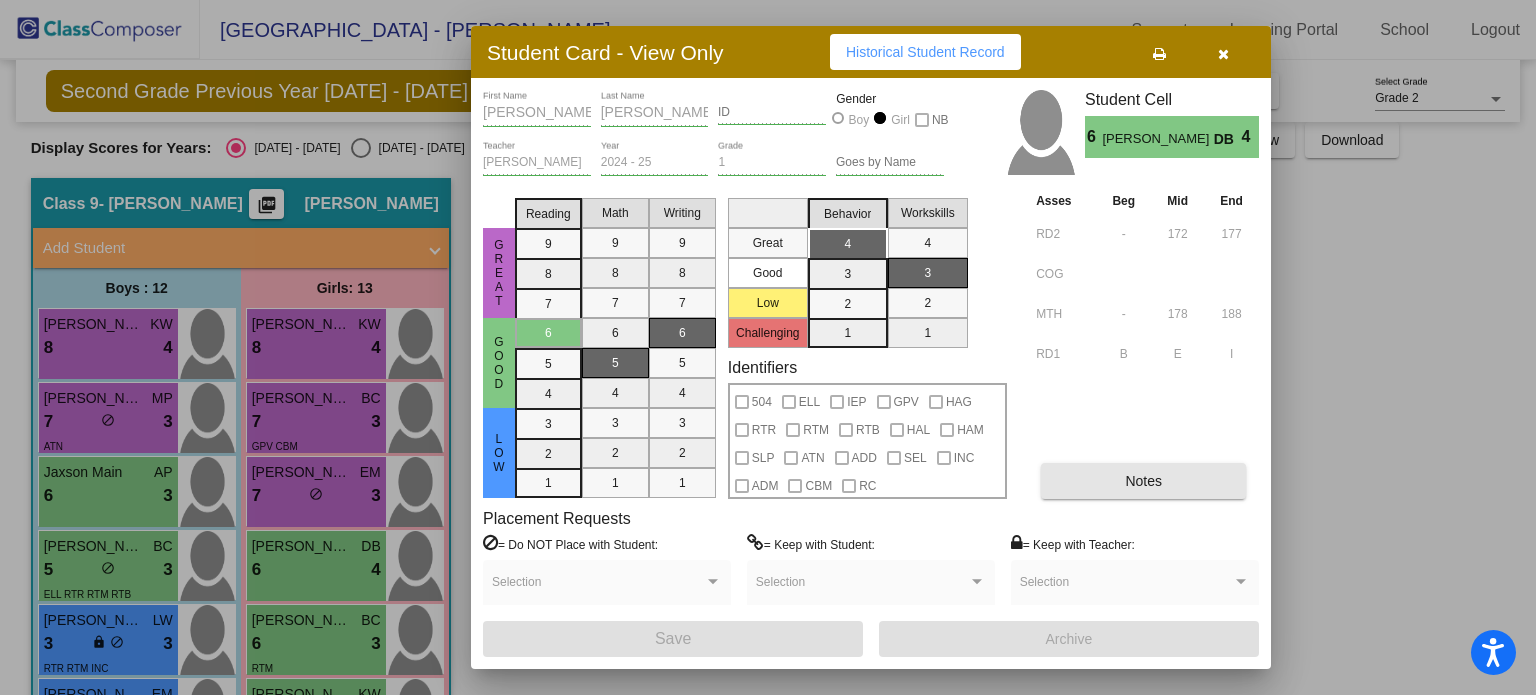 click on "Notes" at bounding box center (1143, 481) 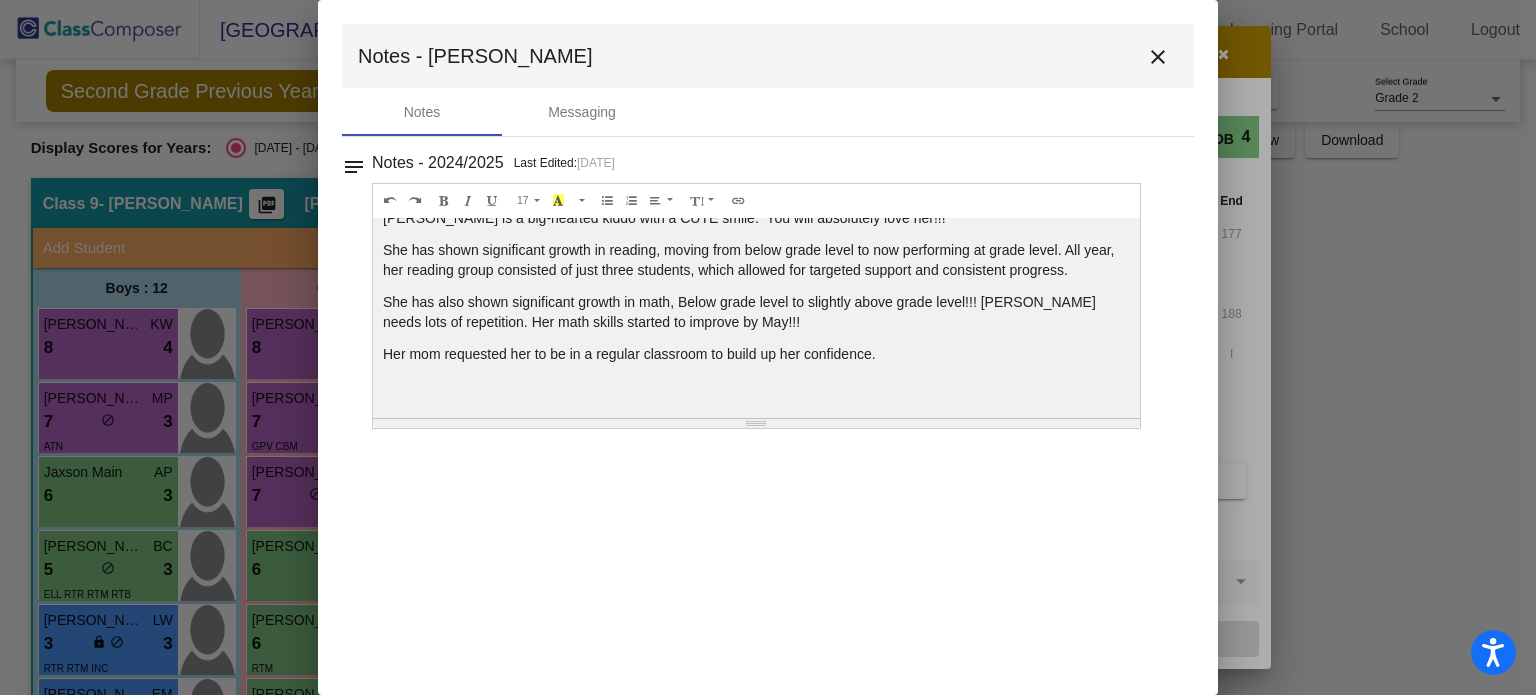 scroll, scrollTop: 19, scrollLeft: 0, axis: vertical 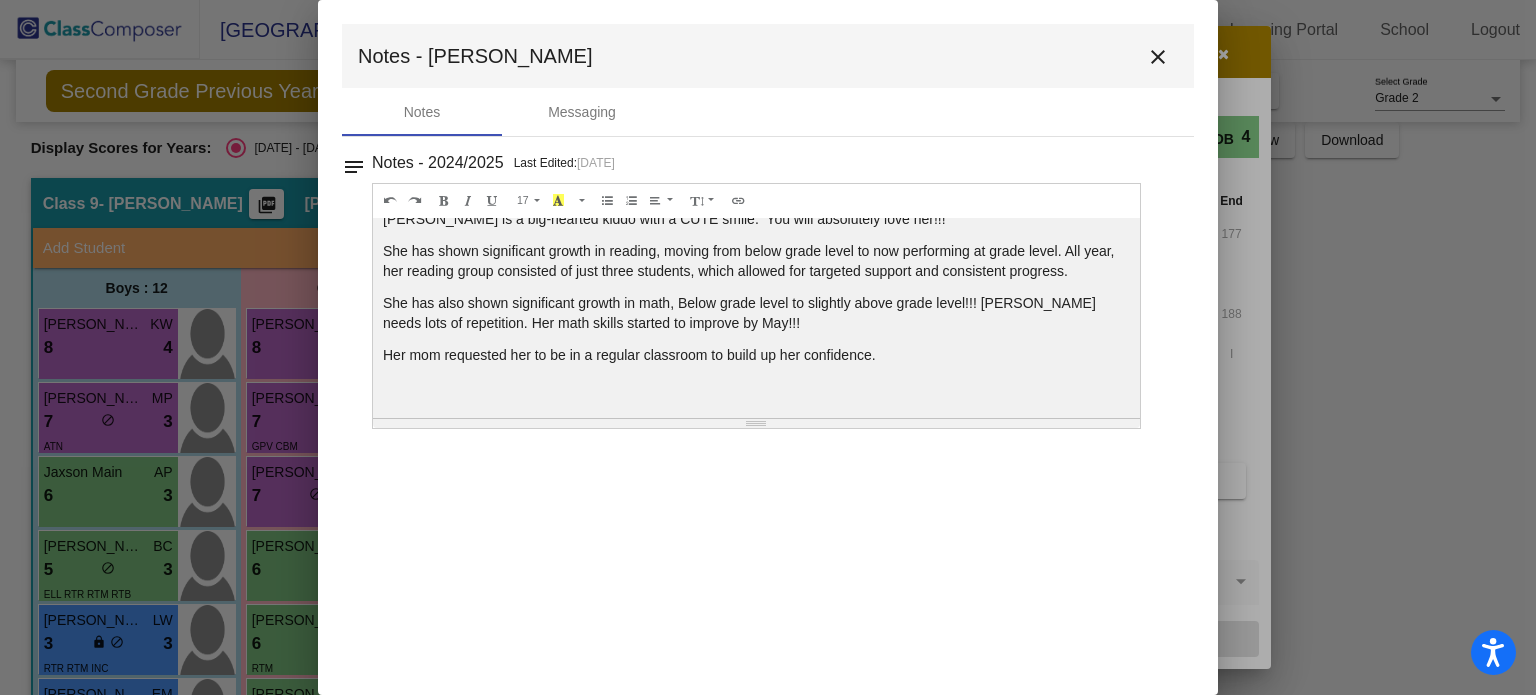 click on "close" at bounding box center [1158, 57] 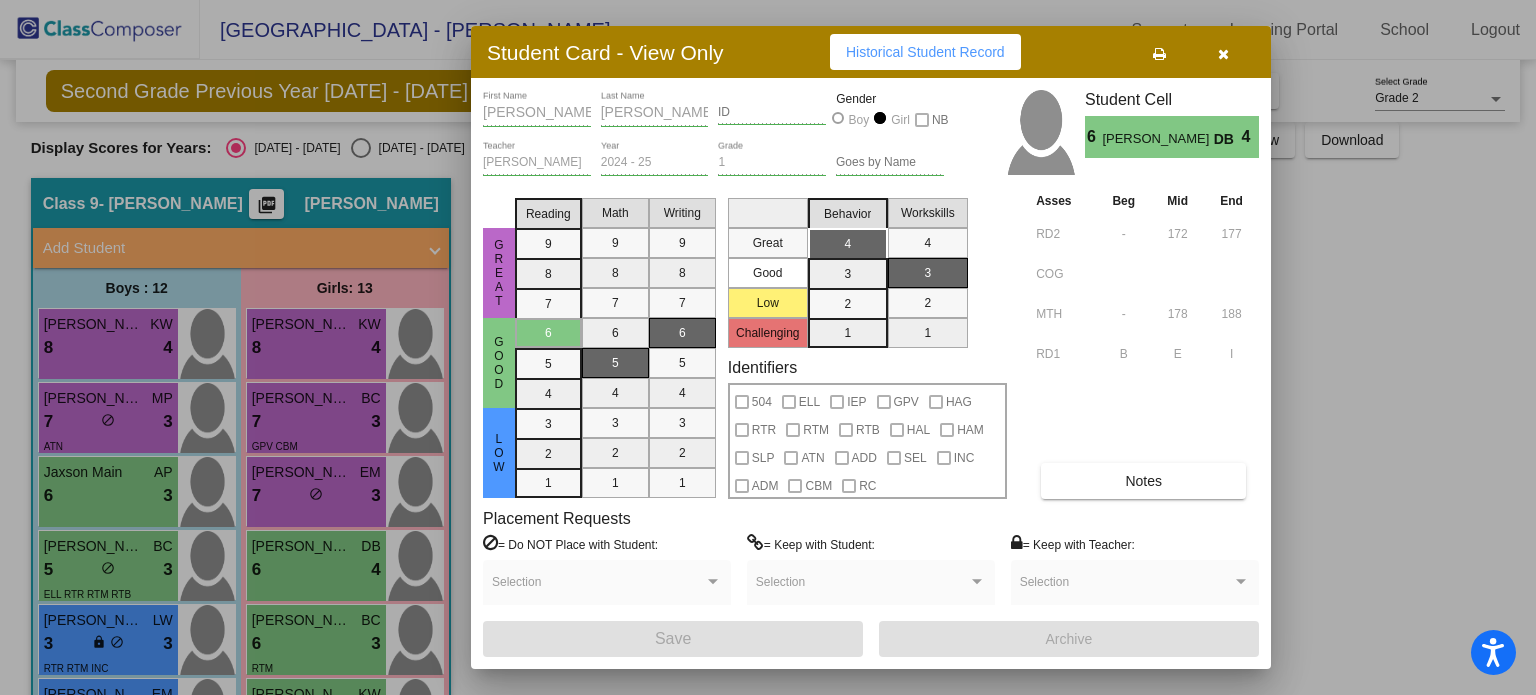 click at bounding box center [1223, 54] 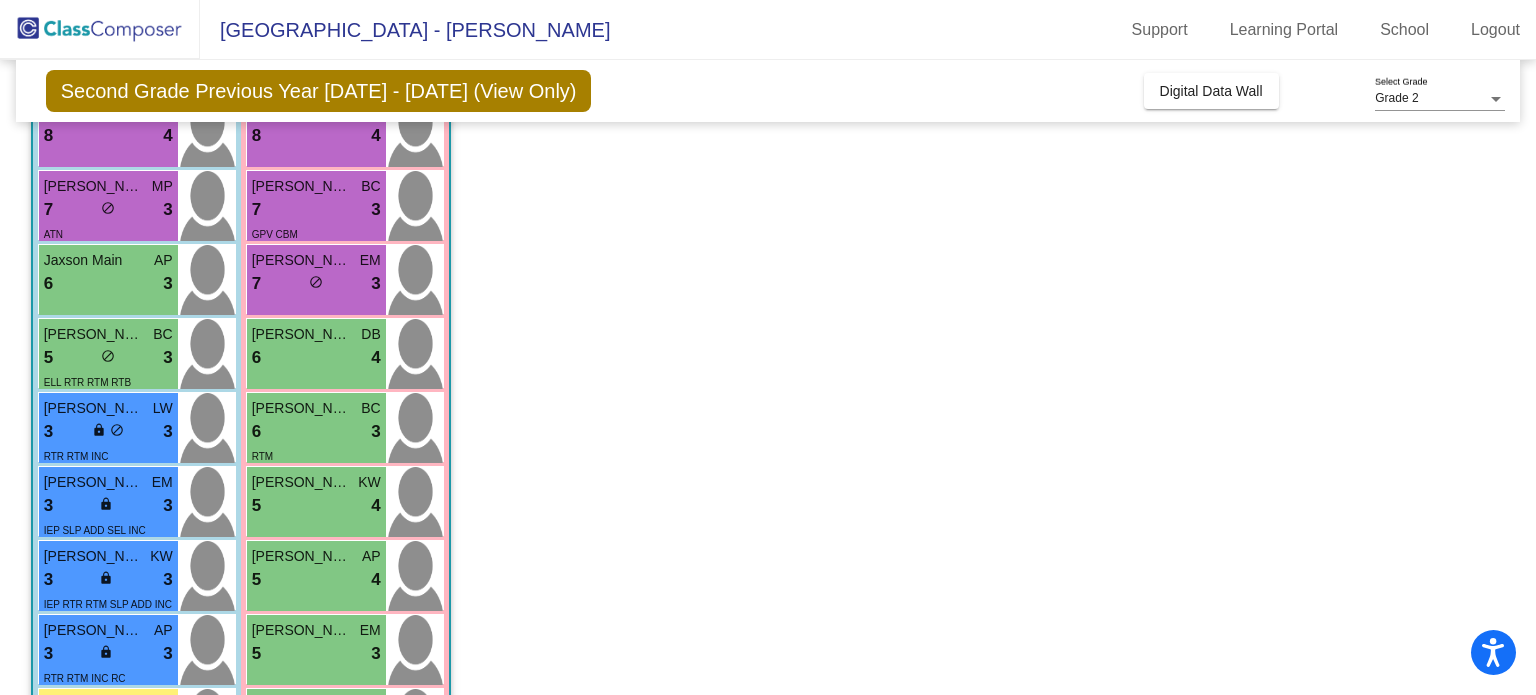 scroll, scrollTop: 229, scrollLeft: 0, axis: vertical 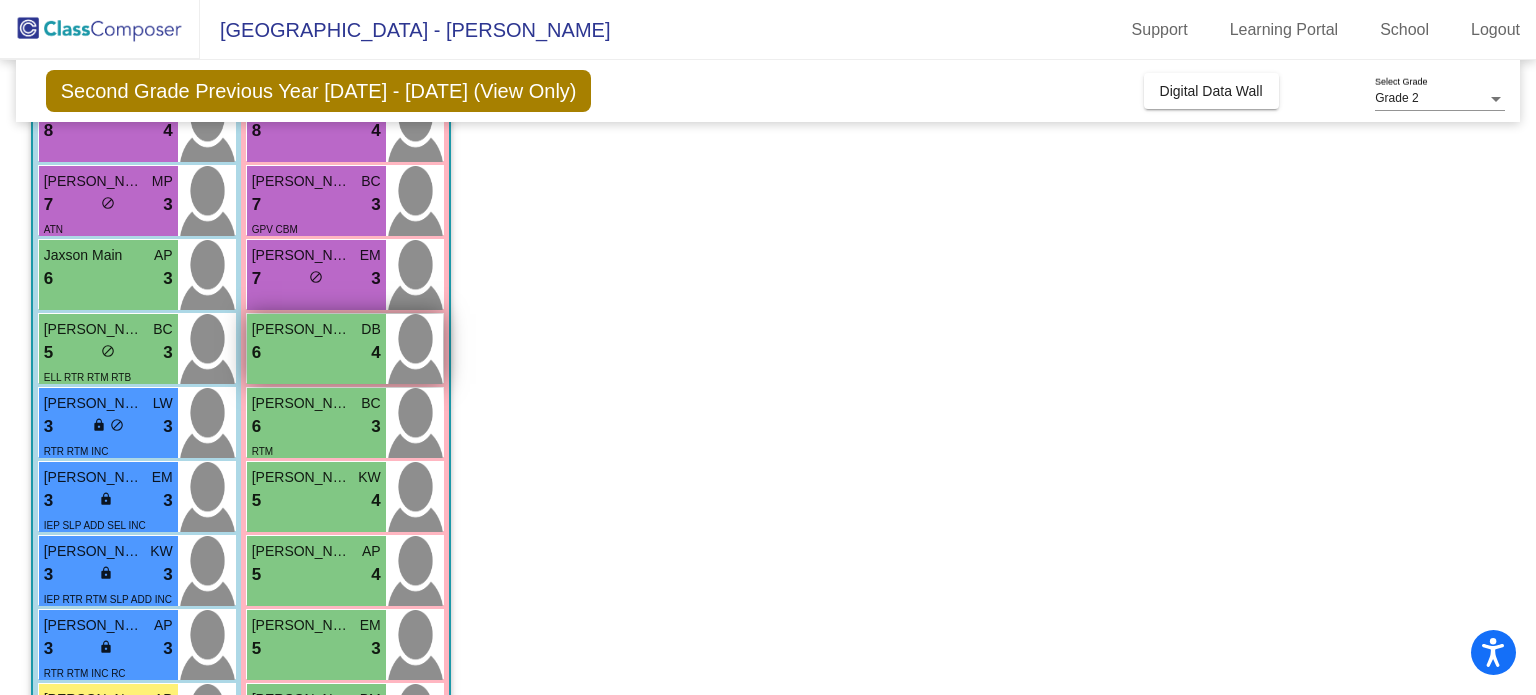 click on "6 lock do_not_disturb_alt 4" at bounding box center (316, 353) 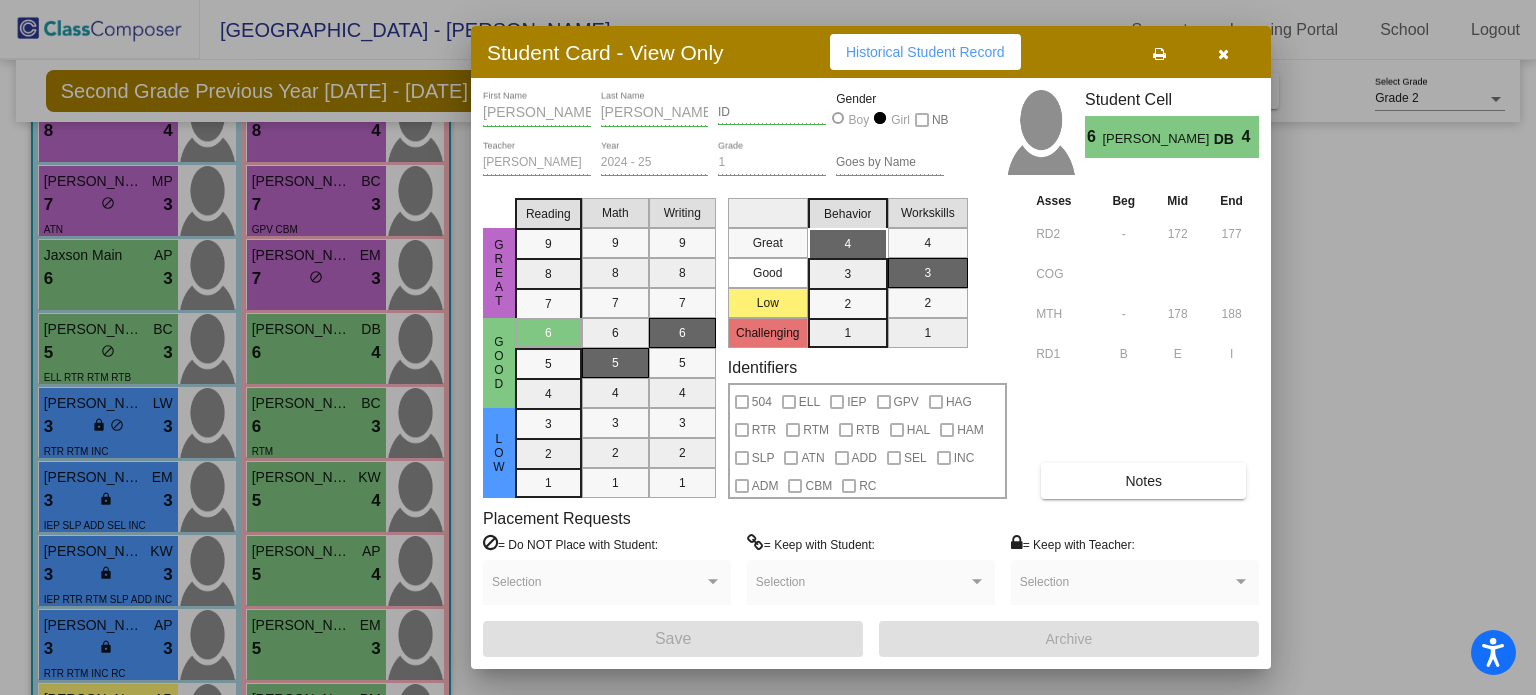 click on "Notes" at bounding box center [1143, 481] 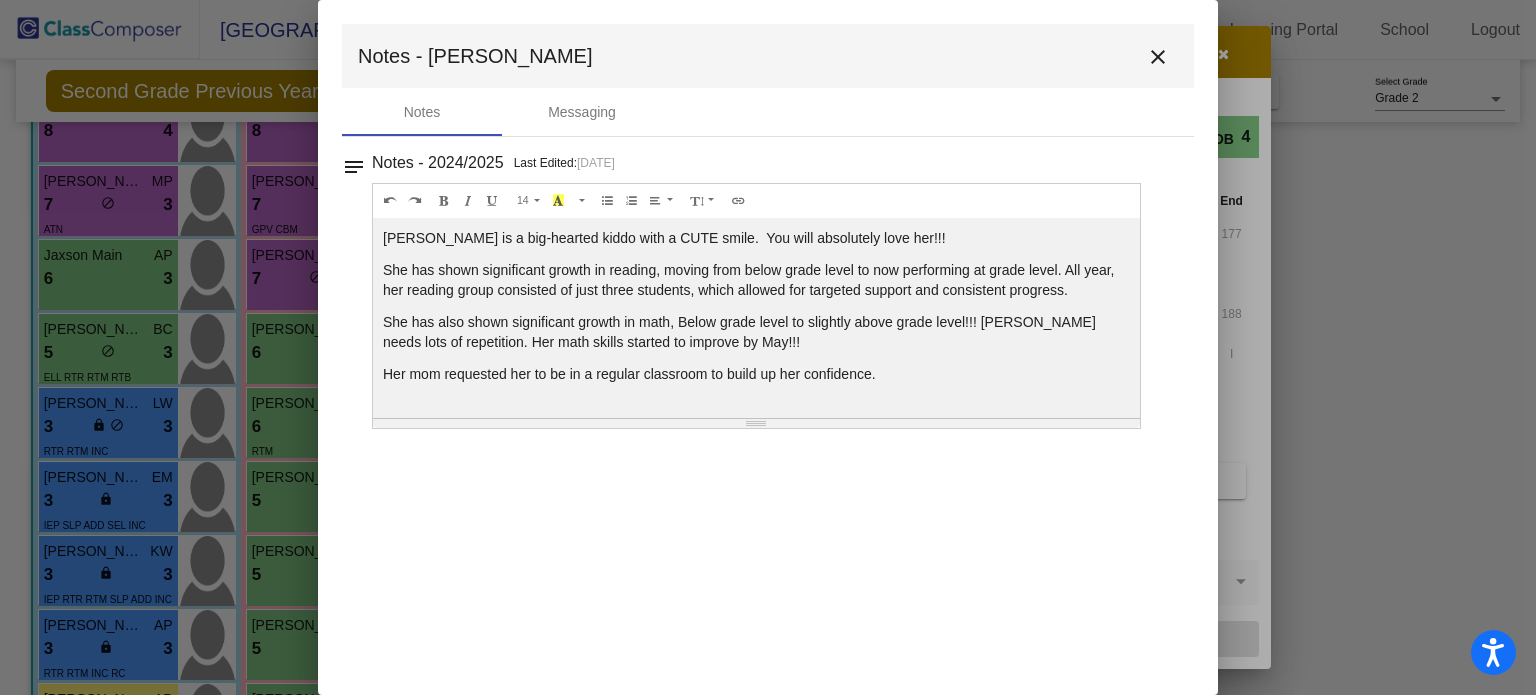 click on "close" at bounding box center (1158, 57) 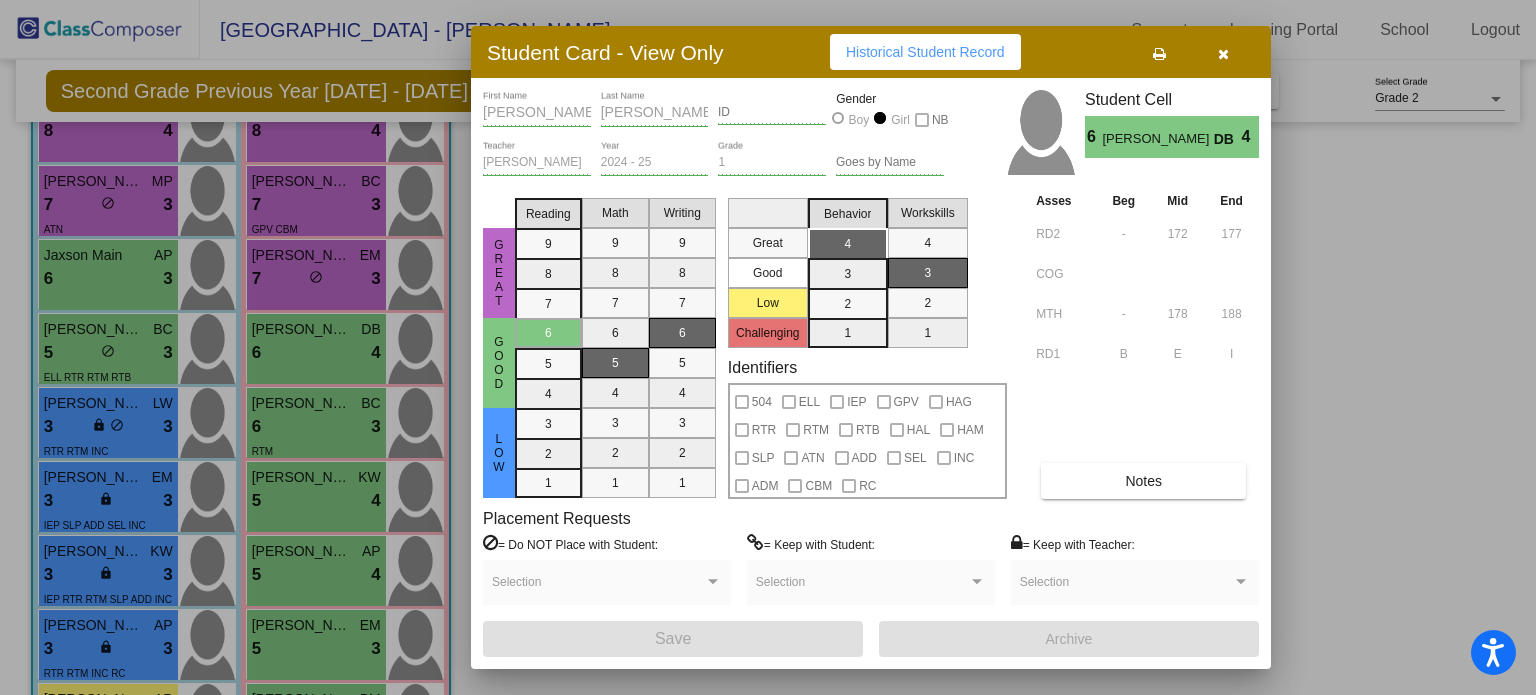 click at bounding box center [1223, 54] 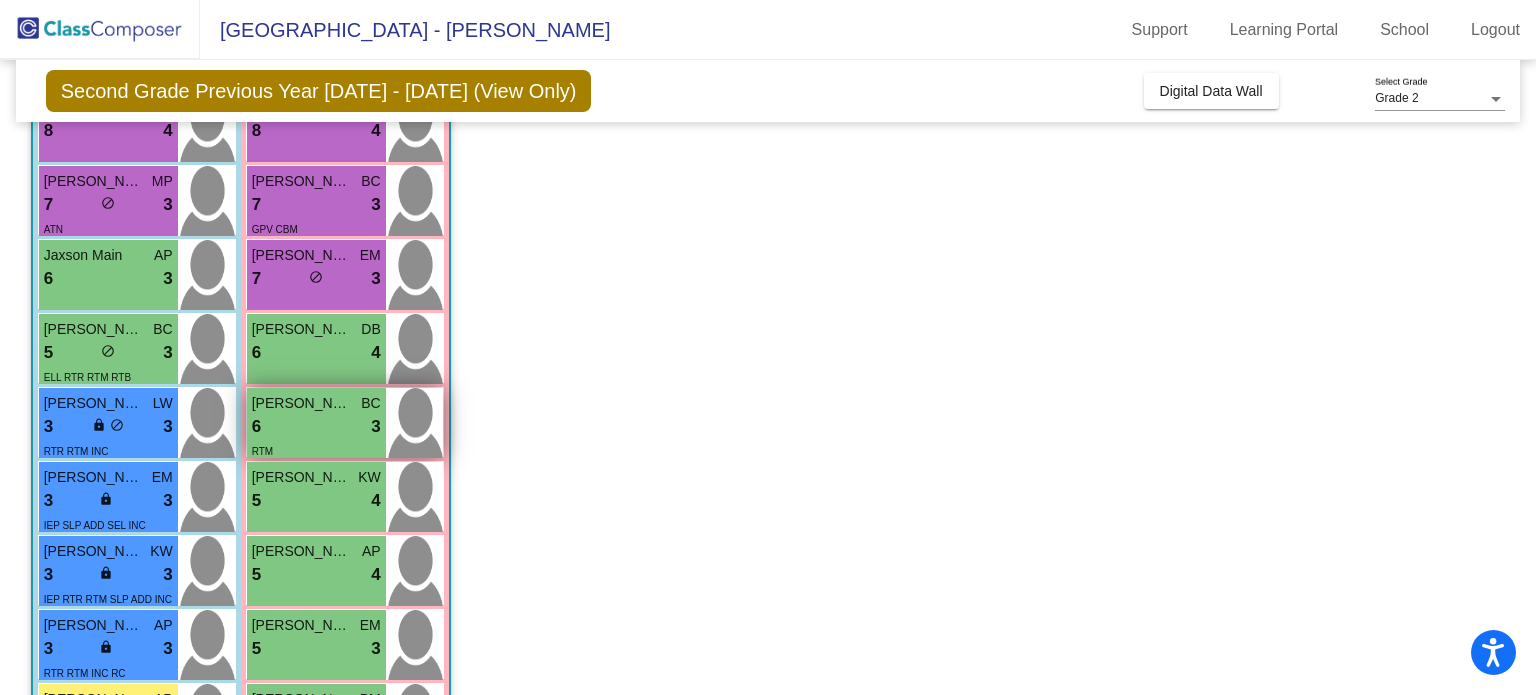 click on "6 lock do_not_disturb_alt 3" at bounding box center [316, 427] 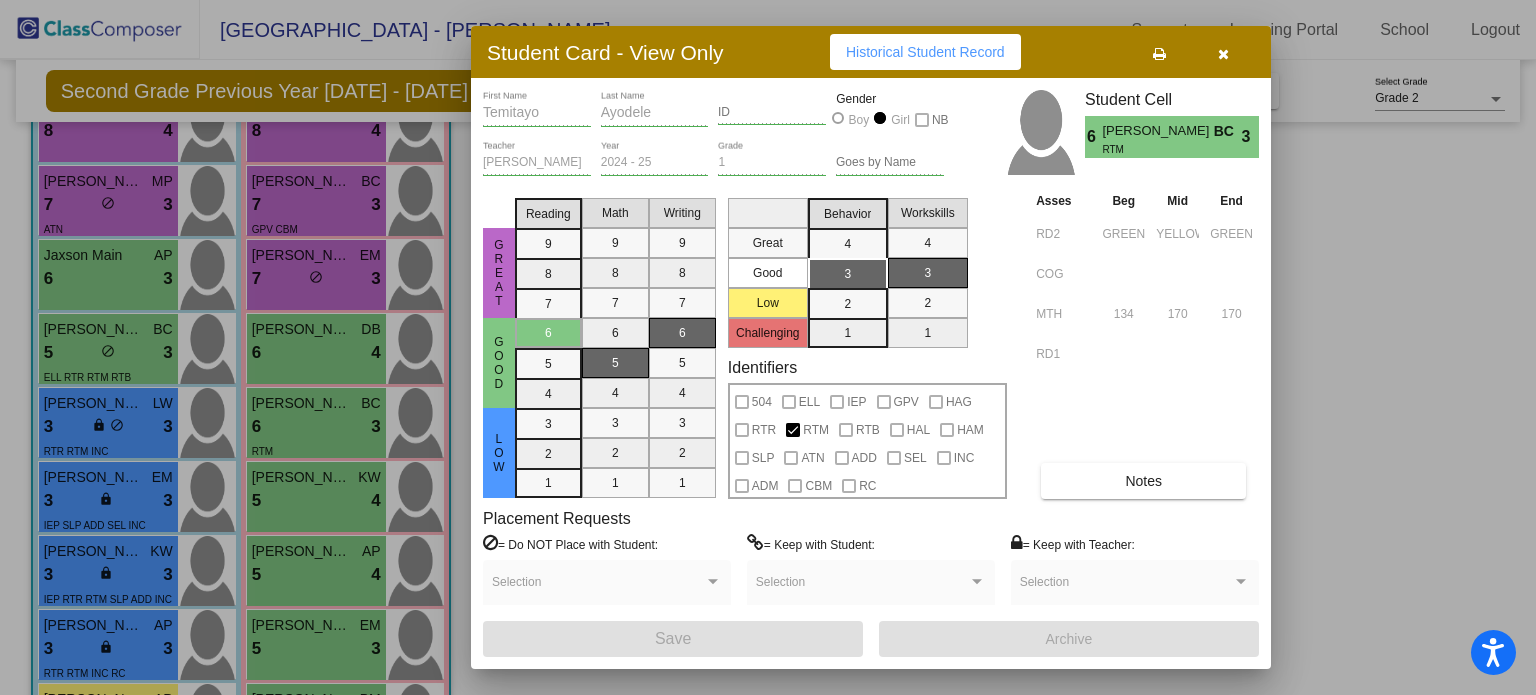 click on "Notes" at bounding box center [1143, 481] 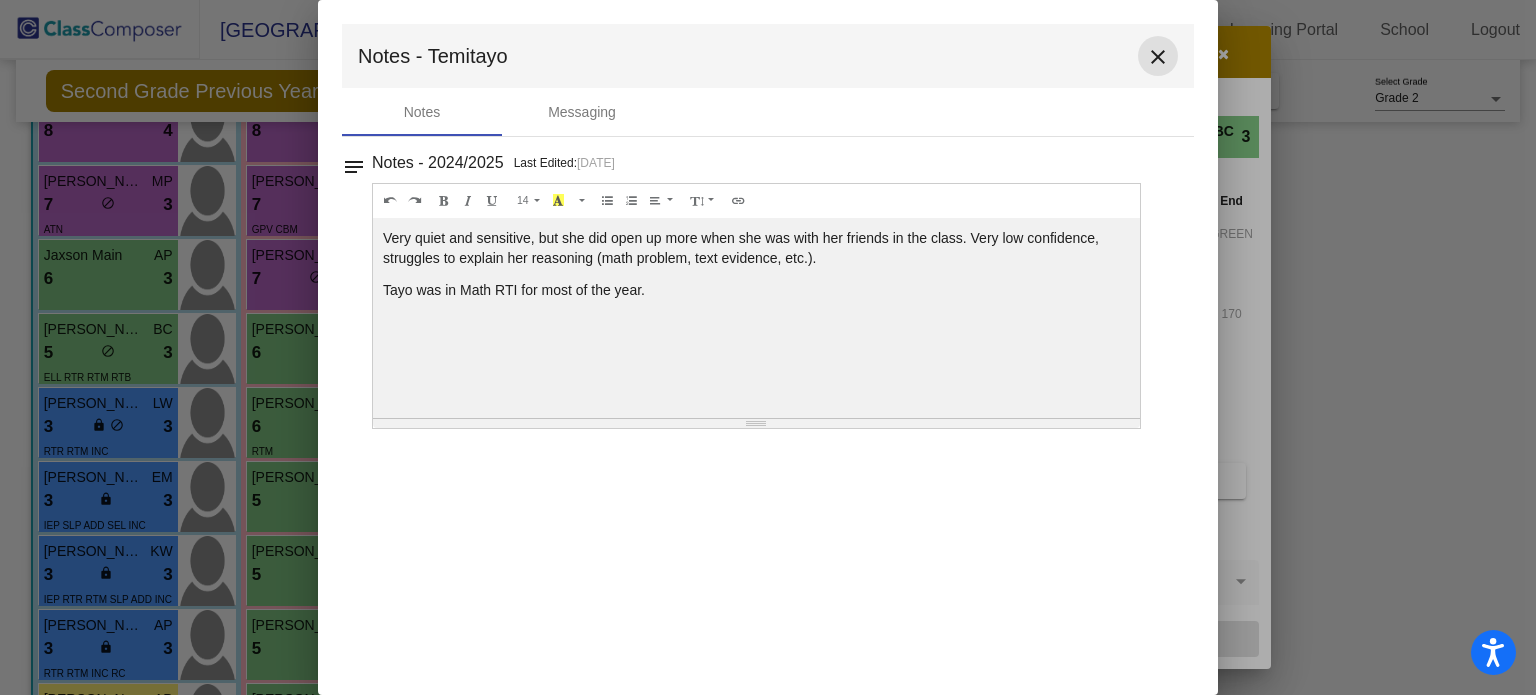 click on "close" at bounding box center (1158, 57) 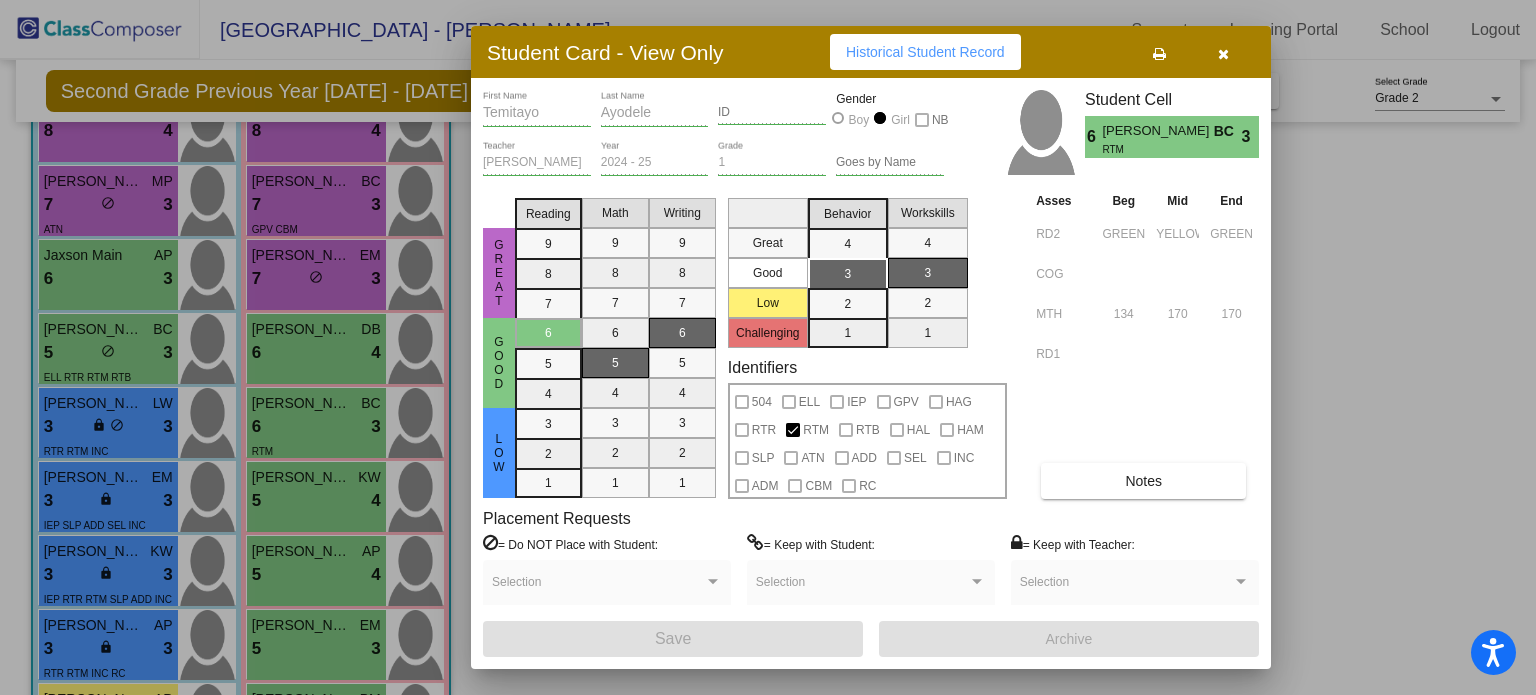 click at bounding box center [1223, 52] 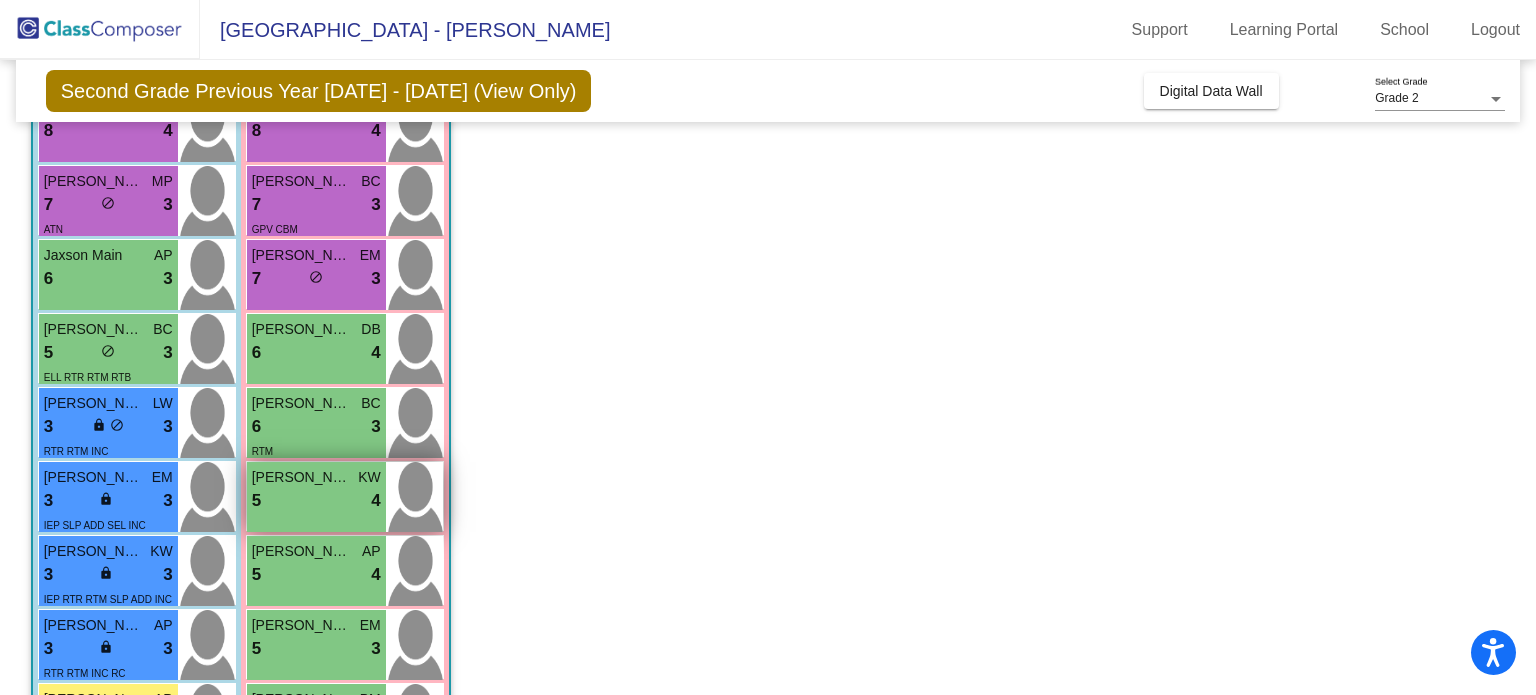 click on "[PERSON_NAME]" at bounding box center (302, 477) 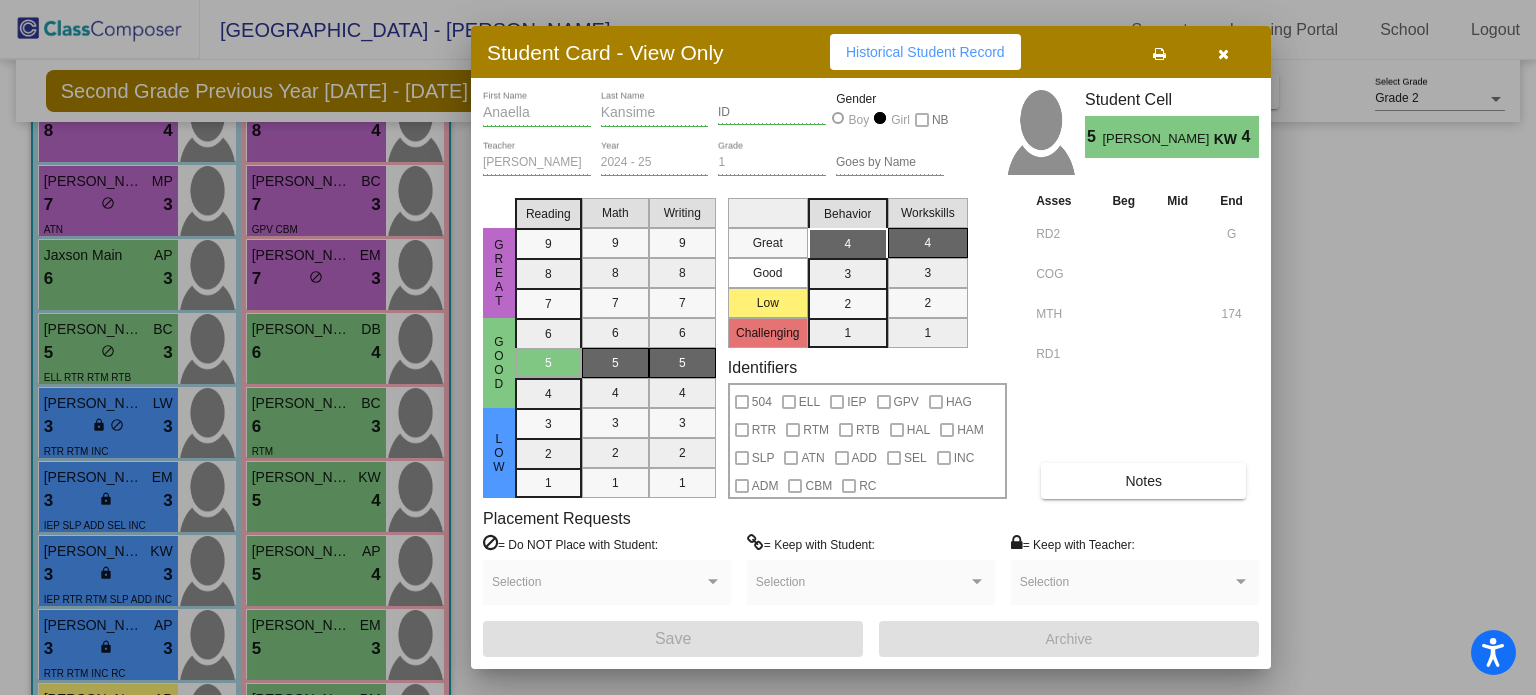 click on "Notes" at bounding box center (1143, 481) 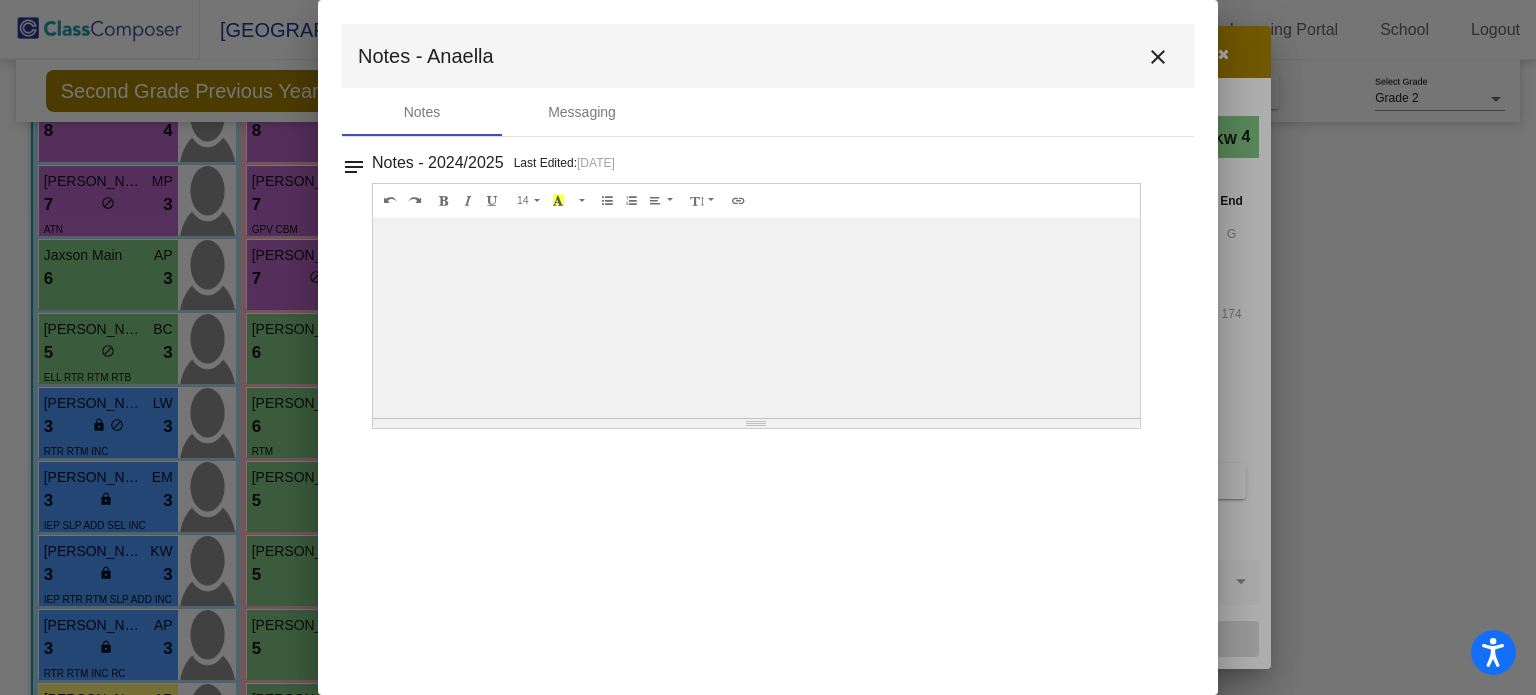 click at bounding box center (756, 318) 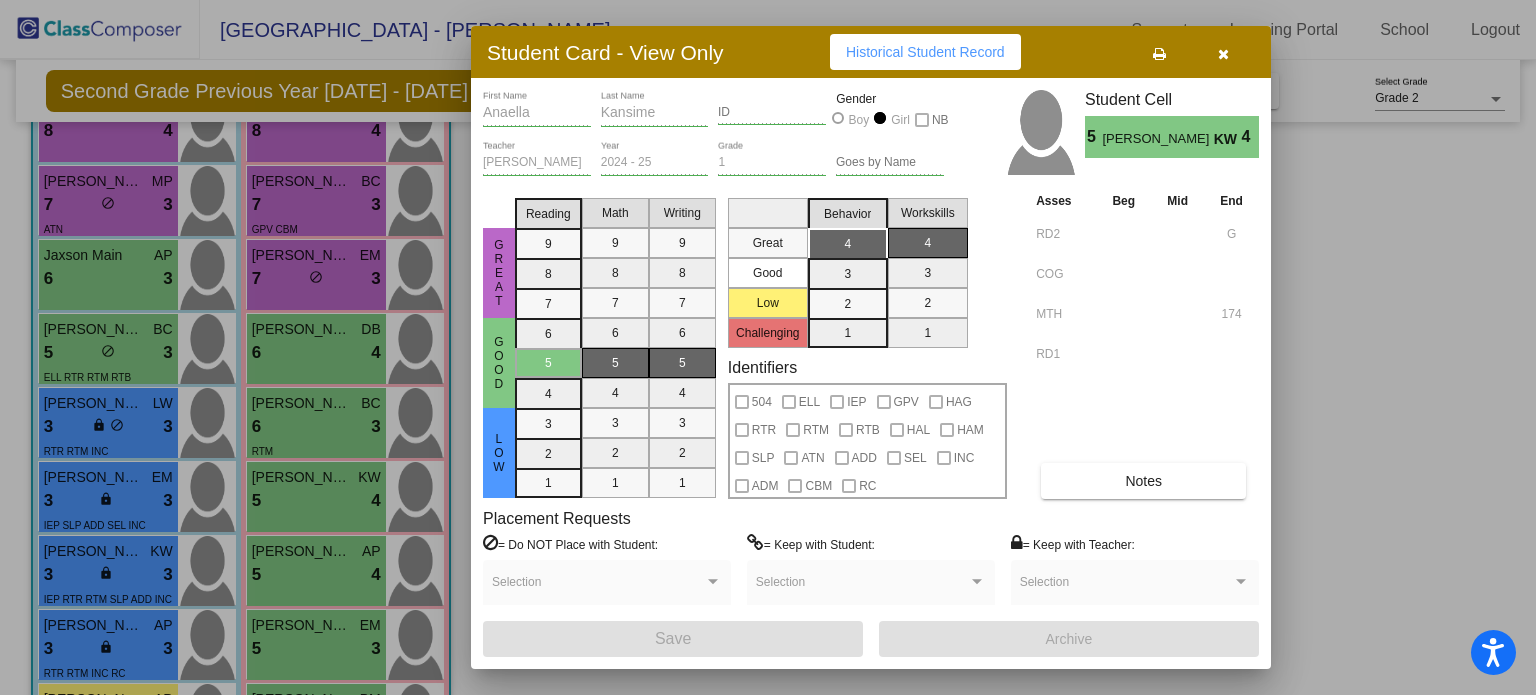 click on "Notes" at bounding box center [1143, 481] 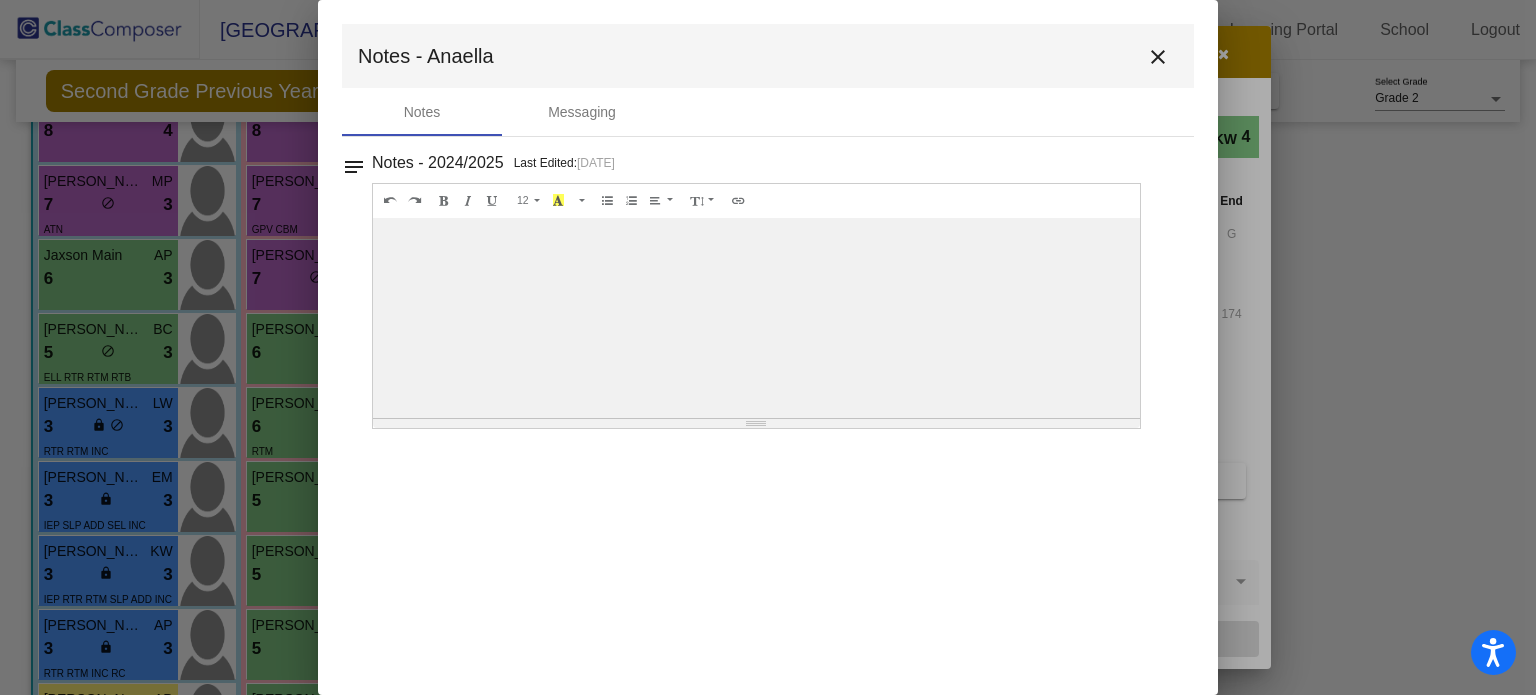 click on "close" at bounding box center [1158, 57] 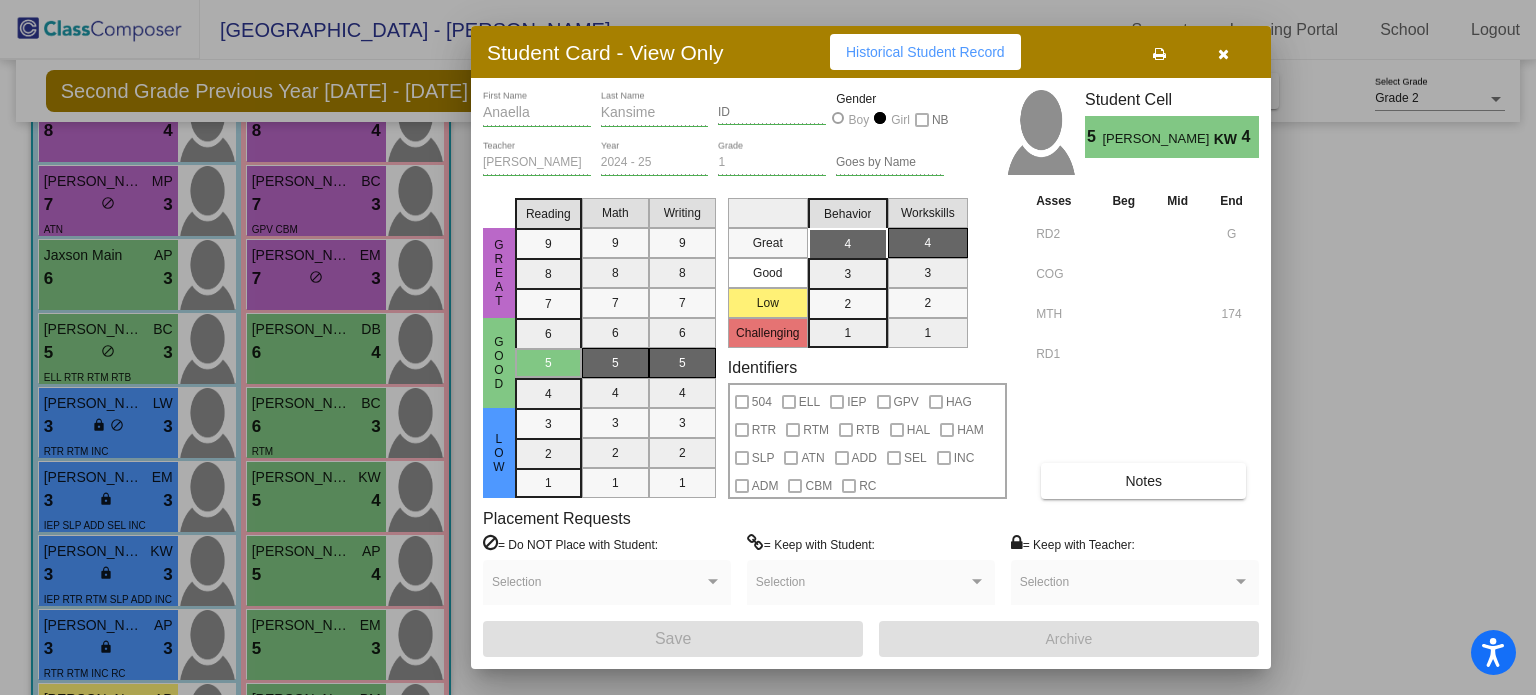 click at bounding box center [1223, 54] 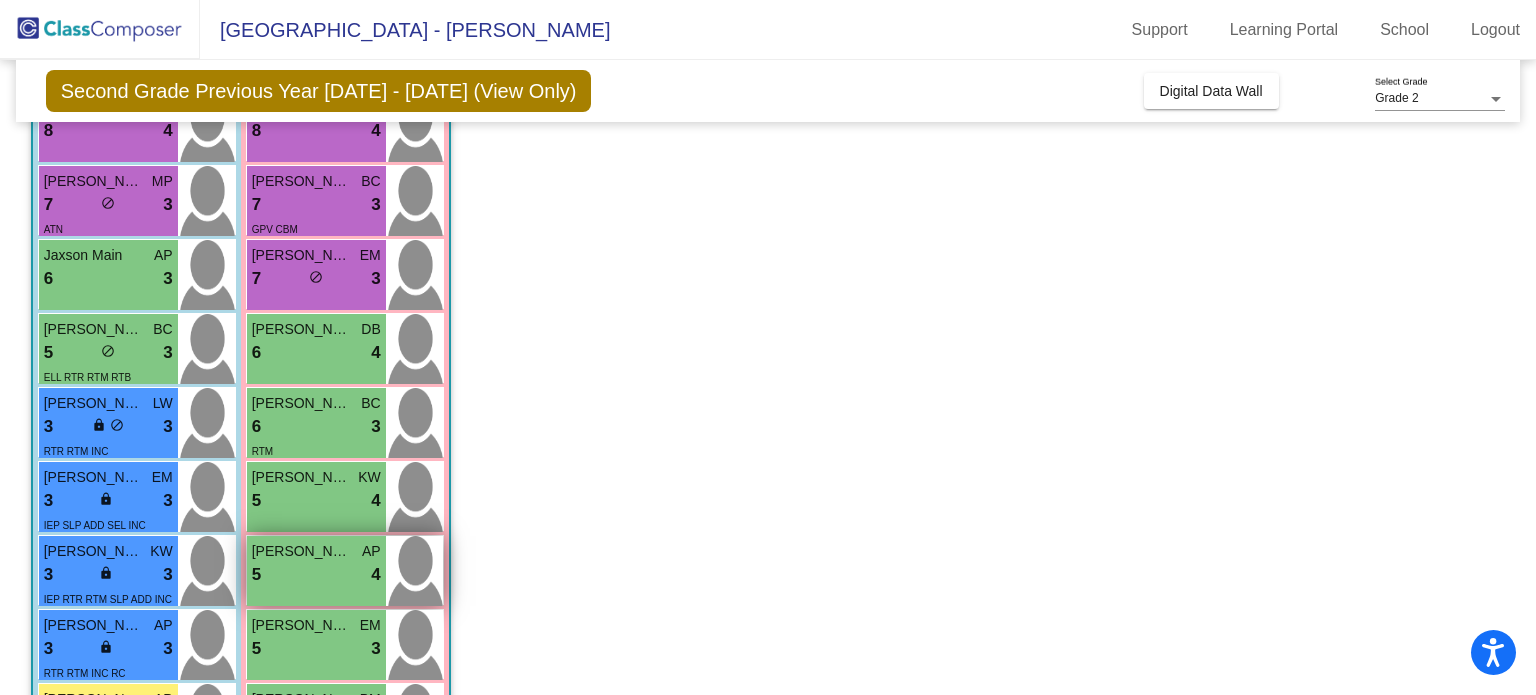 click on "5 lock do_not_disturb_alt 4" at bounding box center [316, 575] 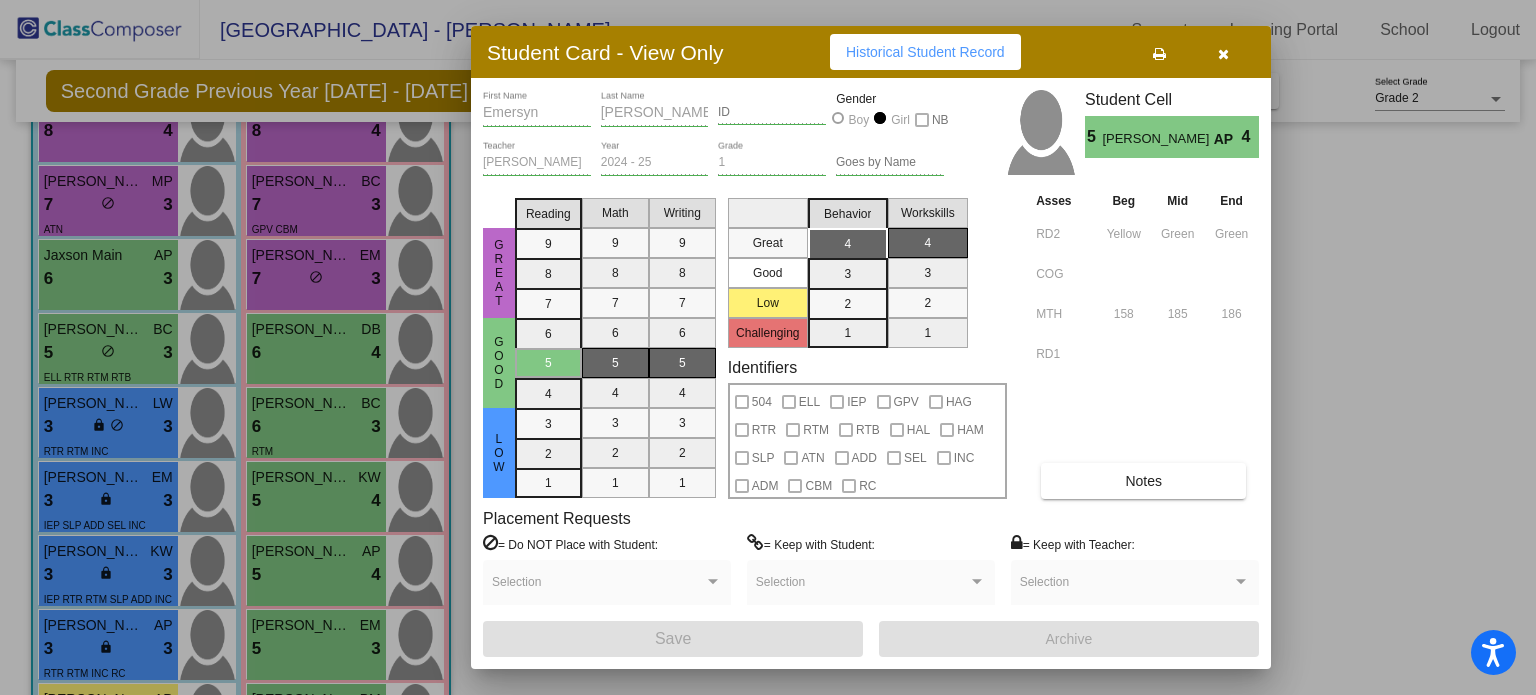 click on "Notes" at bounding box center [1143, 481] 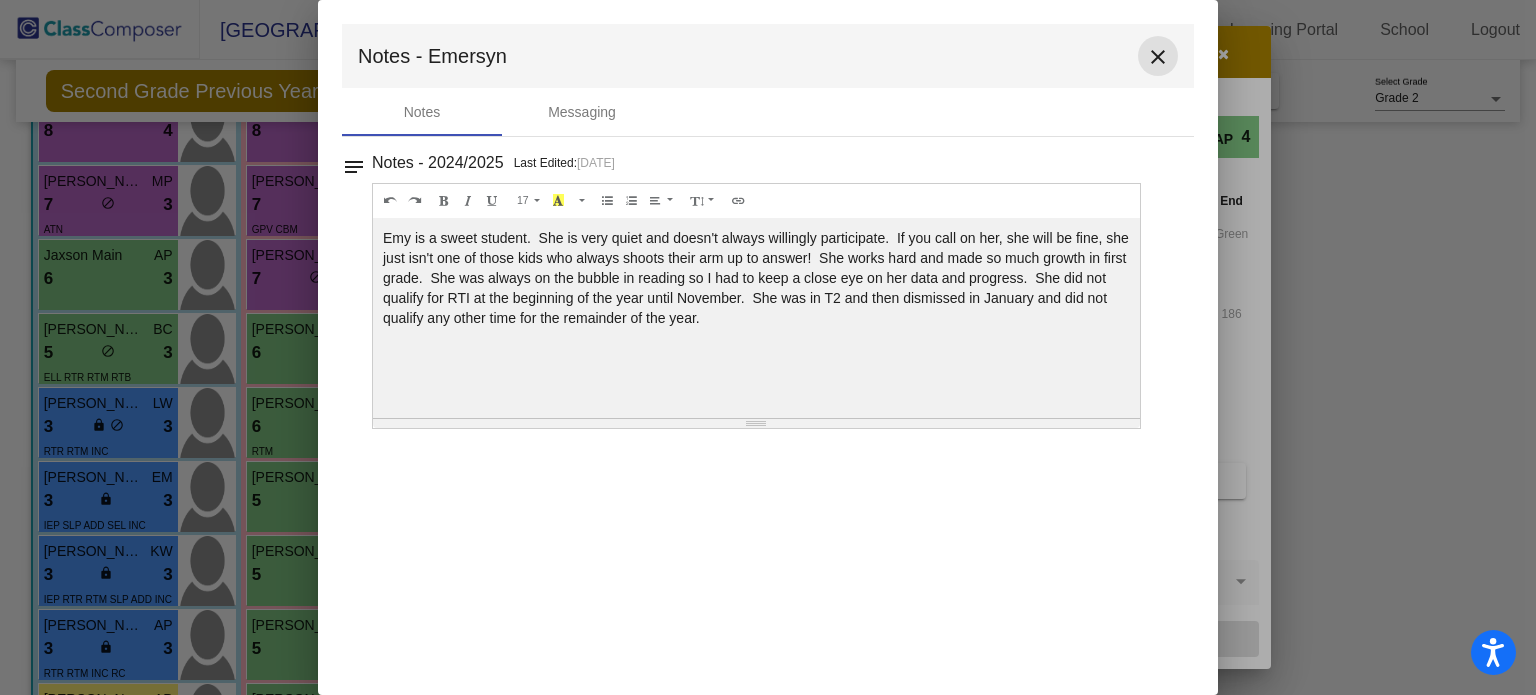 click on "close" at bounding box center [1158, 57] 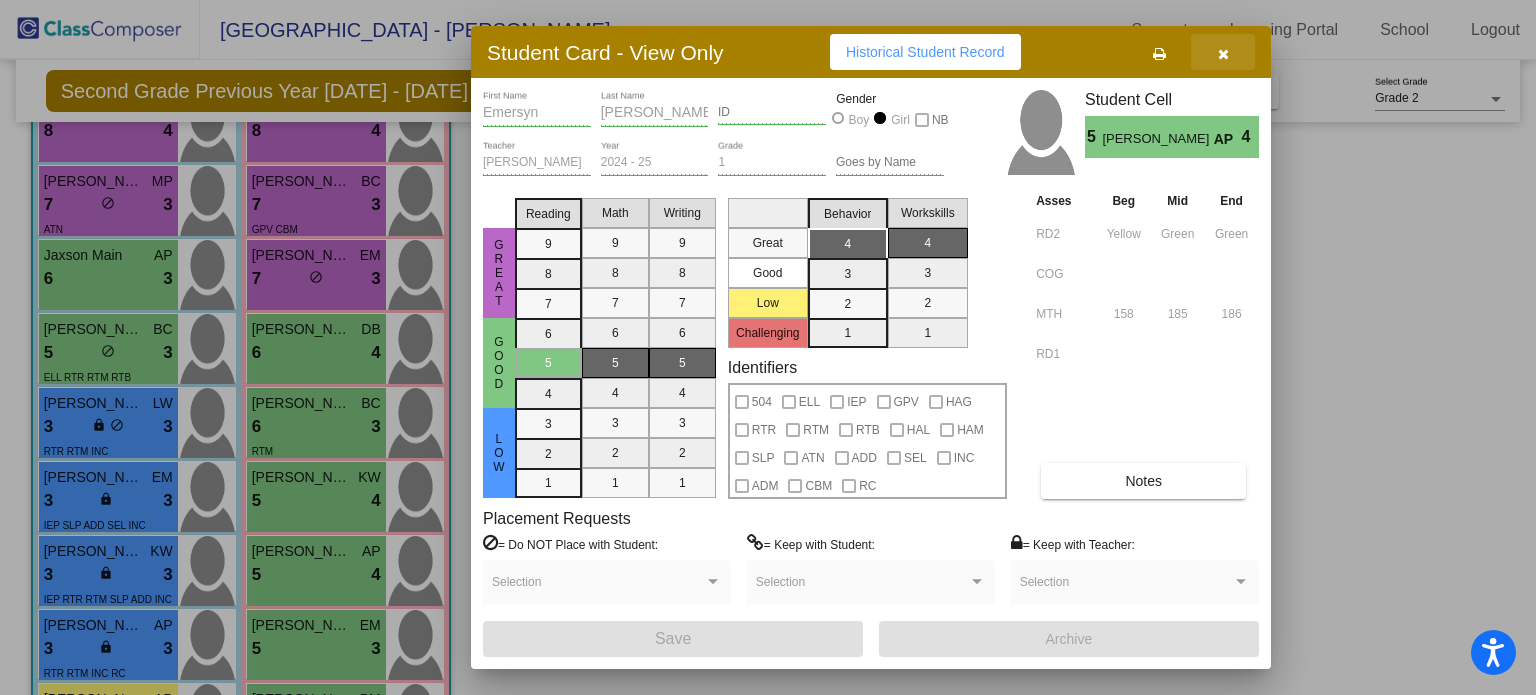 click at bounding box center (1223, 54) 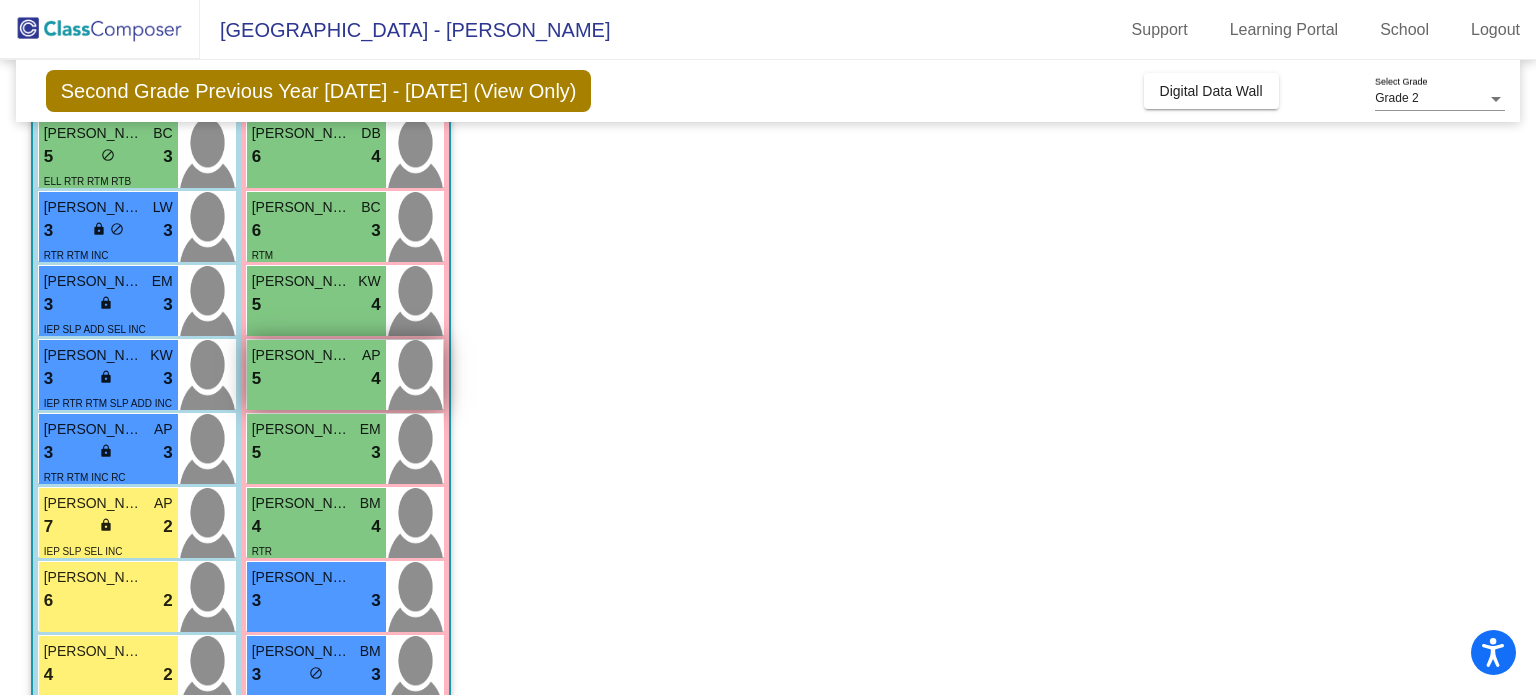 scroll, scrollTop: 428, scrollLeft: 0, axis: vertical 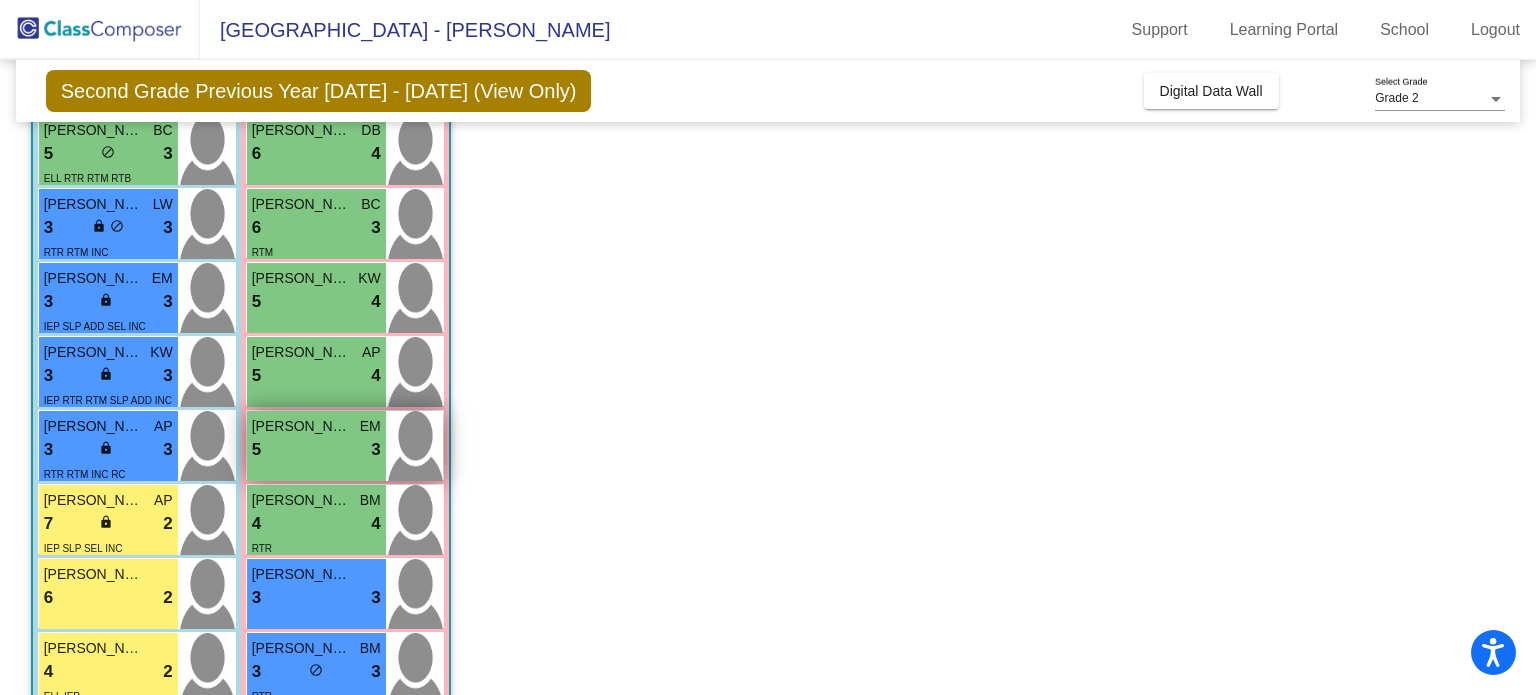 click on "5 lock do_not_disturb_alt 3" at bounding box center [316, 450] 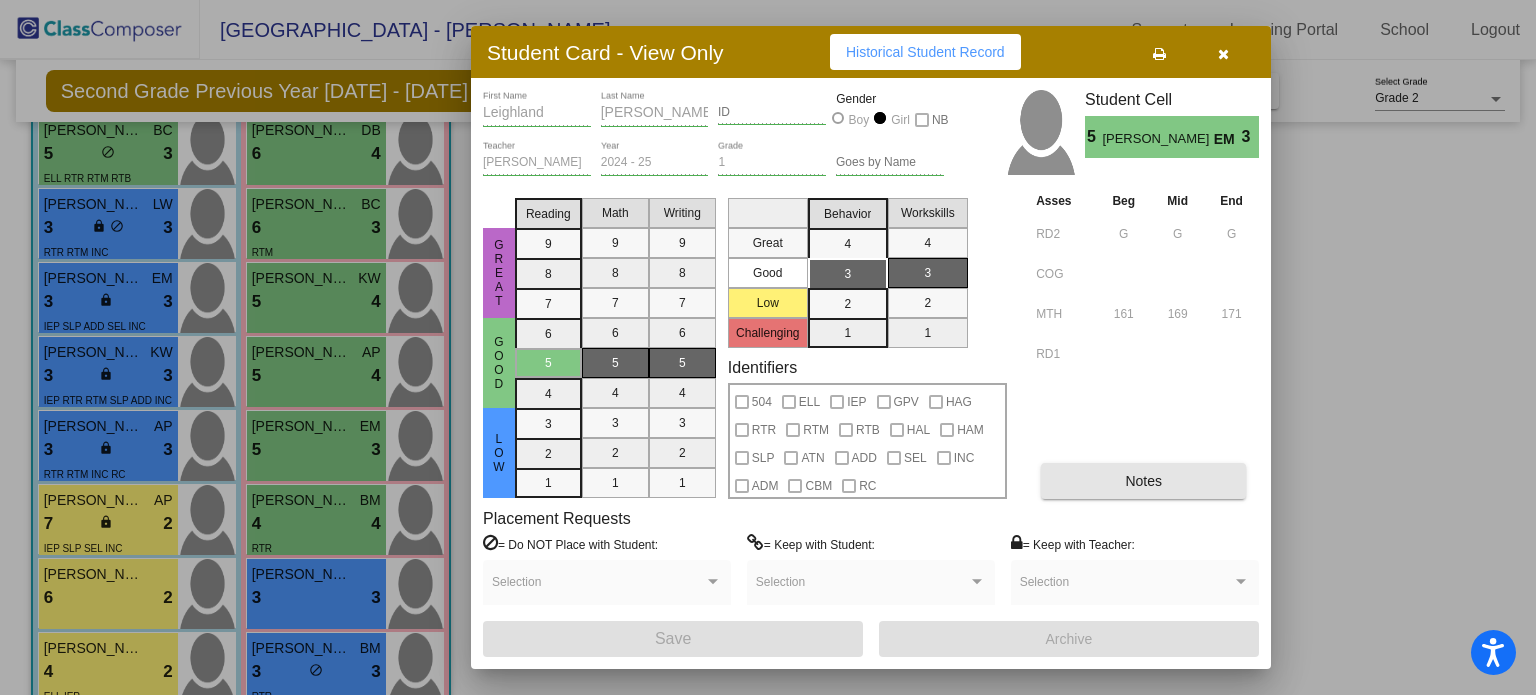 click on "Notes" at bounding box center (1143, 481) 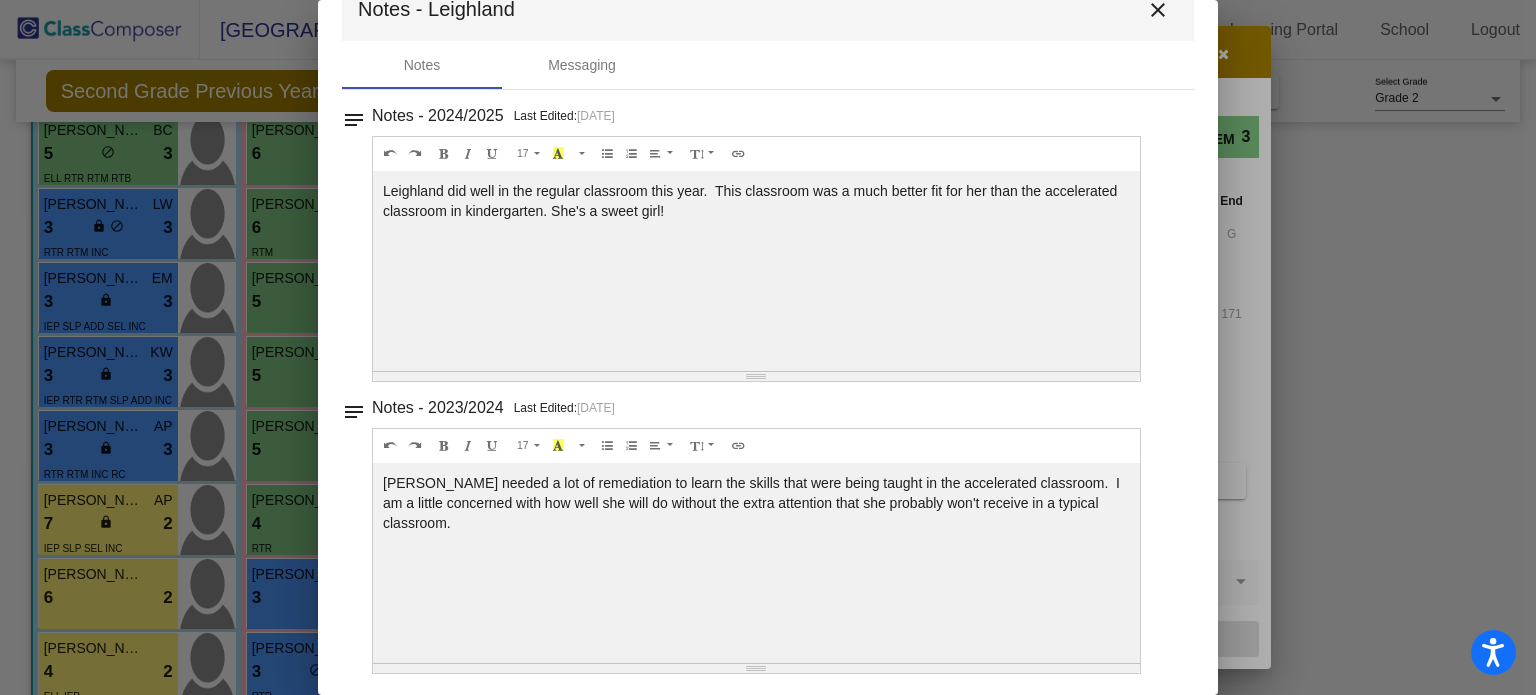 scroll, scrollTop: 48, scrollLeft: 0, axis: vertical 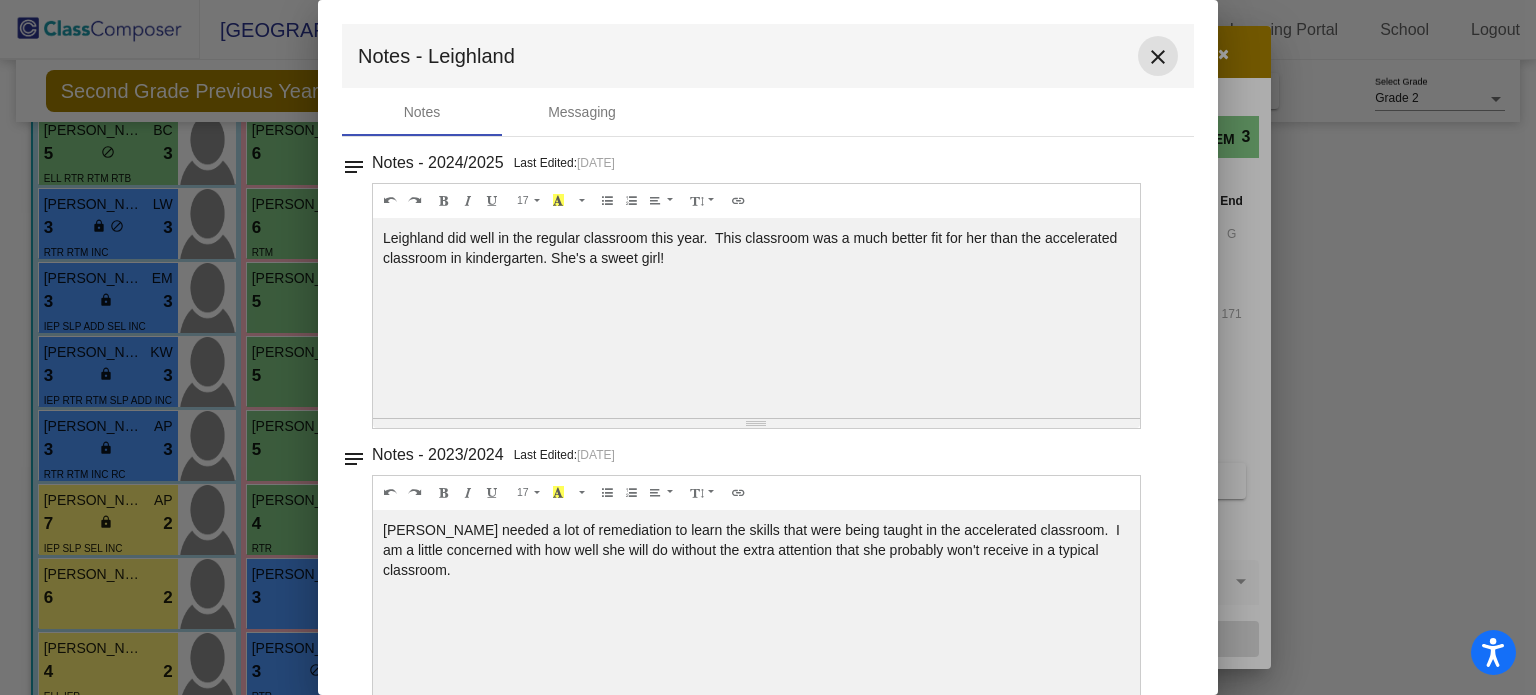 click on "close" at bounding box center [1158, 57] 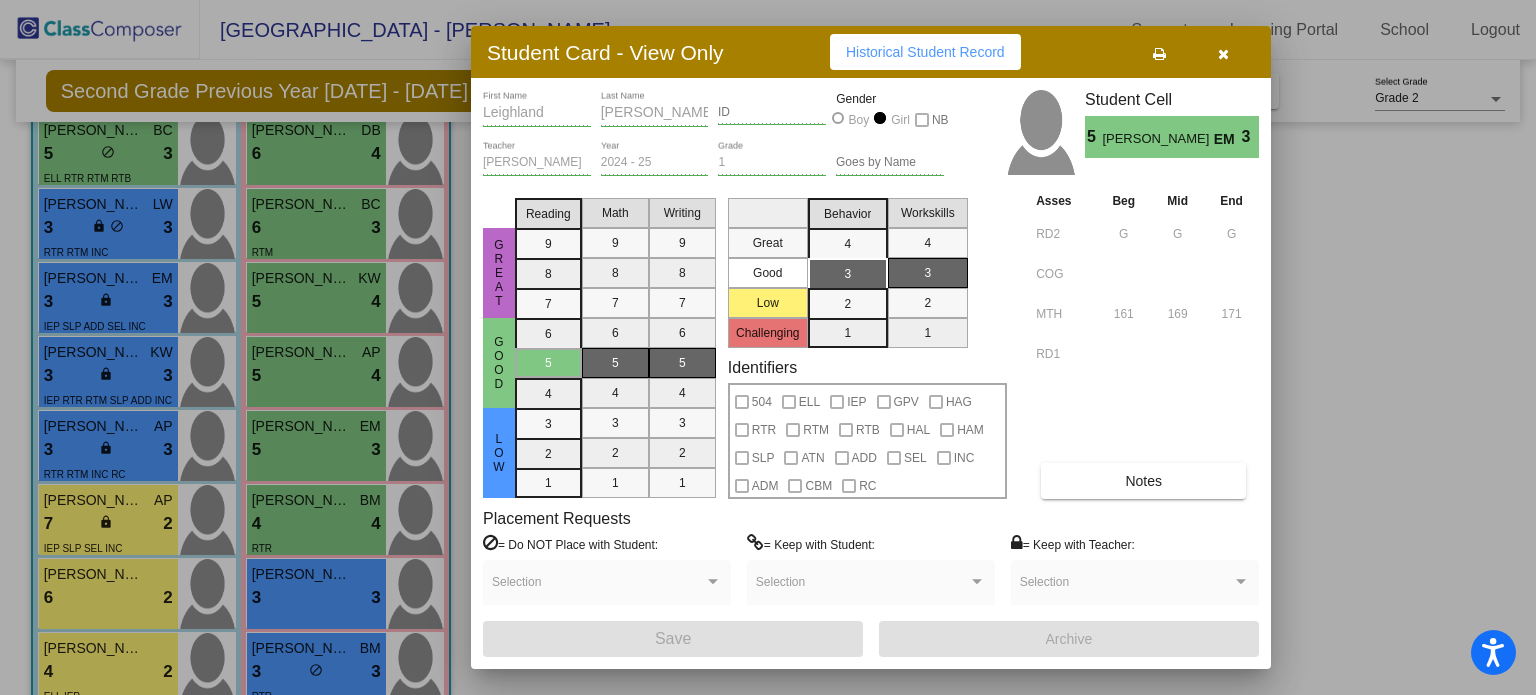 click at bounding box center (1223, 54) 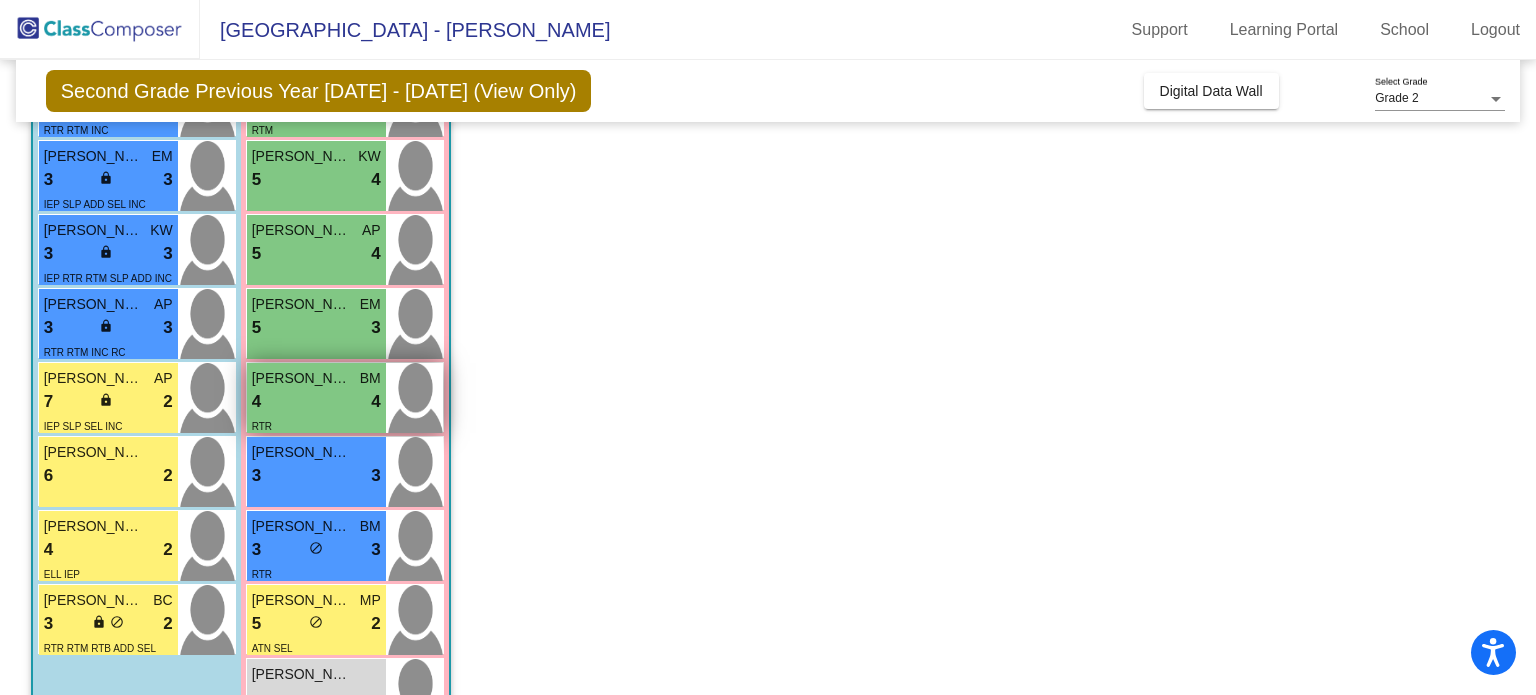 scroll, scrollTop: 617, scrollLeft: 0, axis: vertical 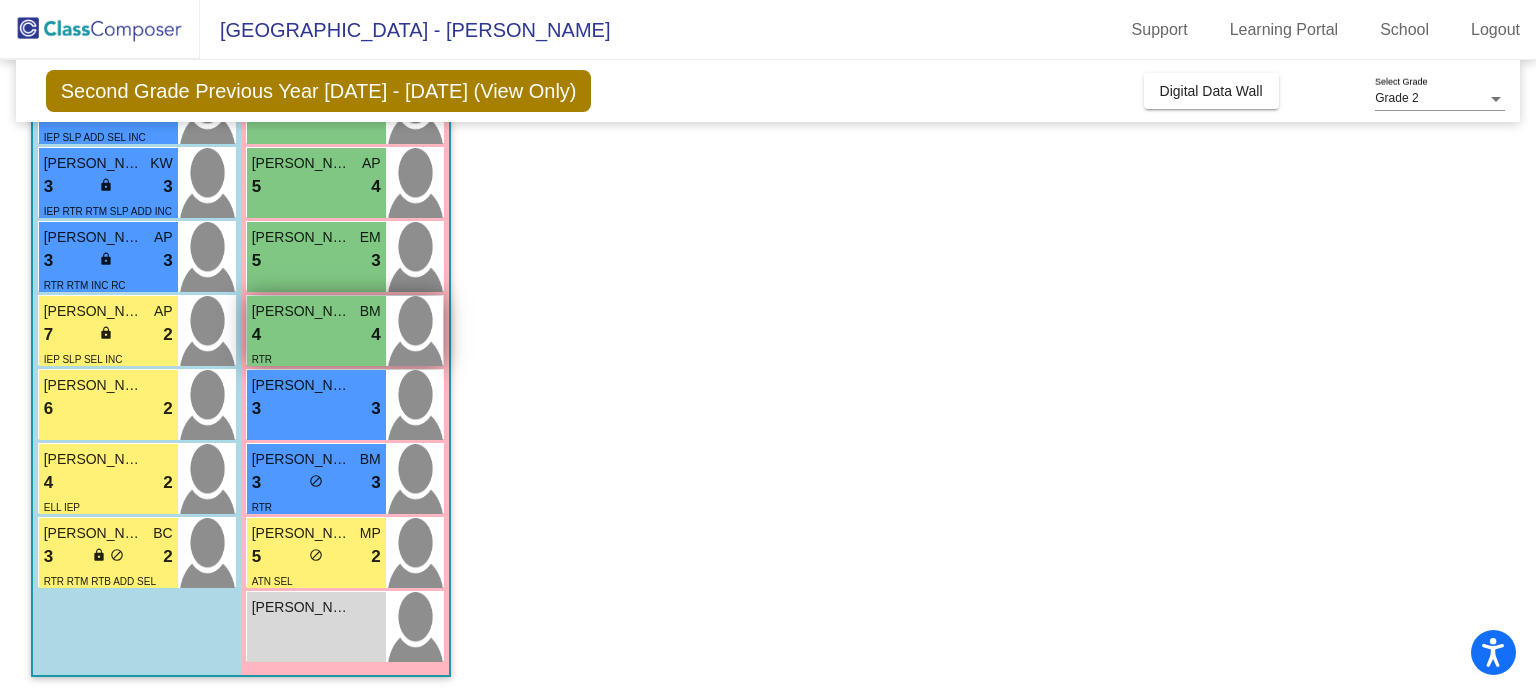 click on "4 lock do_not_disturb_alt 4" at bounding box center (316, 335) 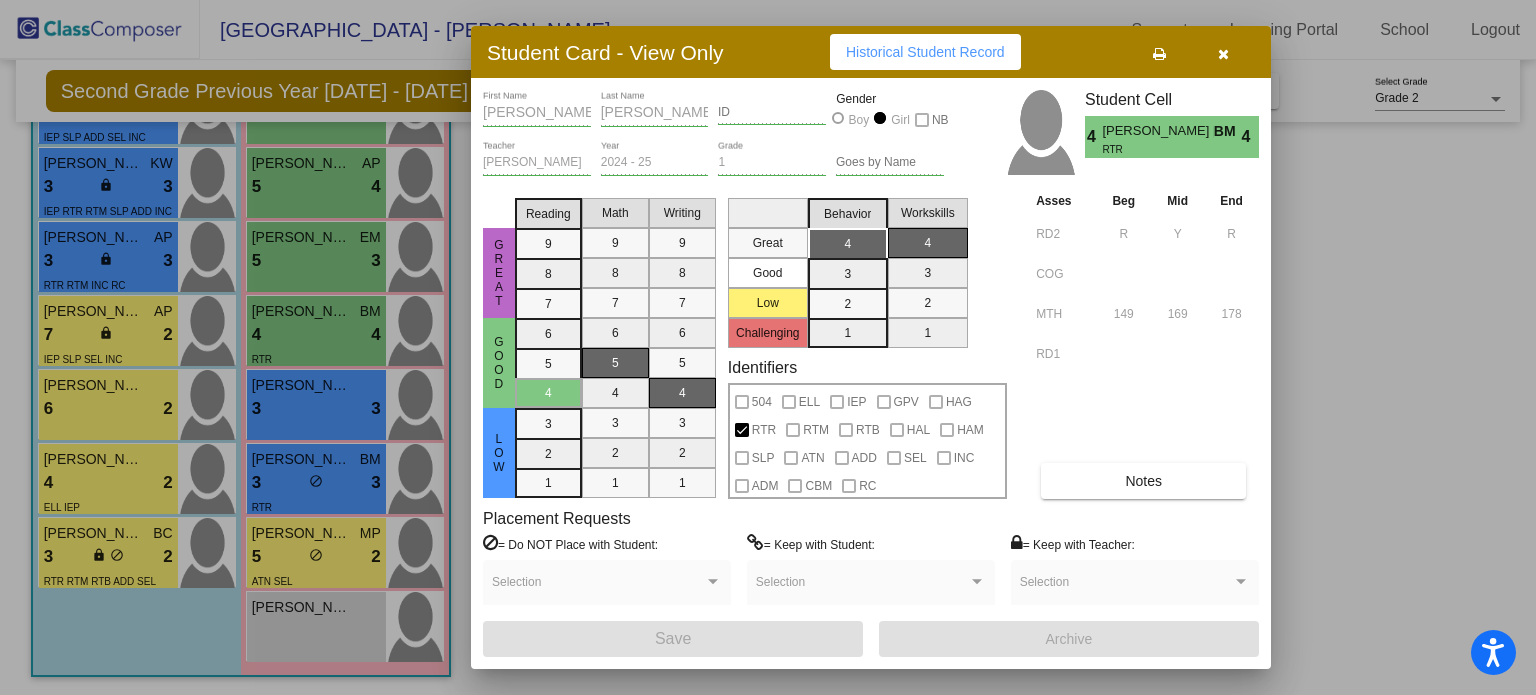 click on "Notes" at bounding box center [1143, 481] 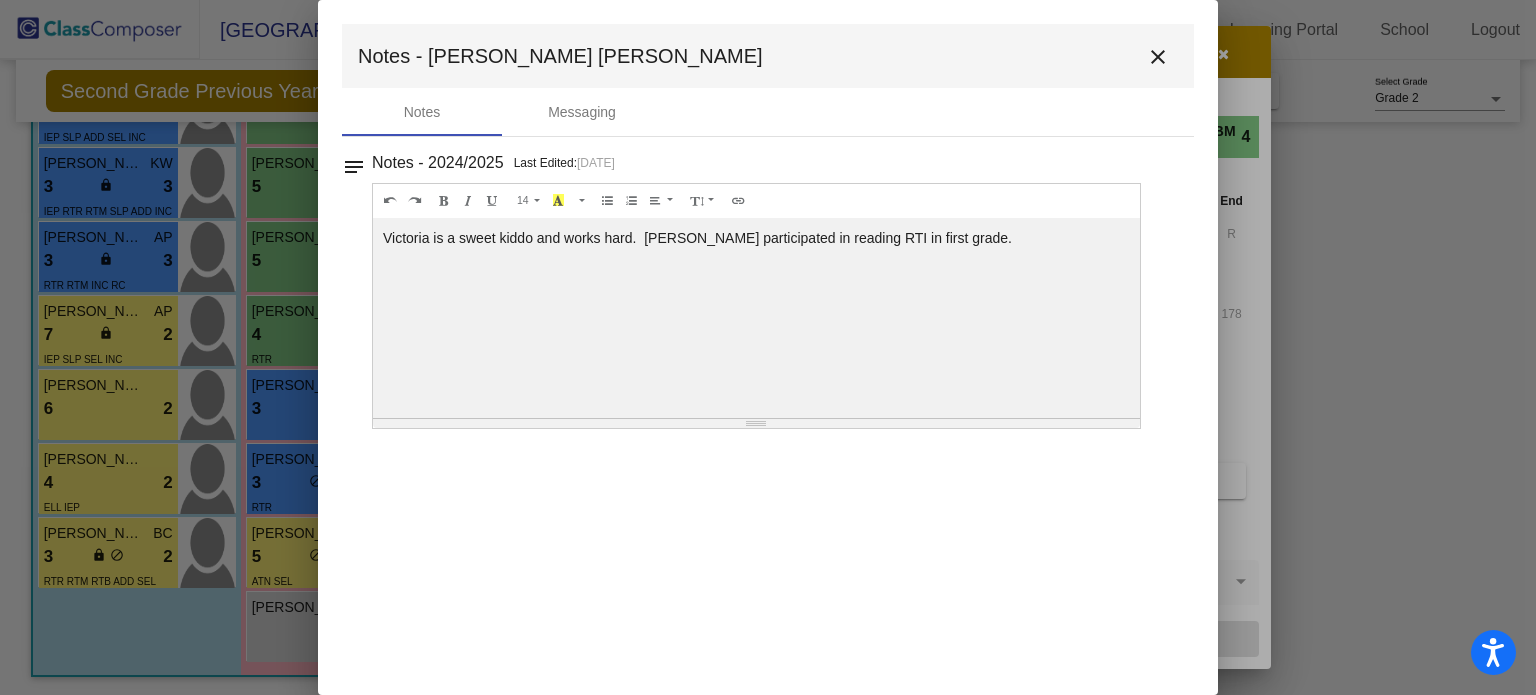 click on "close" at bounding box center [1158, 57] 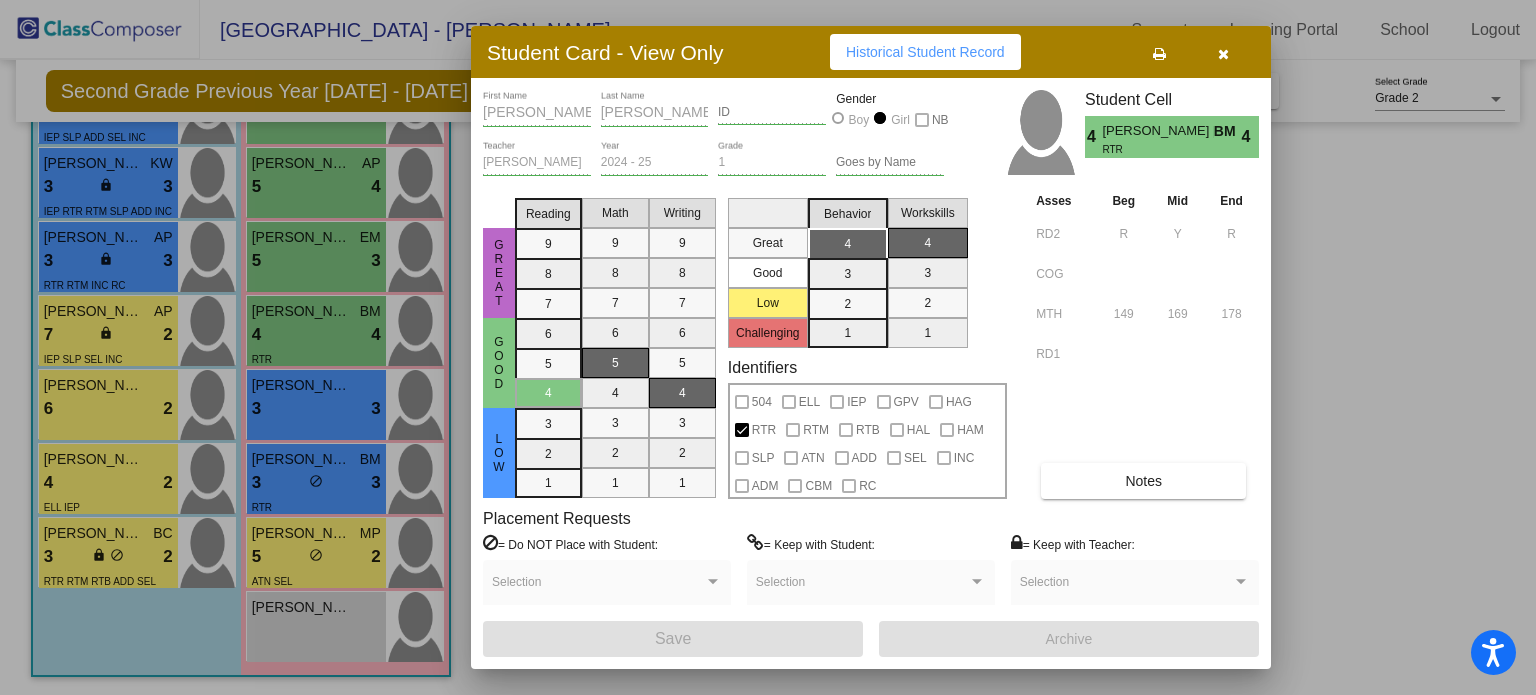 click at bounding box center [1223, 54] 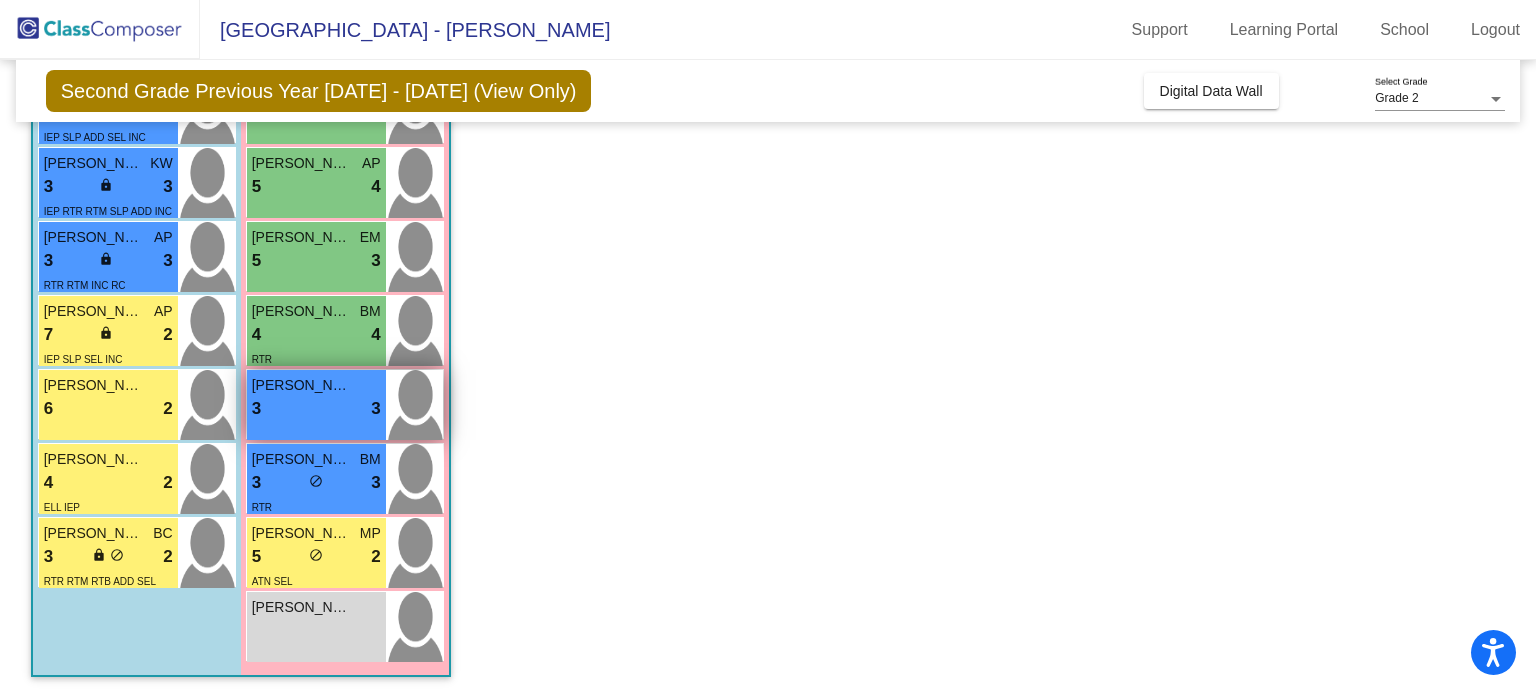 click on "3 lock do_not_disturb_alt 3" at bounding box center (316, 409) 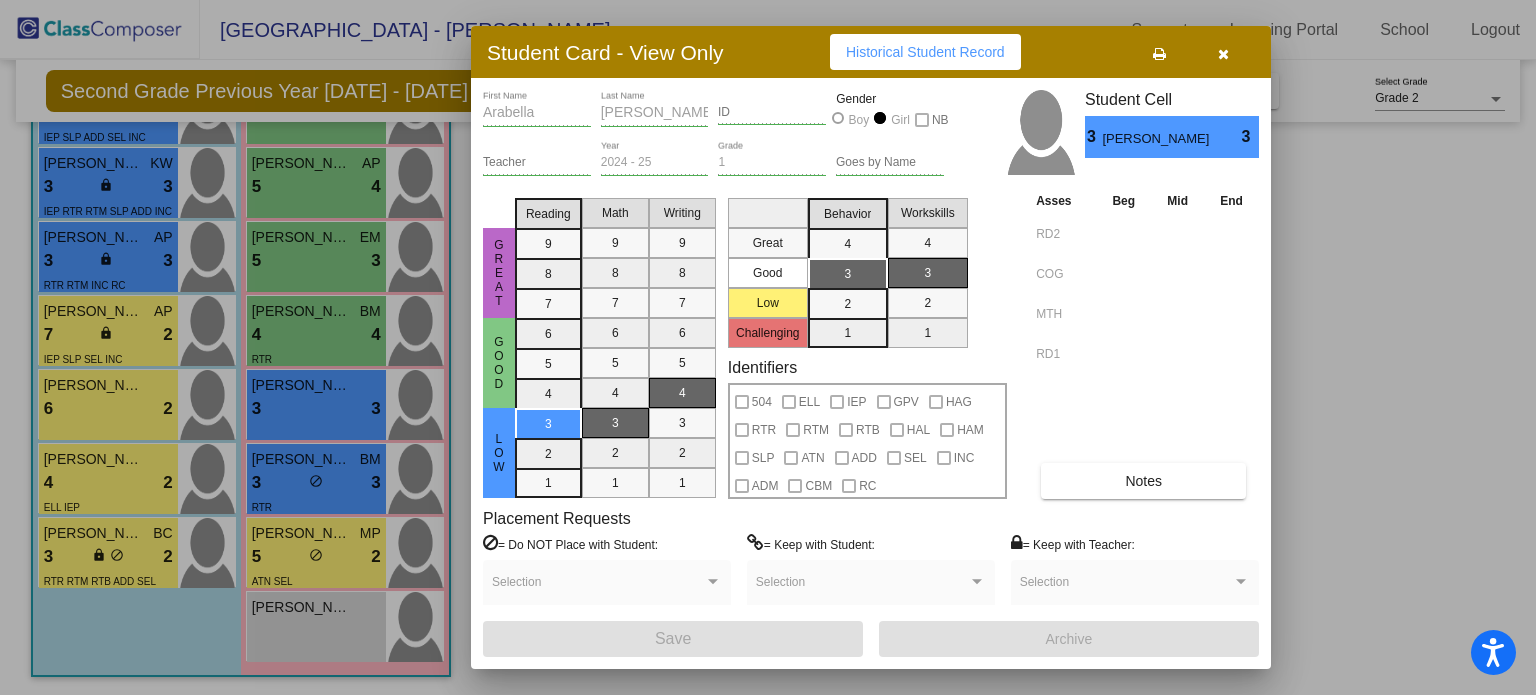 click on "Notes" at bounding box center (1143, 481) 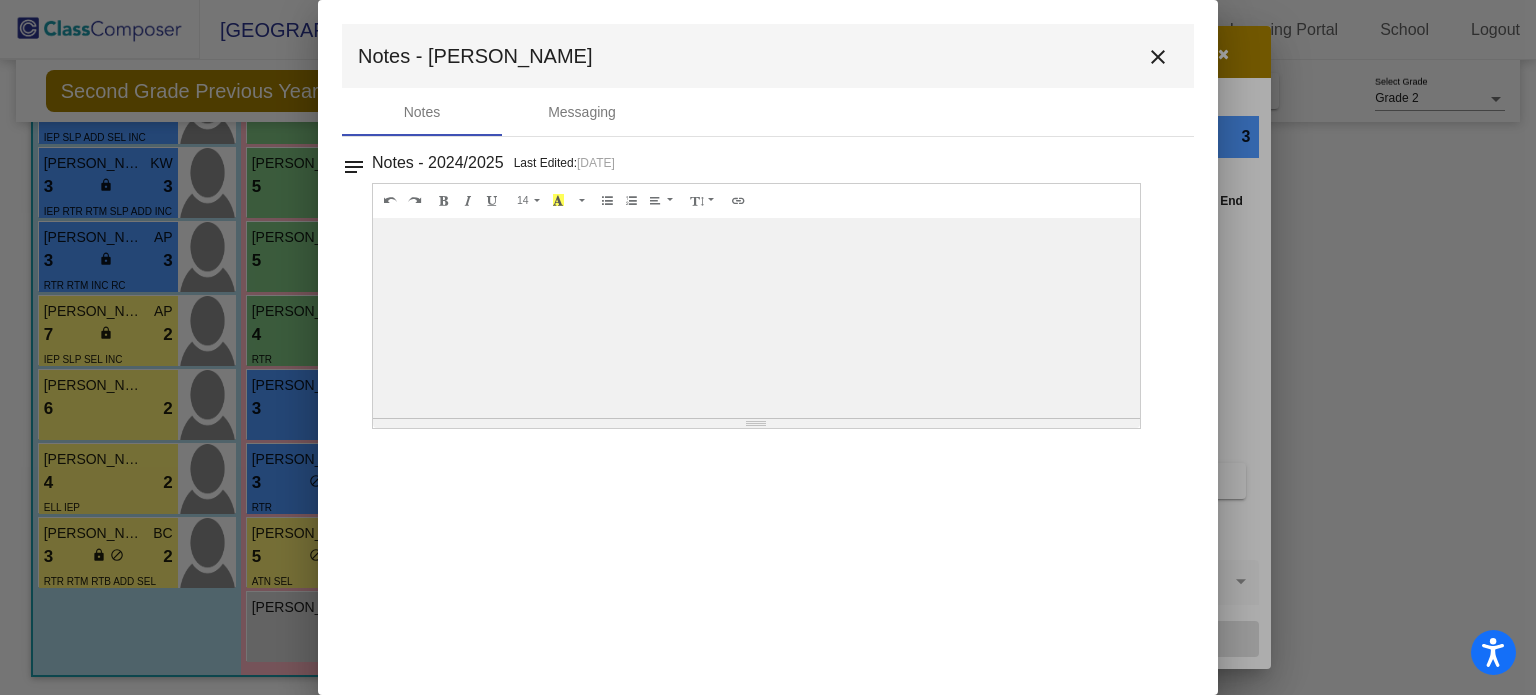click on "close" at bounding box center [1158, 57] 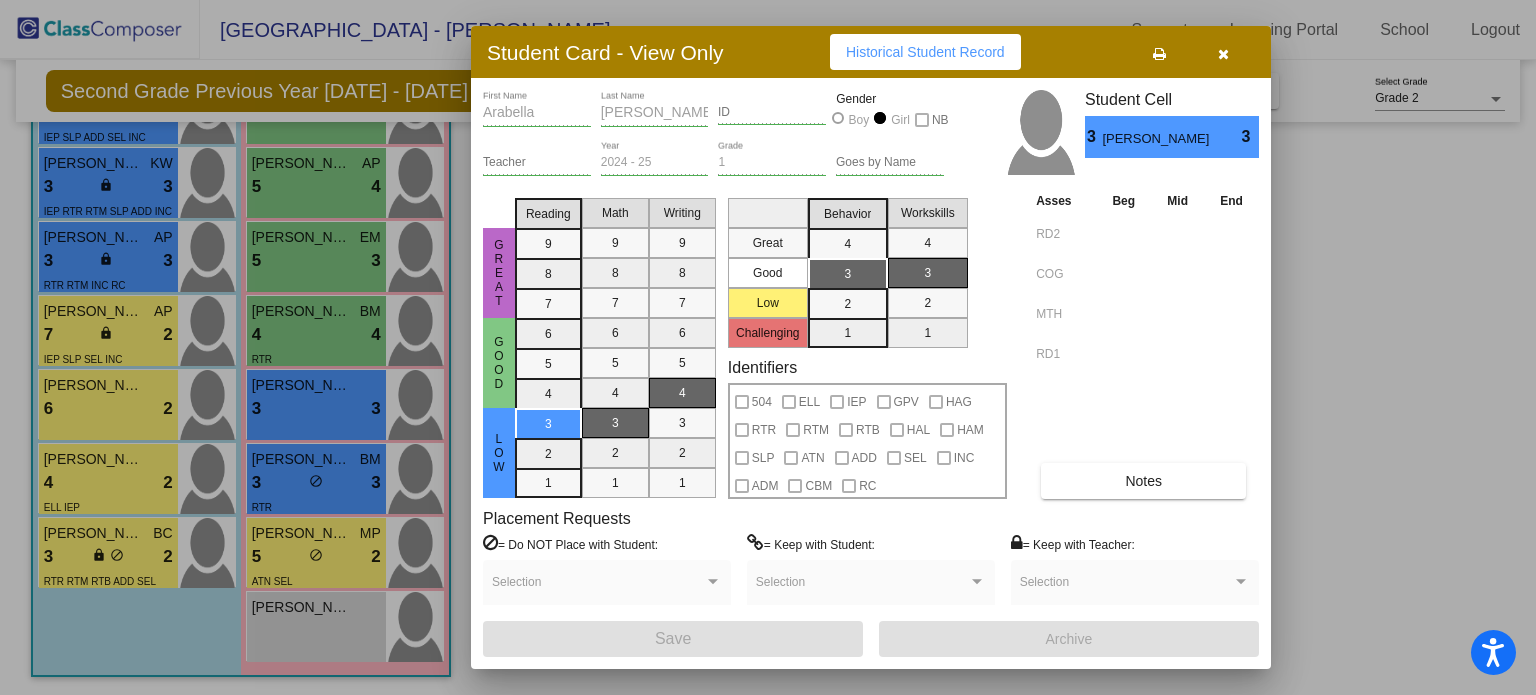 click at bounding box center [1223, 54] 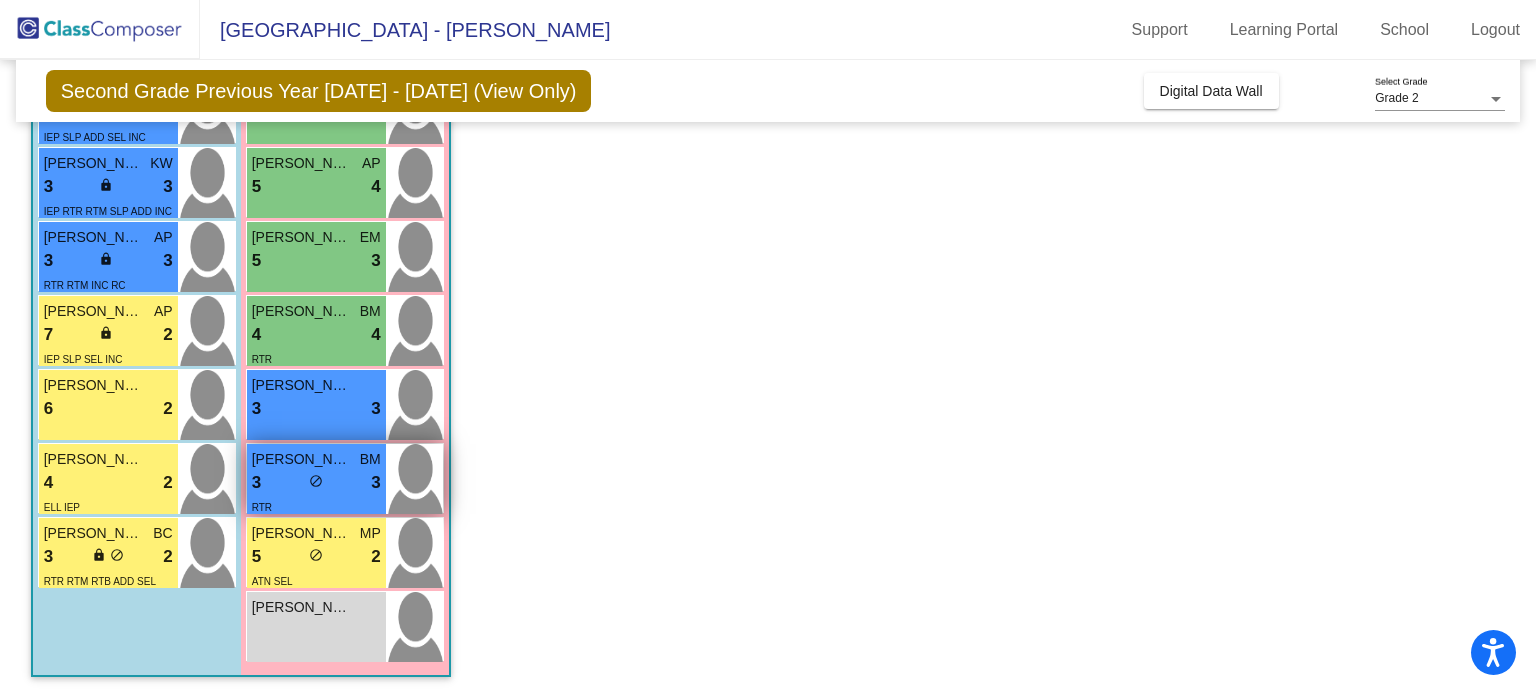 click on "3 lock do_not_disturb_alt 3" at bounding box center [316, 483] 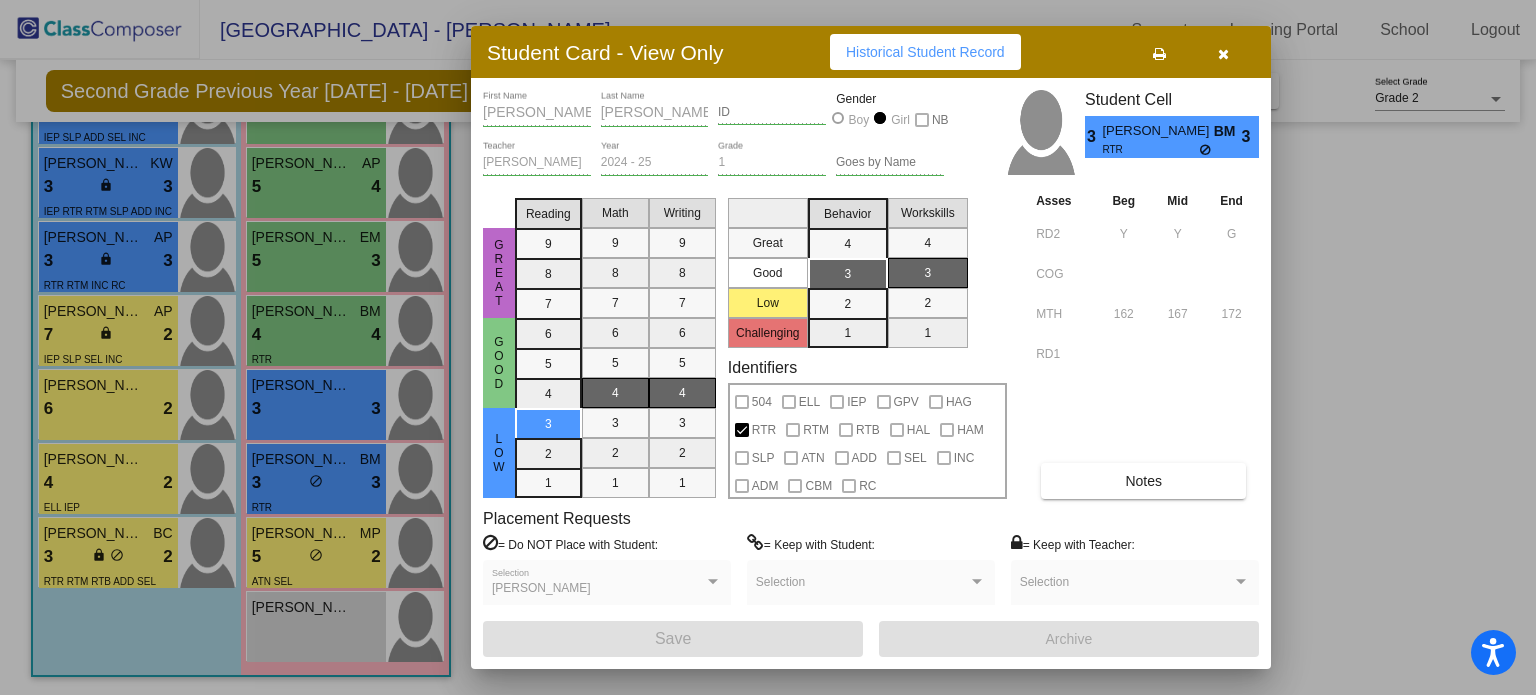click on "Notes" at bounding box center [1143, 481] 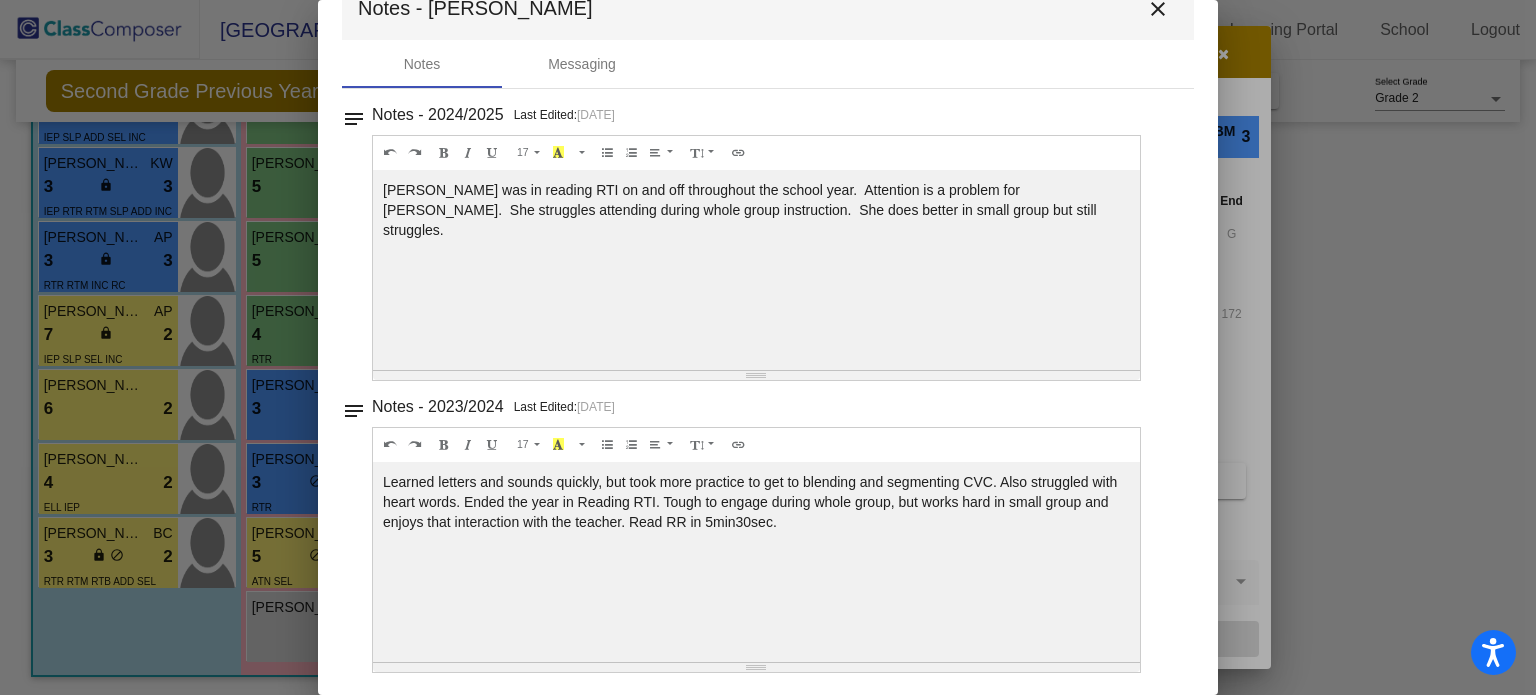 scroll, scrollTop: 47, scrollLeft: 0, axis: vertical 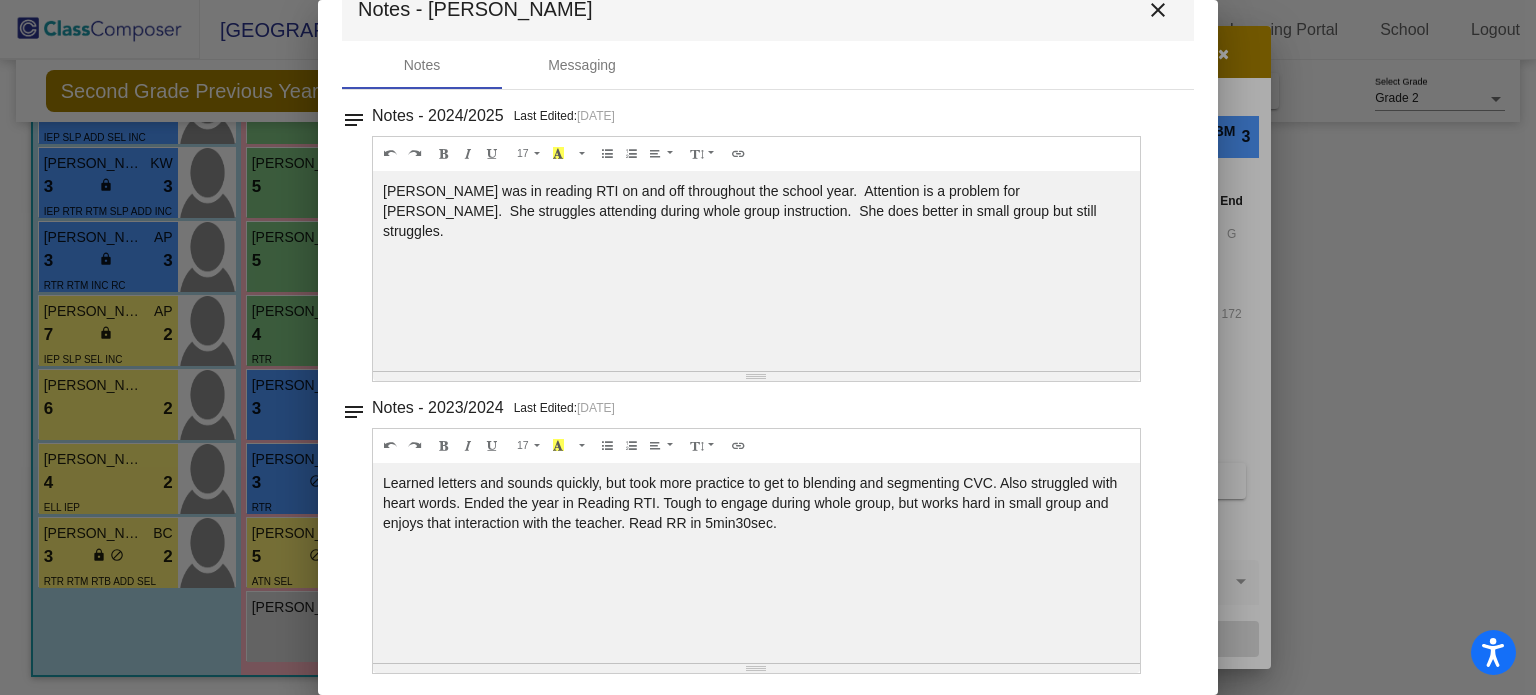 click on "close" at bounding box center (1158, 10) 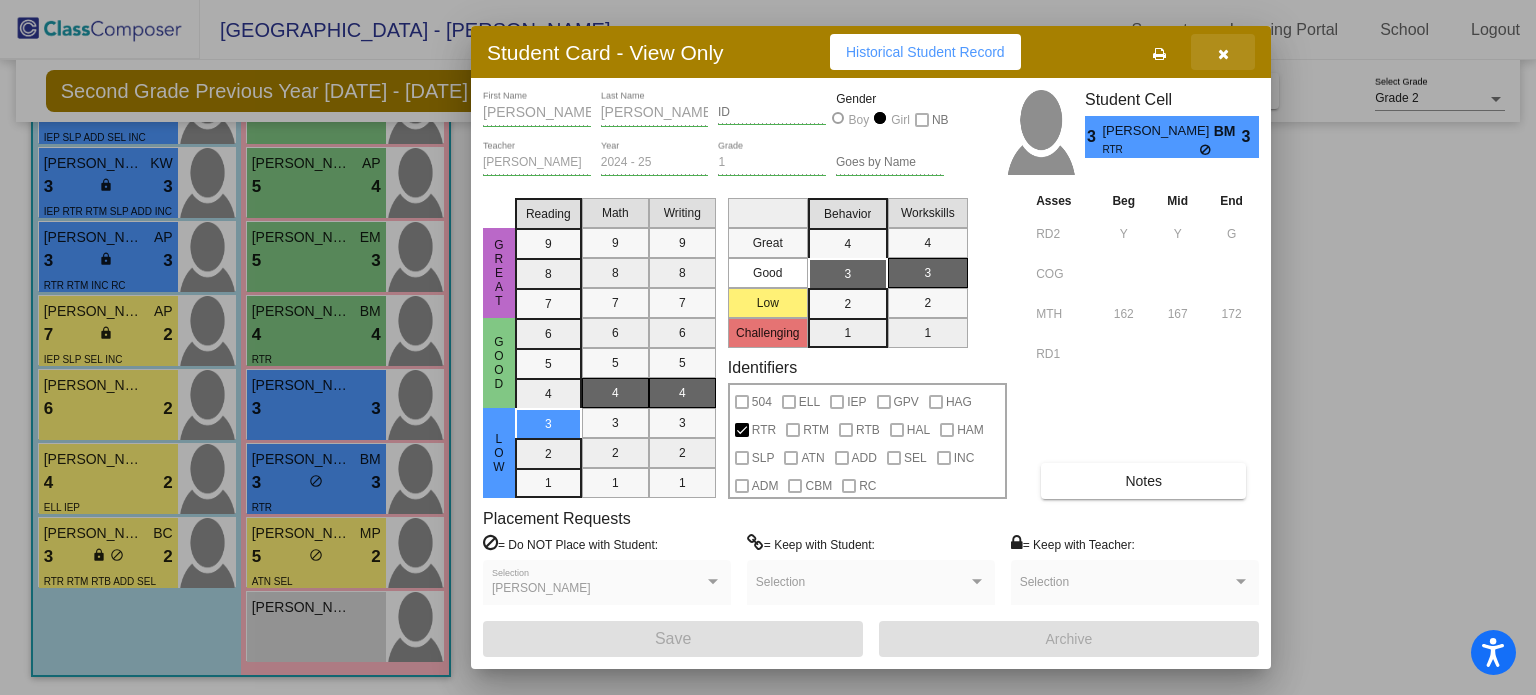 click at bounding box center (1223, 52) 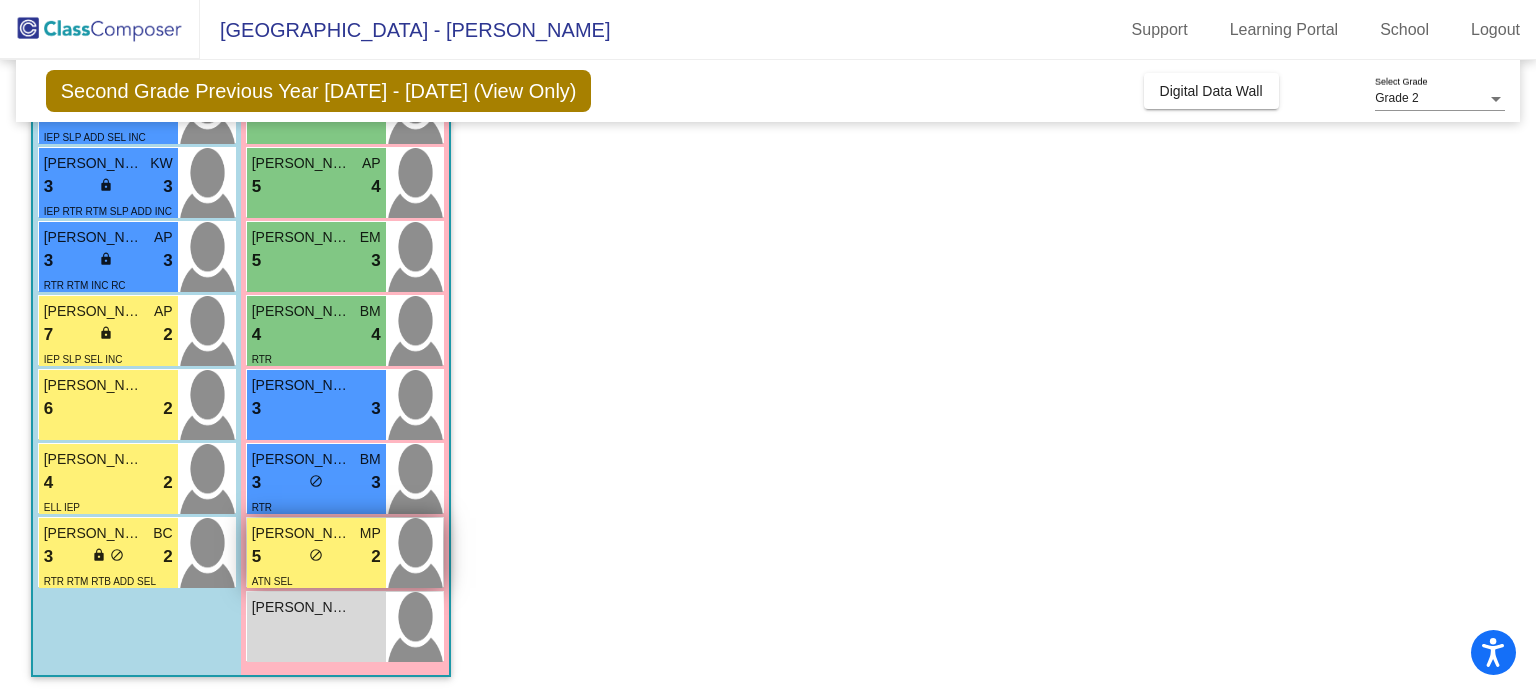 click on "5 lock do_not_disturb_alt 2" at bounding box center [316, 557] 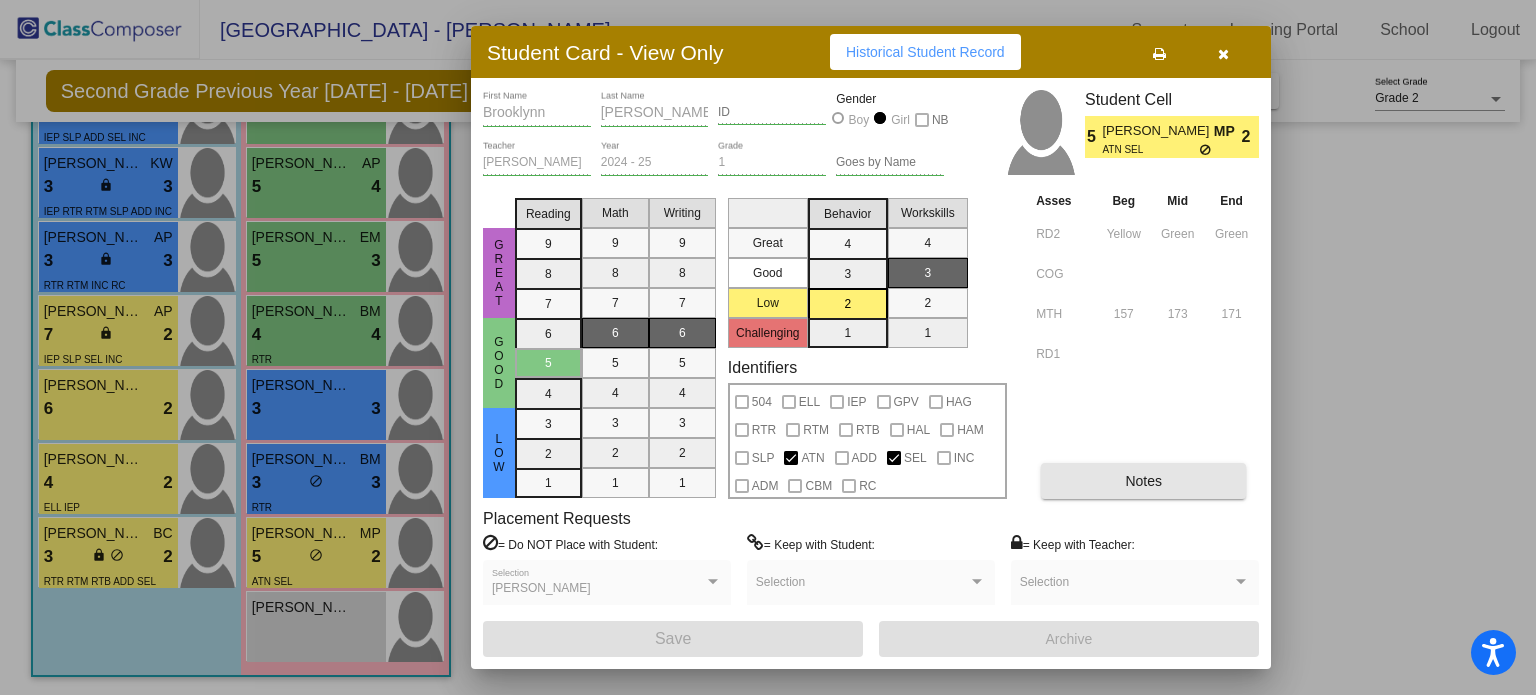 click on "Notes" at bounding box center (1143, 481) 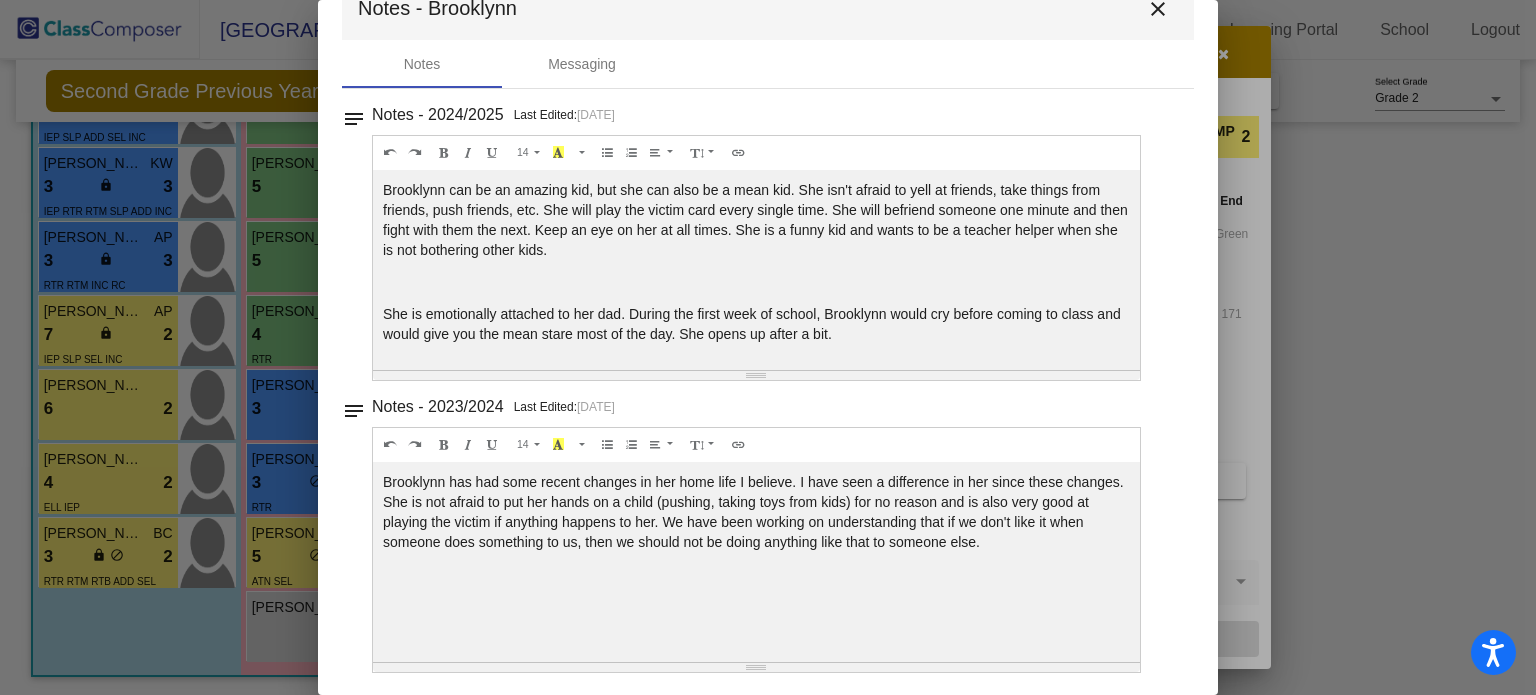 scroll, scrollTop: 47, scrollLeft: 0, axis: vertical 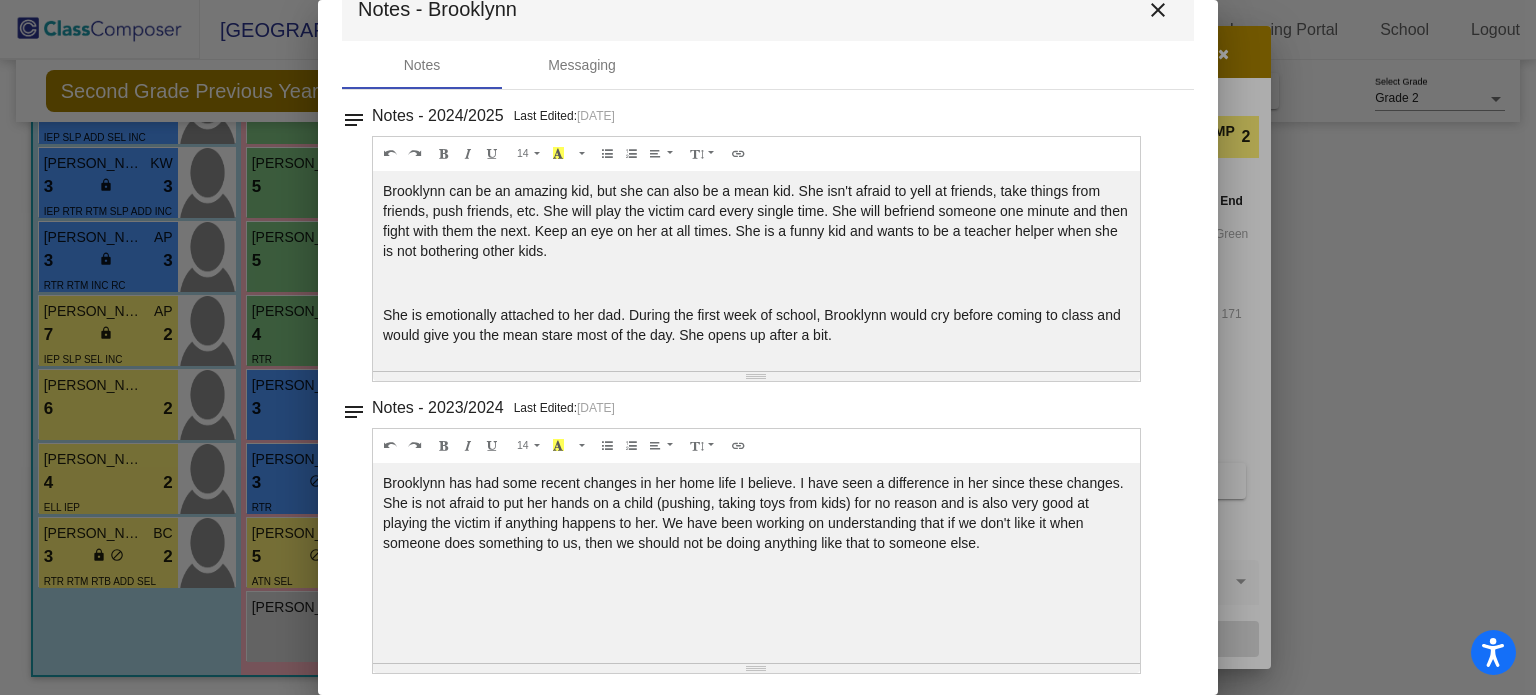 click on "close" at bounding box center [1158, 10] 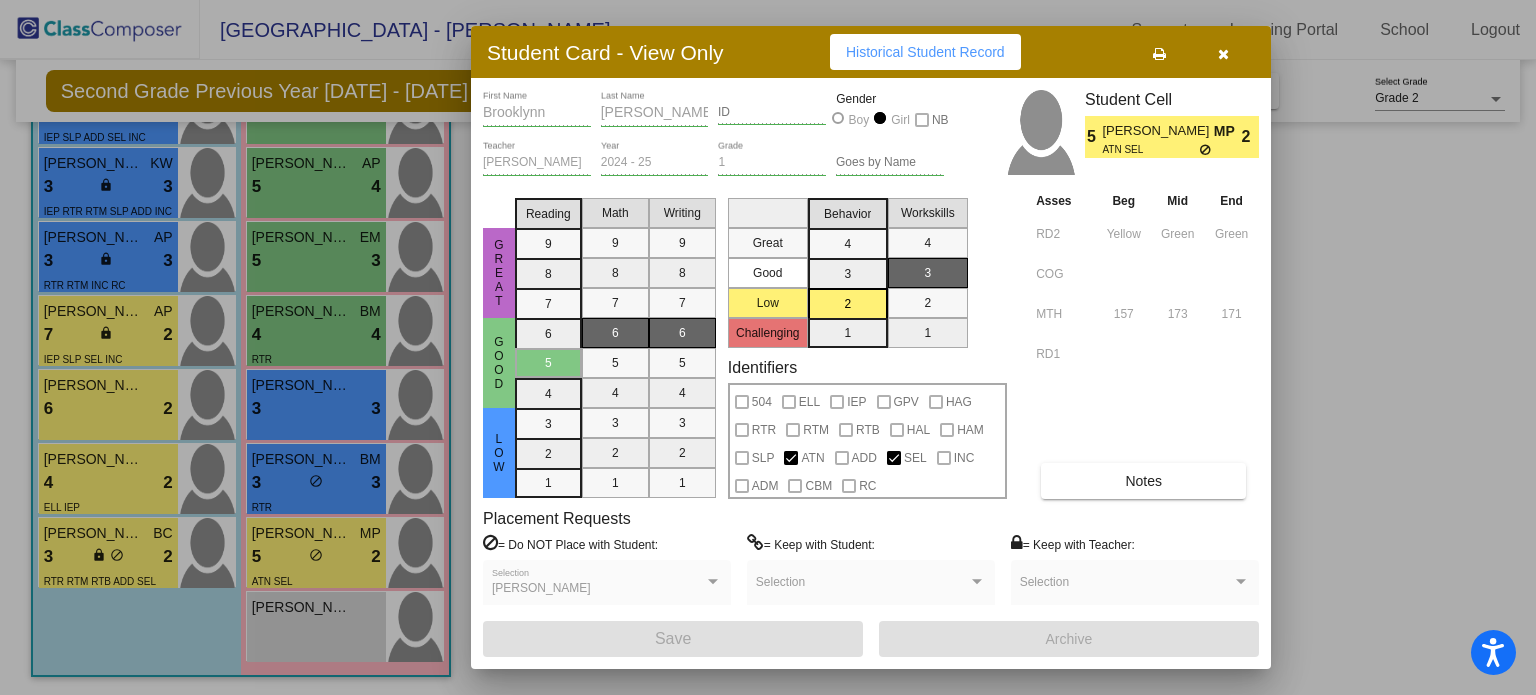 click at bounding box center (1223, 54) 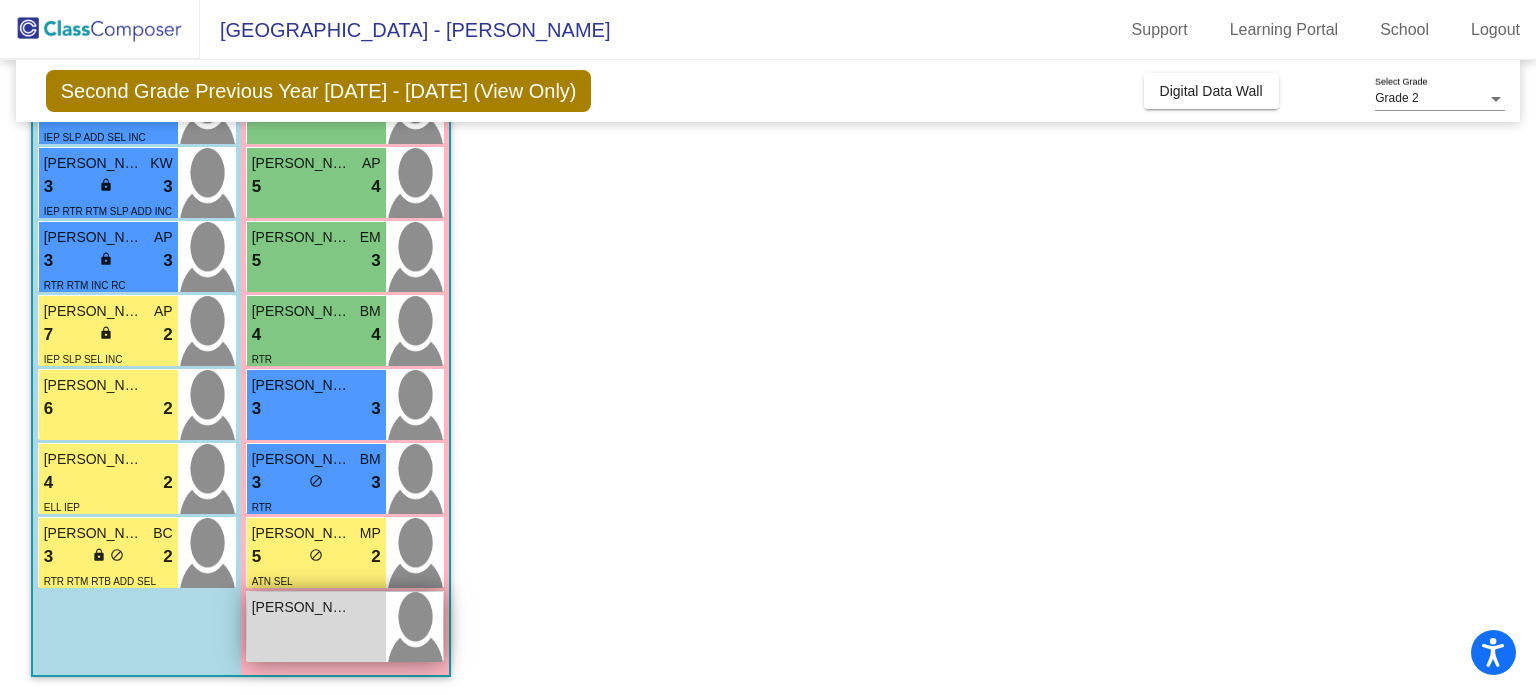 click on "[PERSON_NAME]" at bounding box center [302, 607] 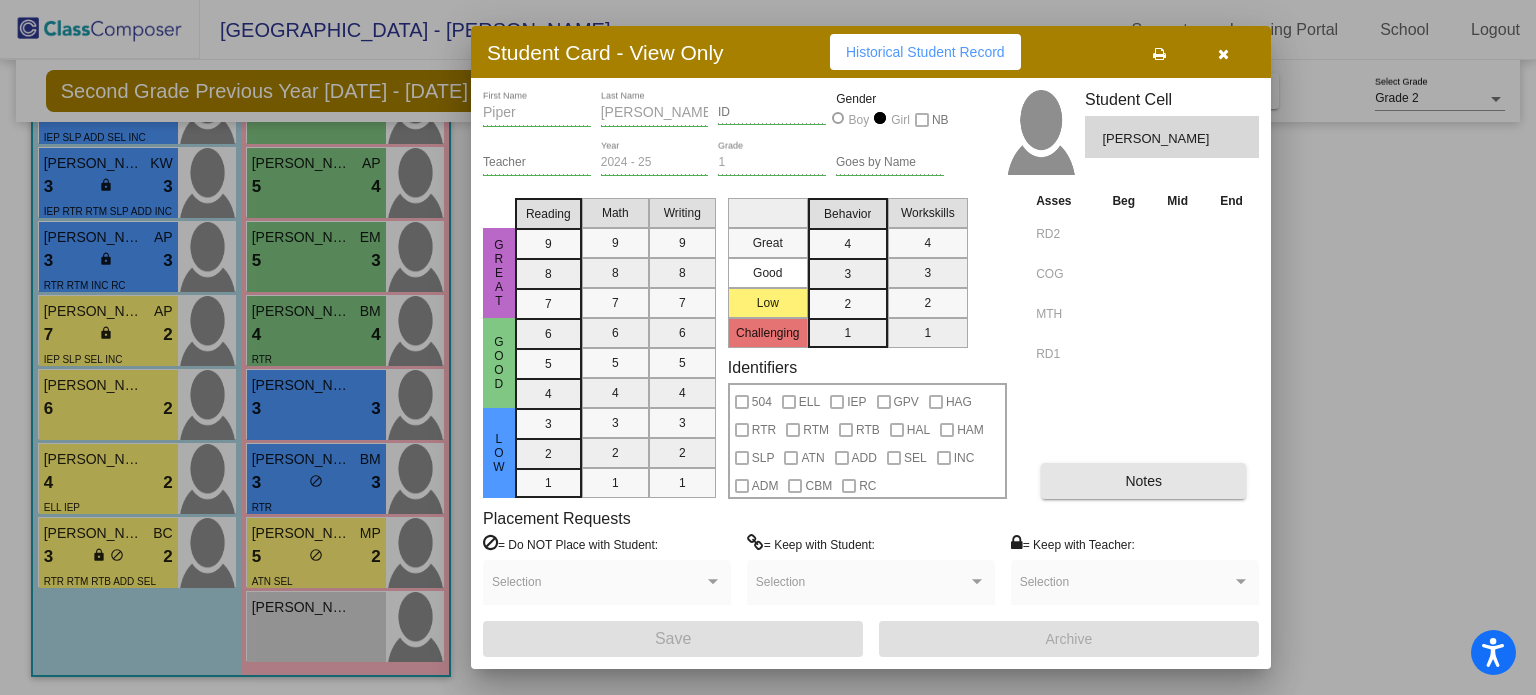 click on "Notes" at bounding box center [1143, 481] 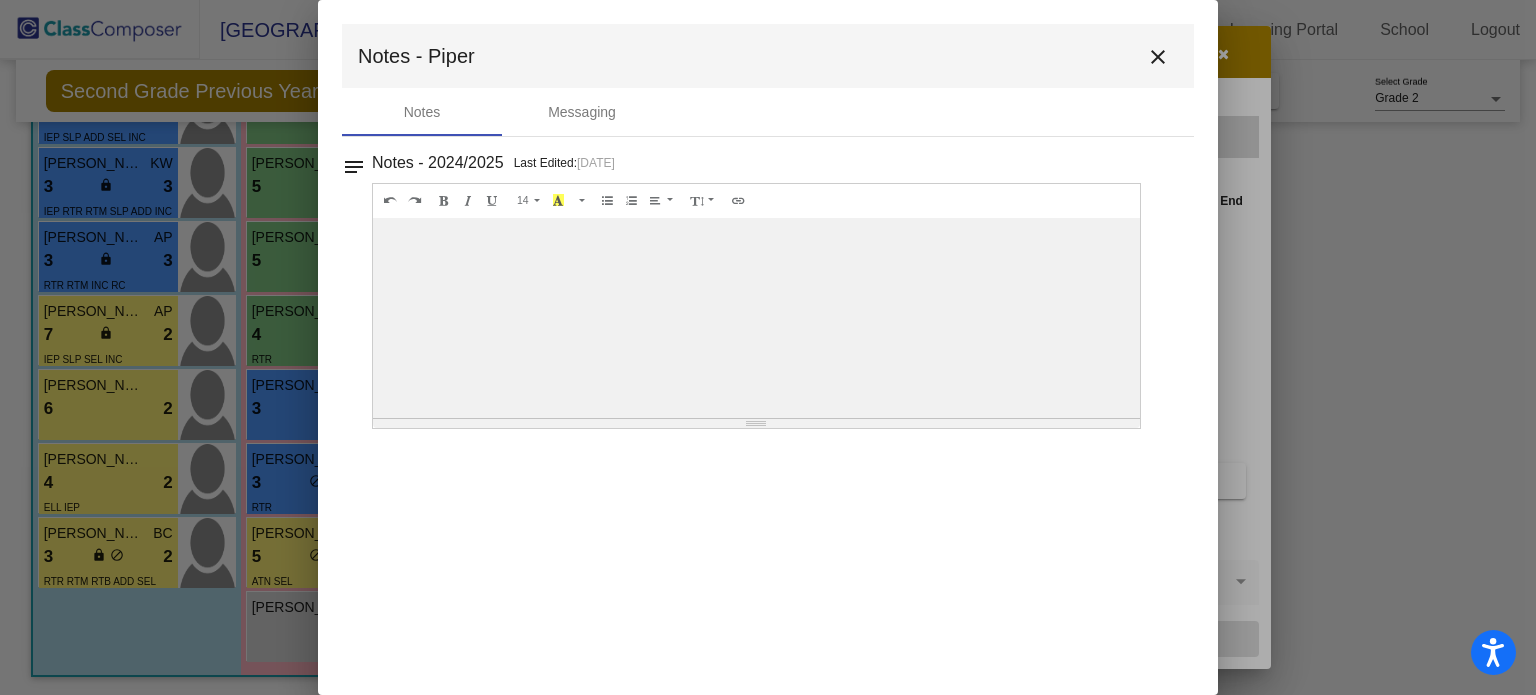 click on "close" at bounding box center [1158, 57] 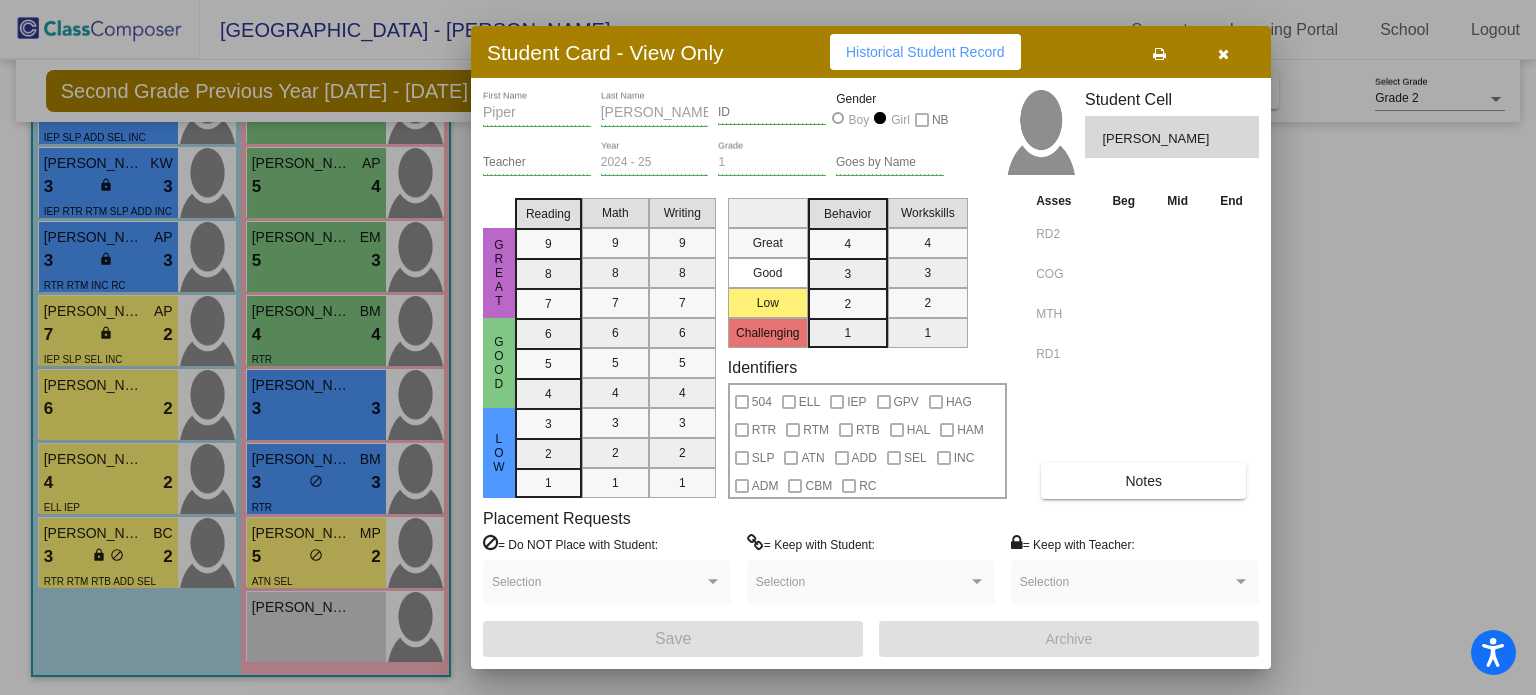 click at bounding box center [1223, 52] 